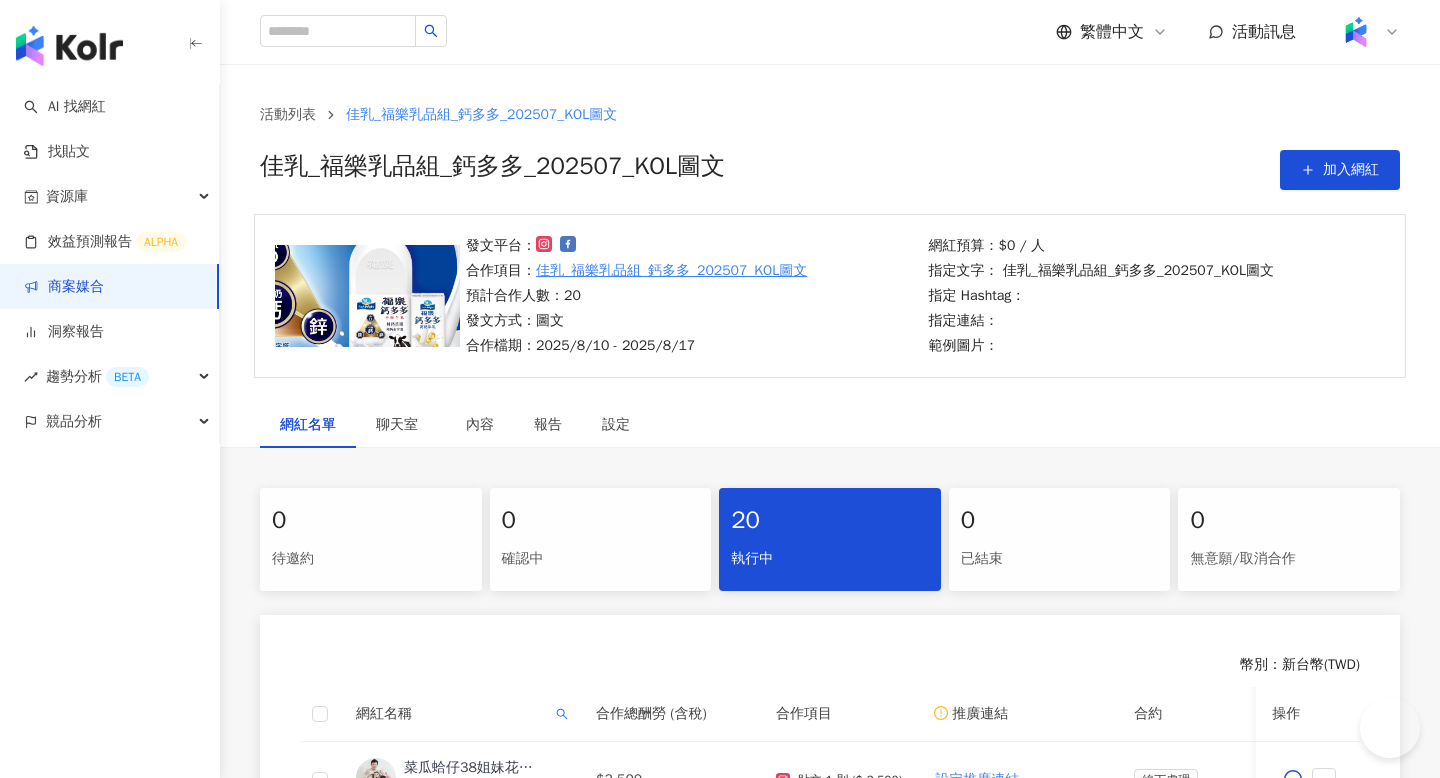 scroll, scrollTop: 307, scrollLeft: 0, axis: vertical 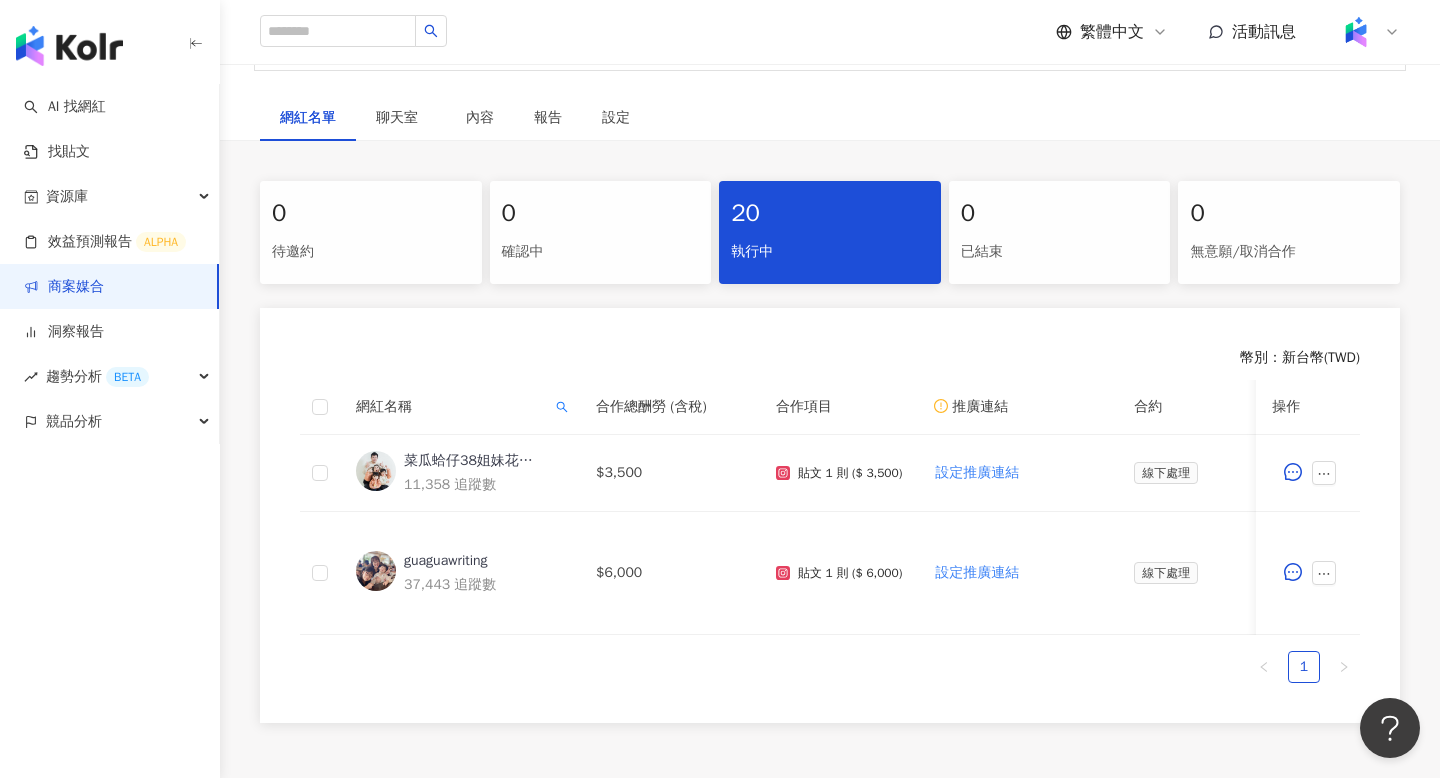 click on "20" at bounding box center [830, 214] 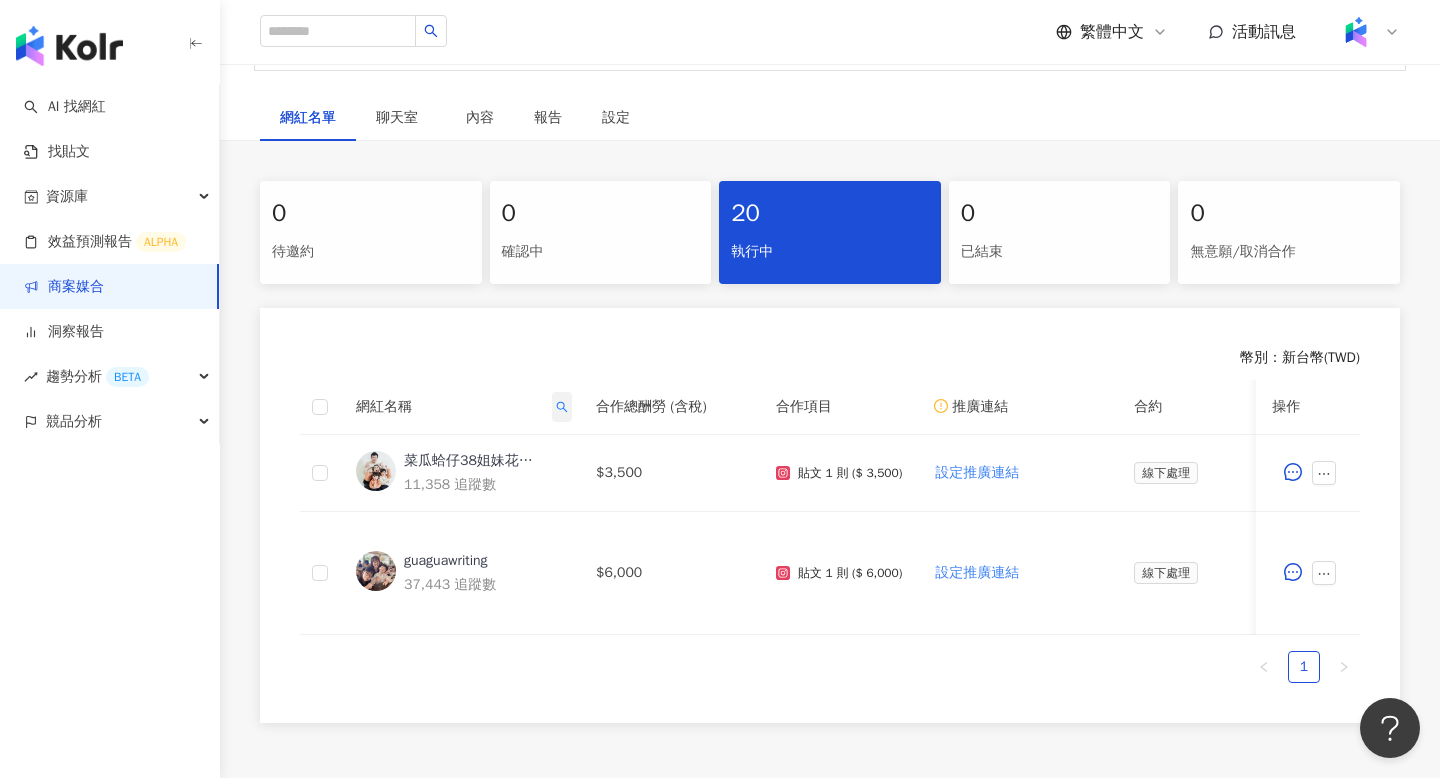 click 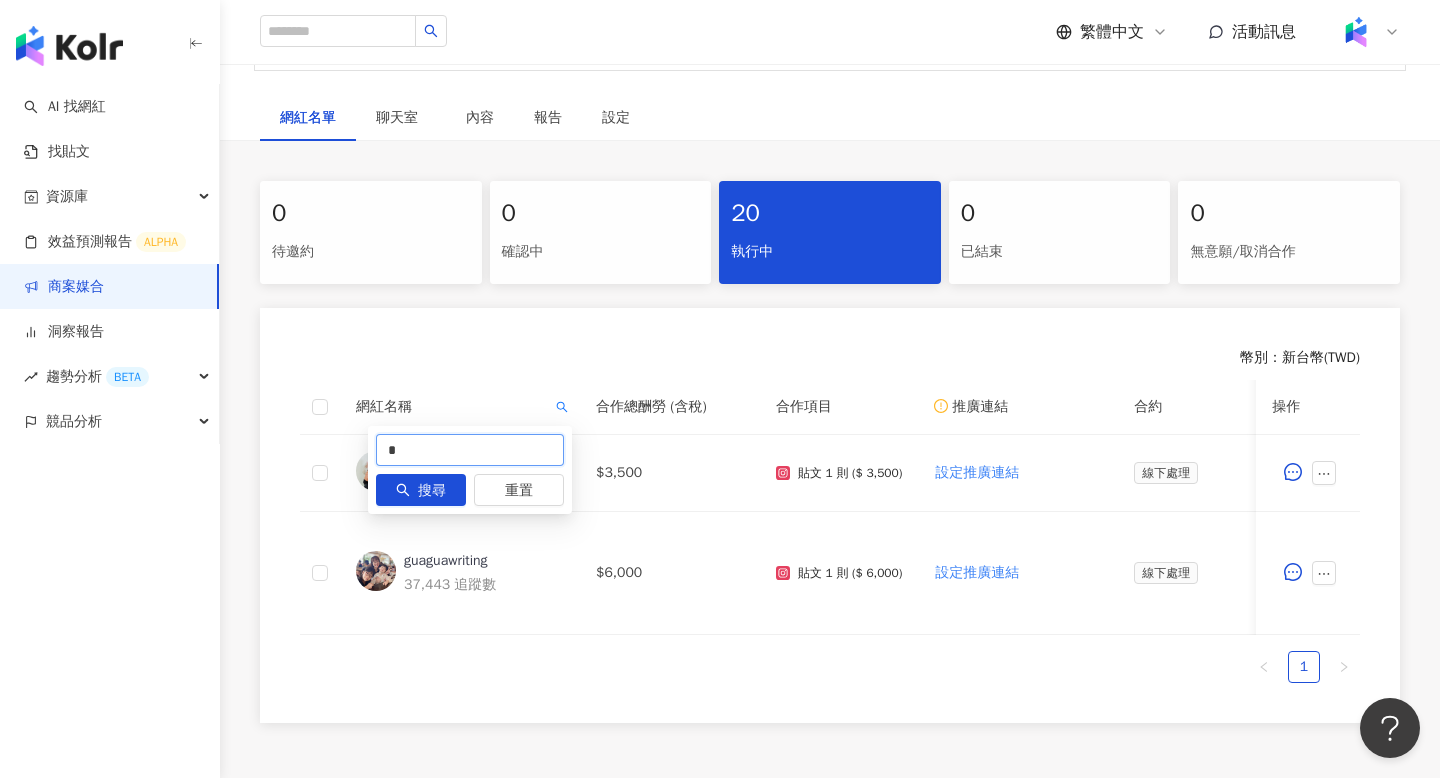 click on "*" at bounding box center (470, 450) 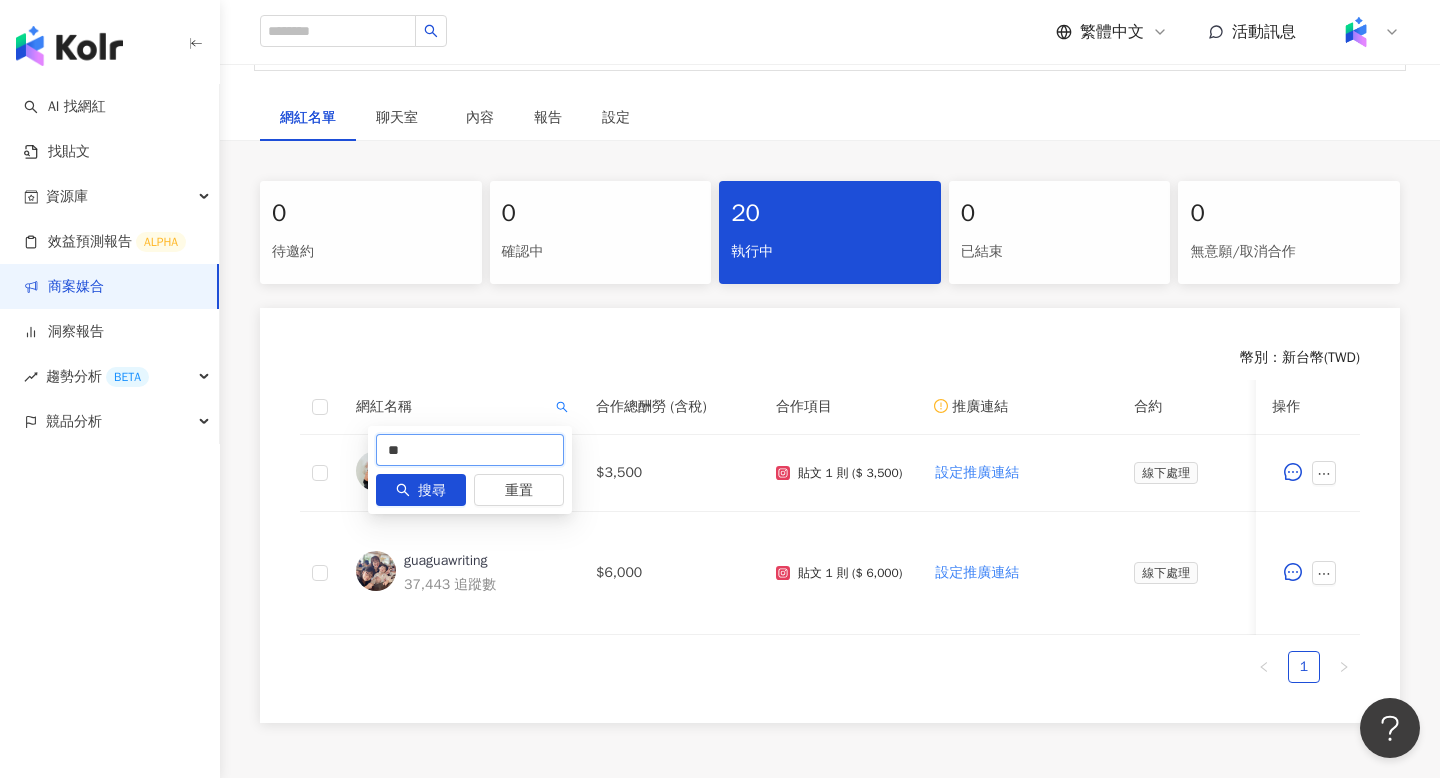 type on "**" 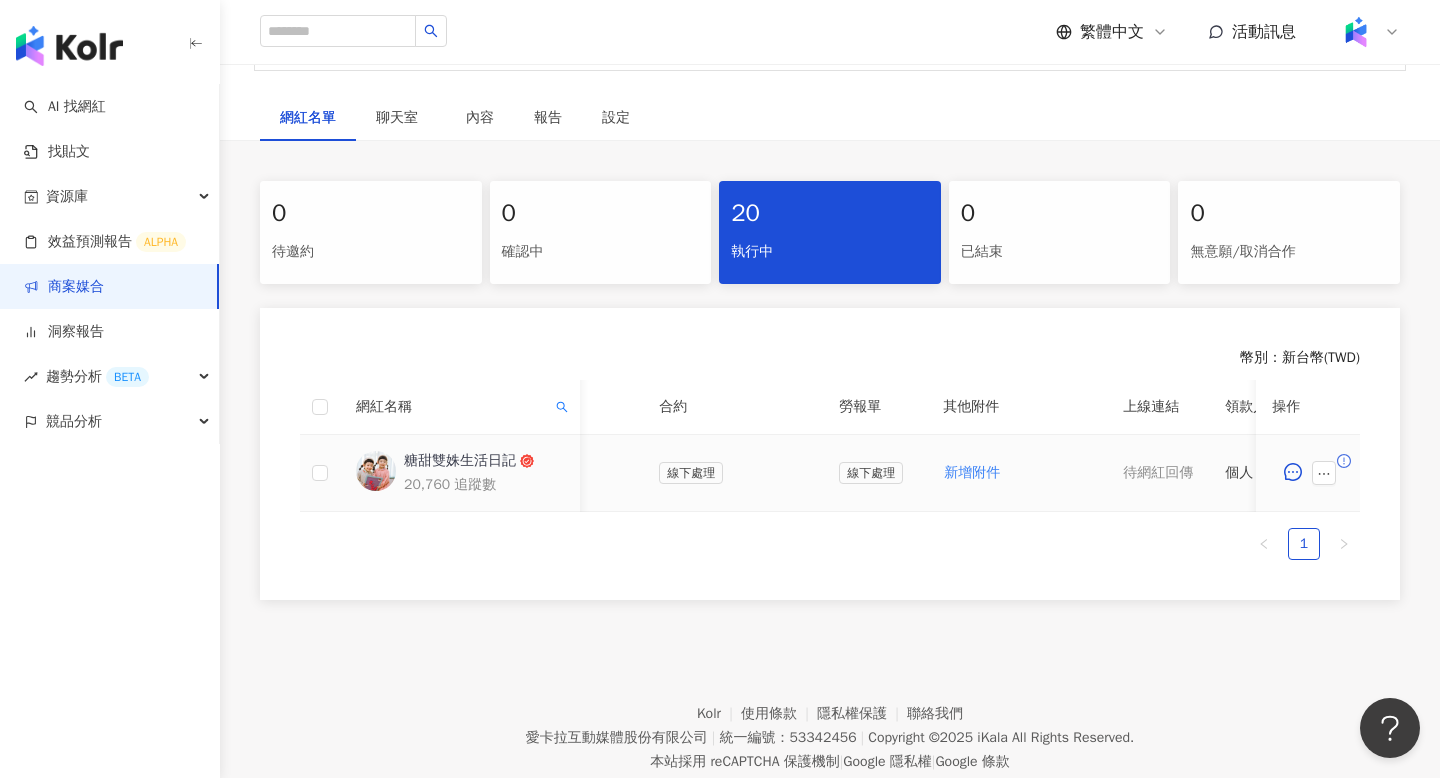 scroll, scrollTop: 0, scrollLeft: 484, axis: horizontal 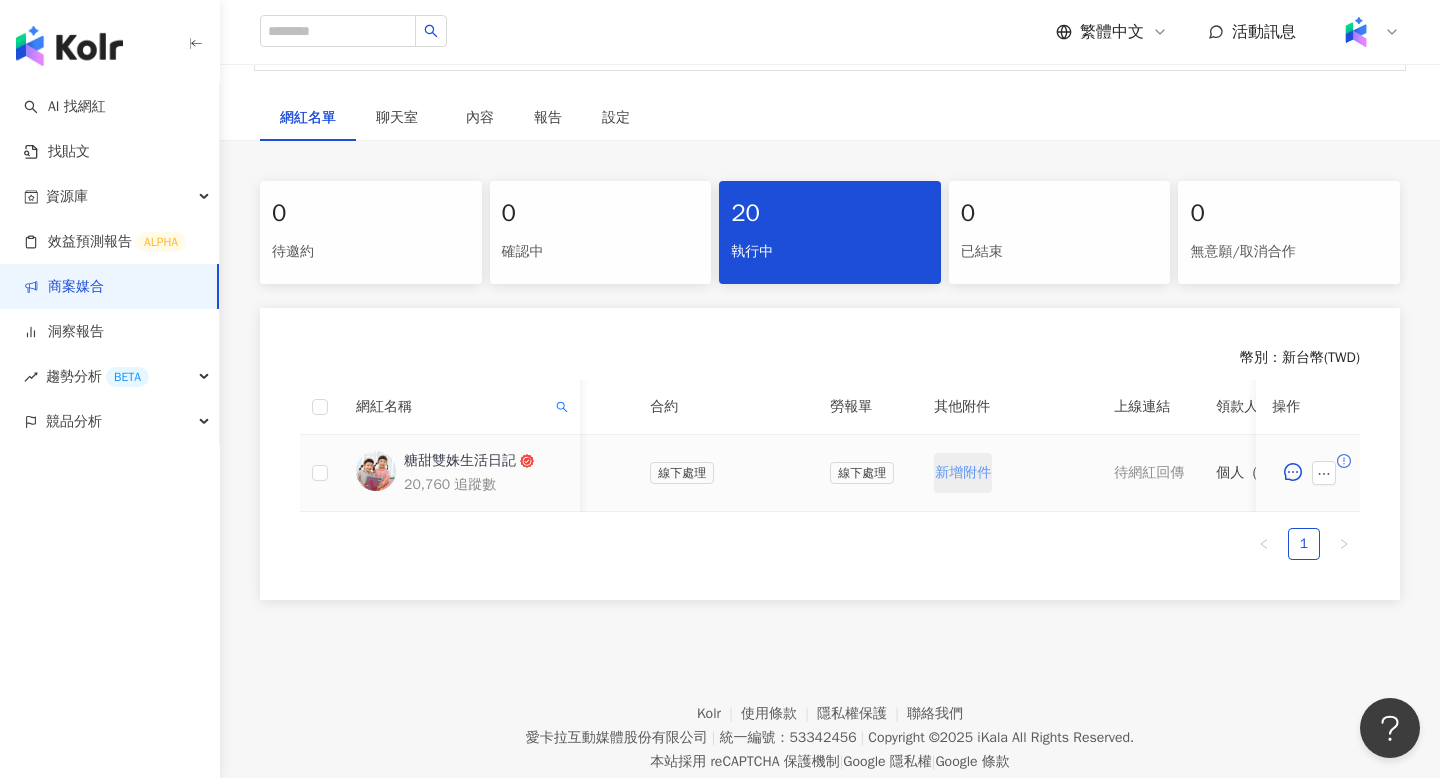 click on "新增附件" at bounding box center [963, 473] 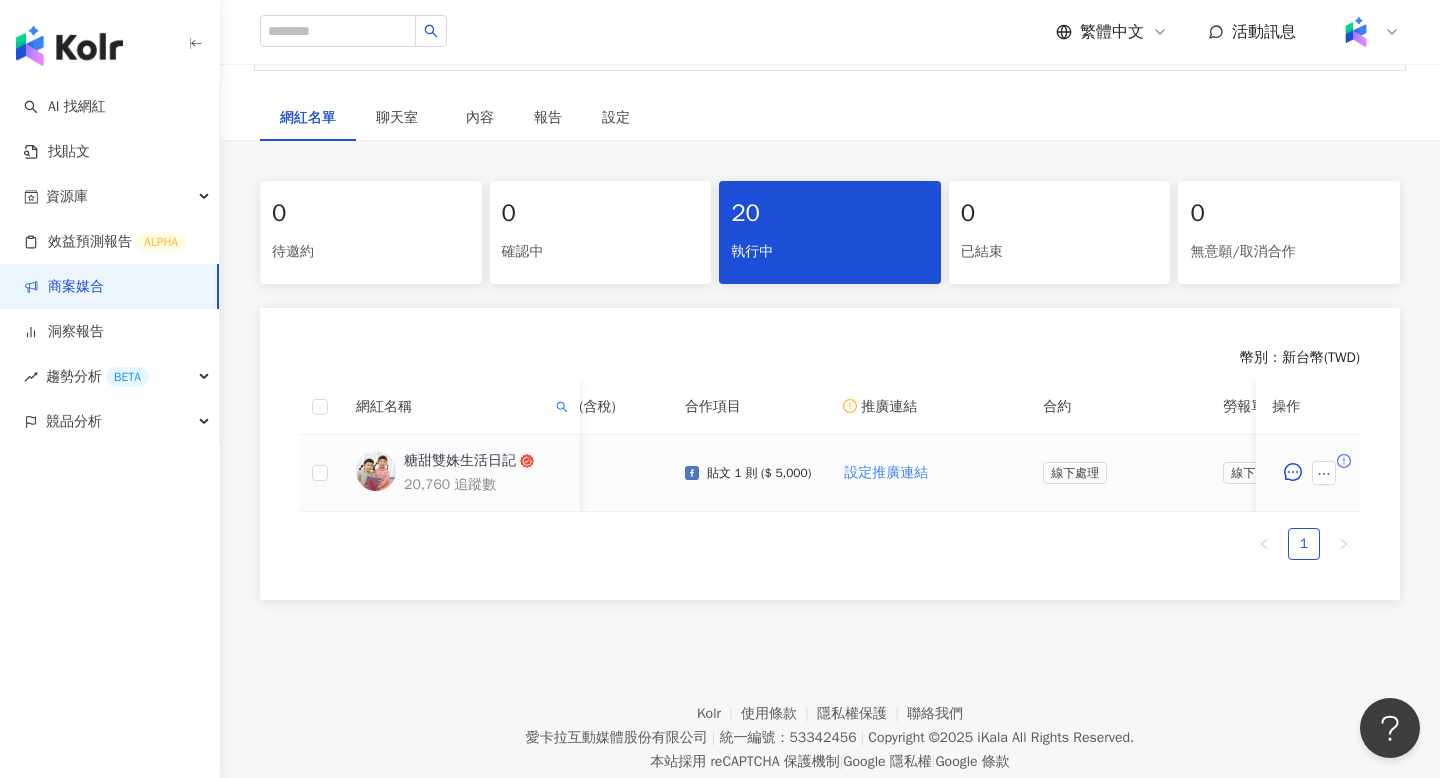 scroll, scrollTop: 0, scrollLeft: 0, axis: both 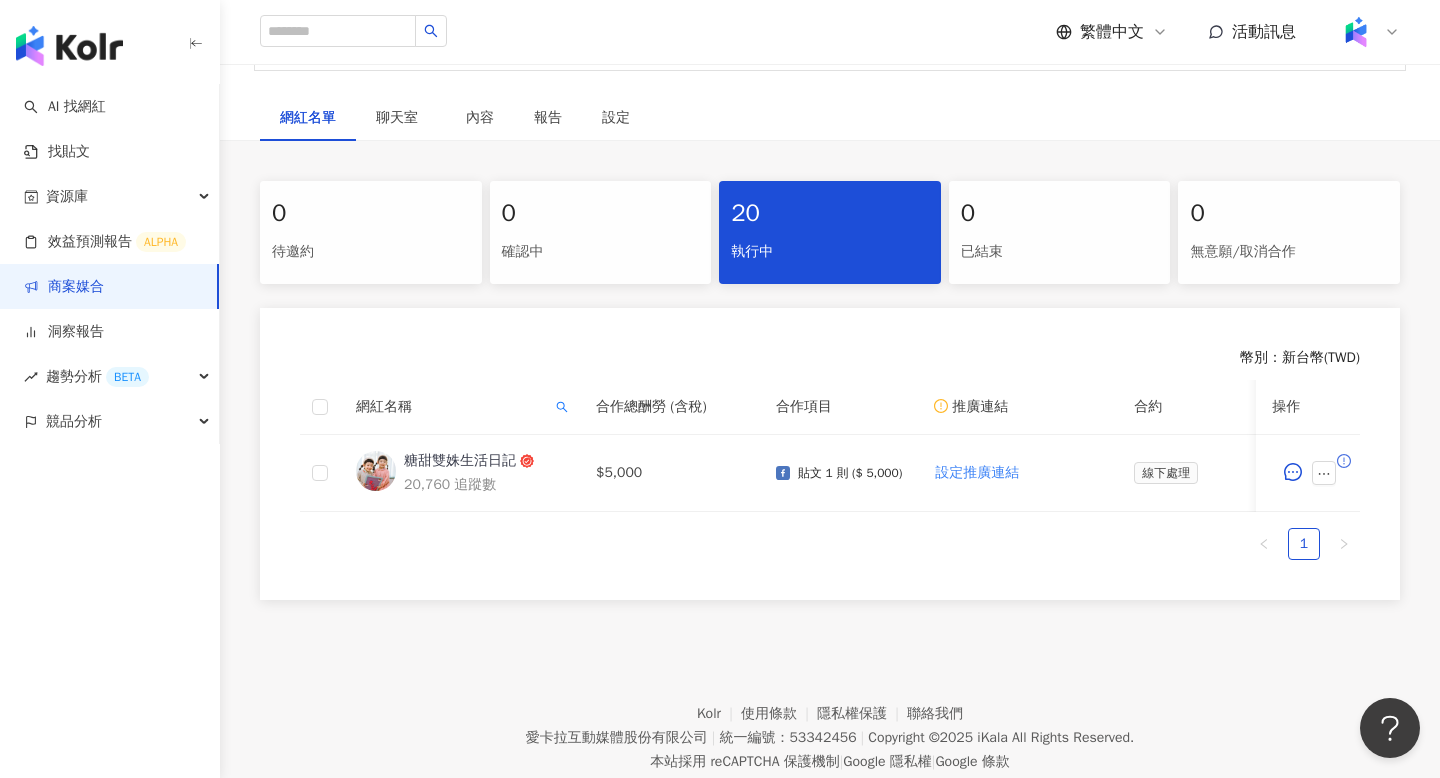 click on "20" at bounding box center (830, 214) 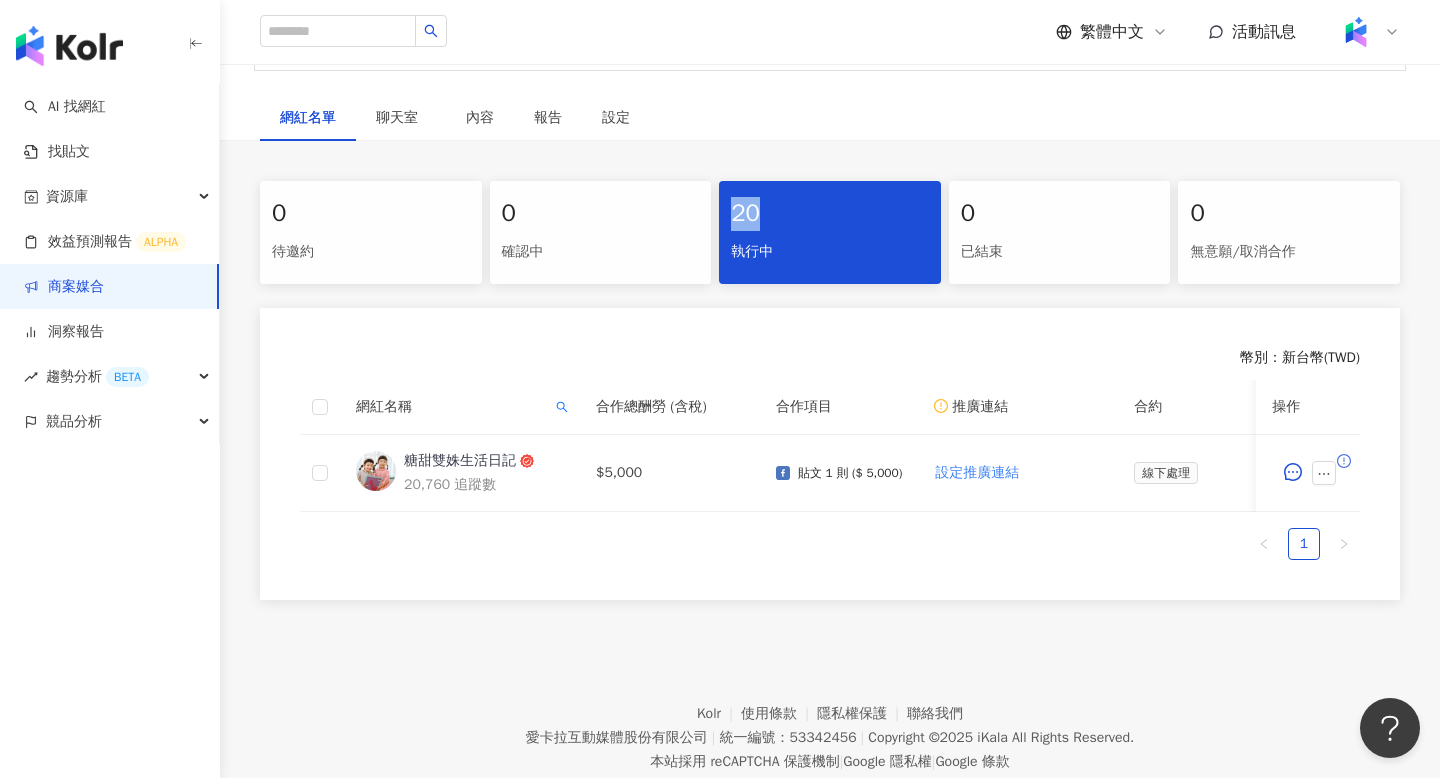 click on "20" at bounding box center (830, 214) 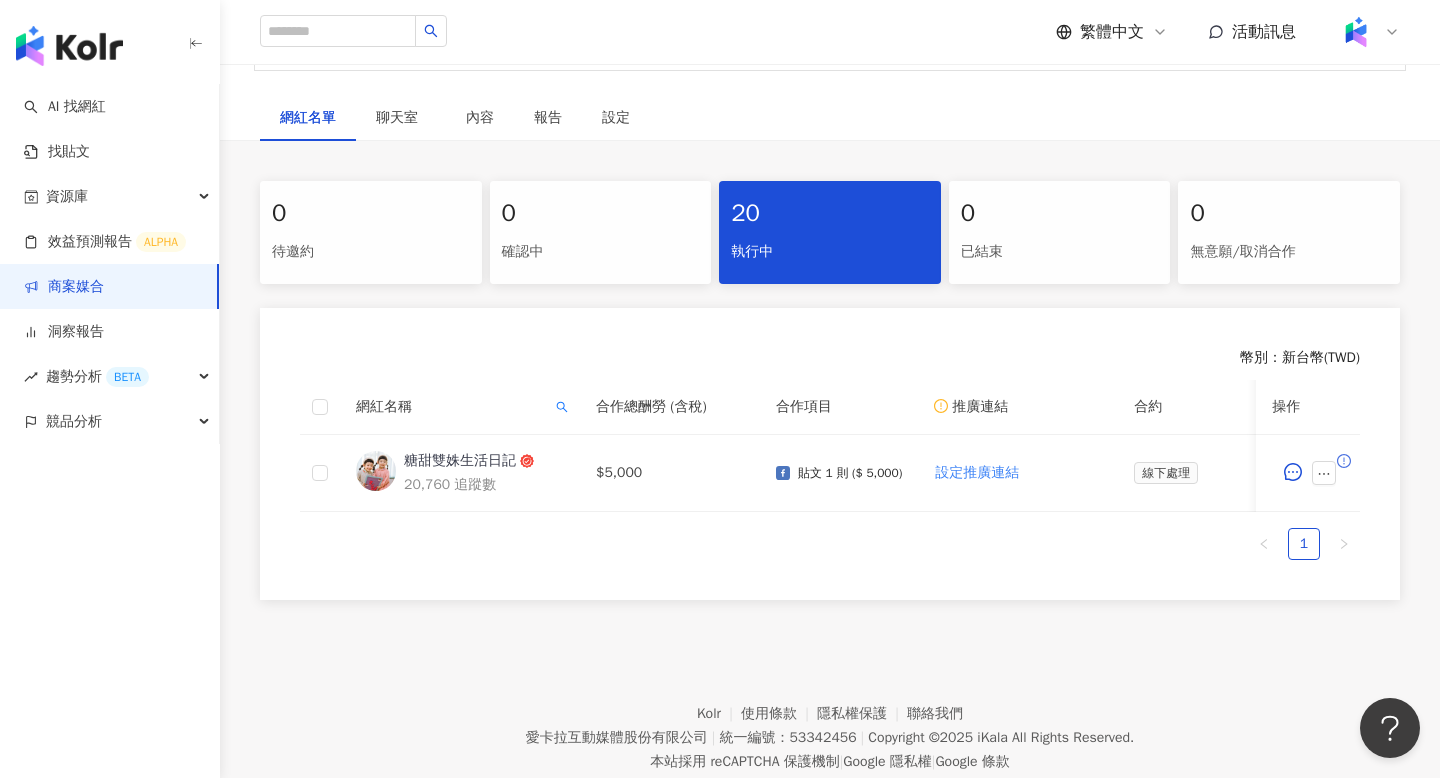 click on "20 執行中" at bounding box center (830, 232) 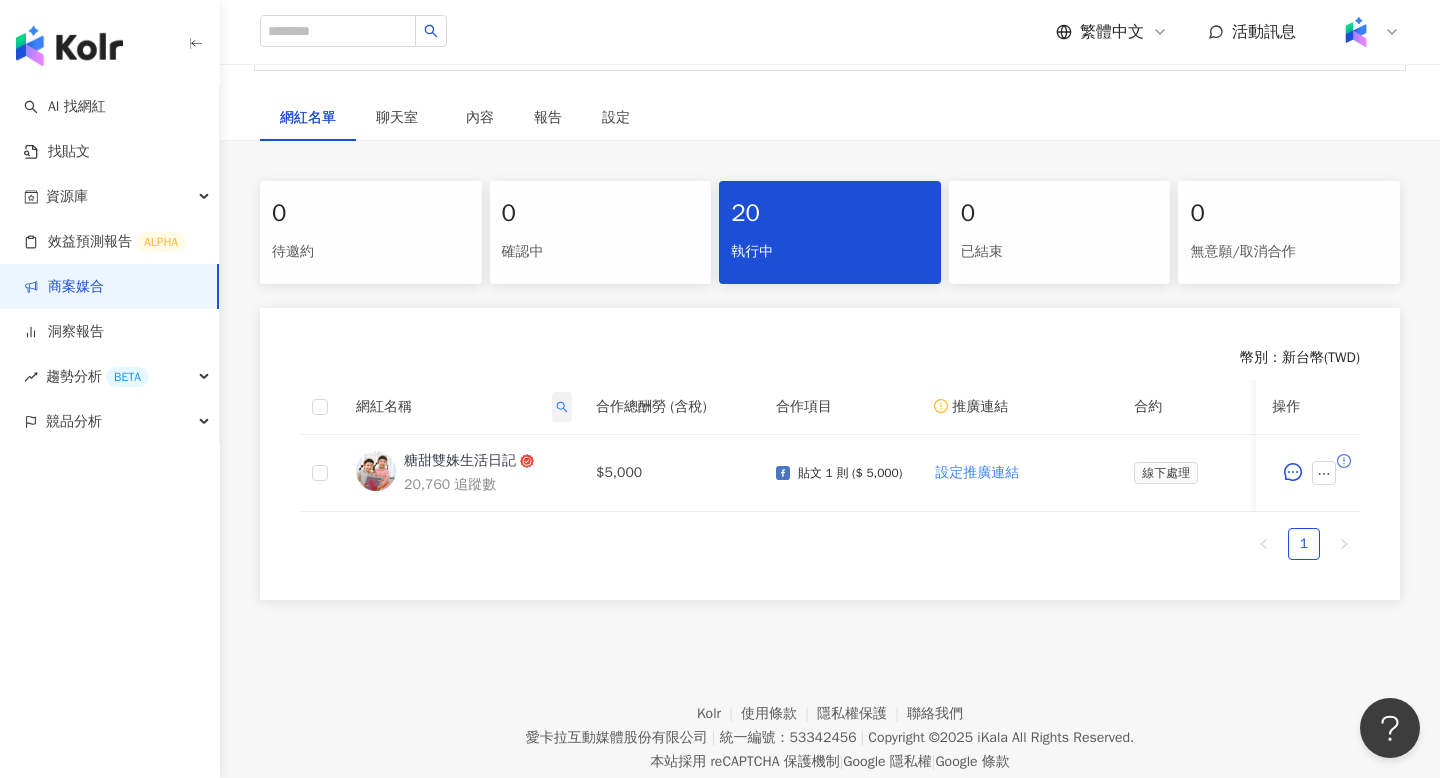 click at bounding box center [562, 407] 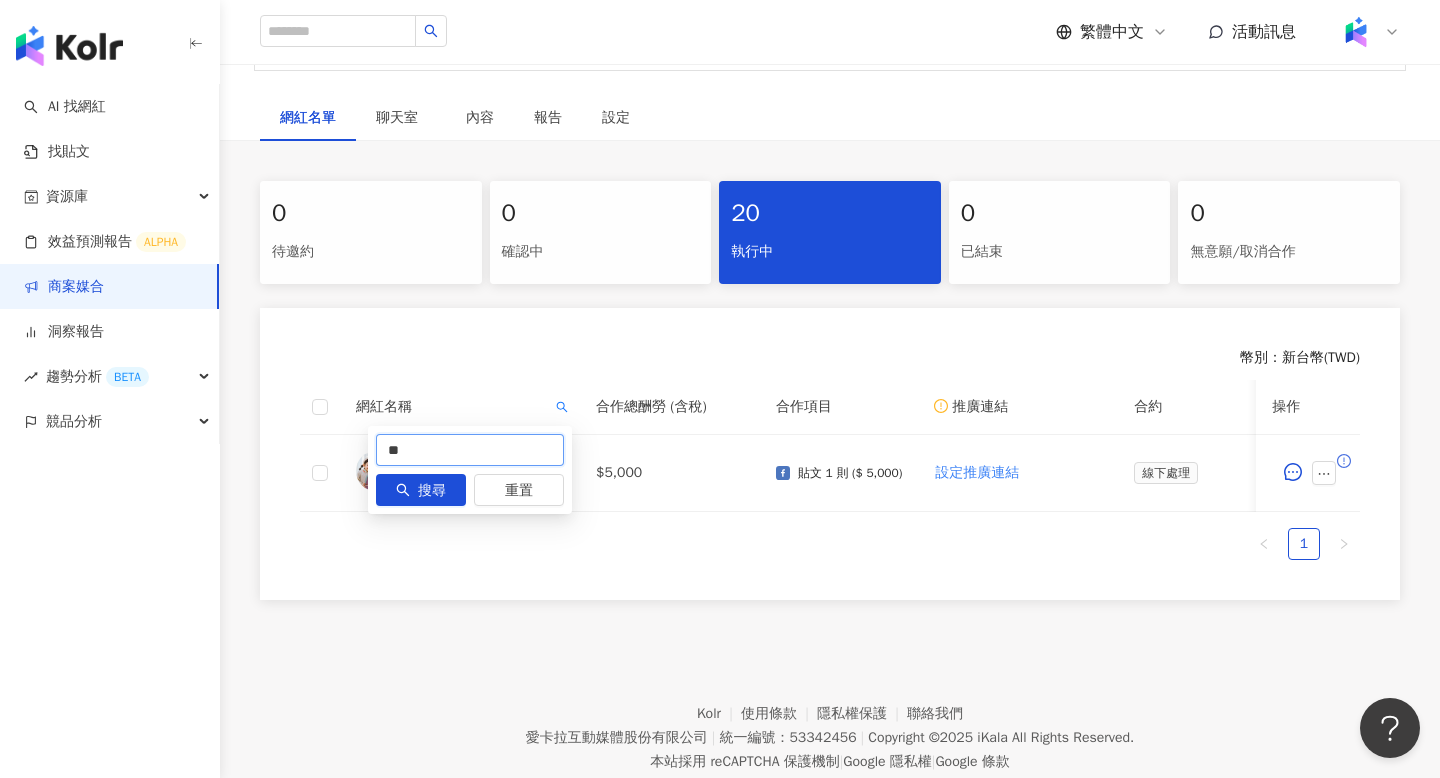 click on "**" at bounding box center [470, 450] 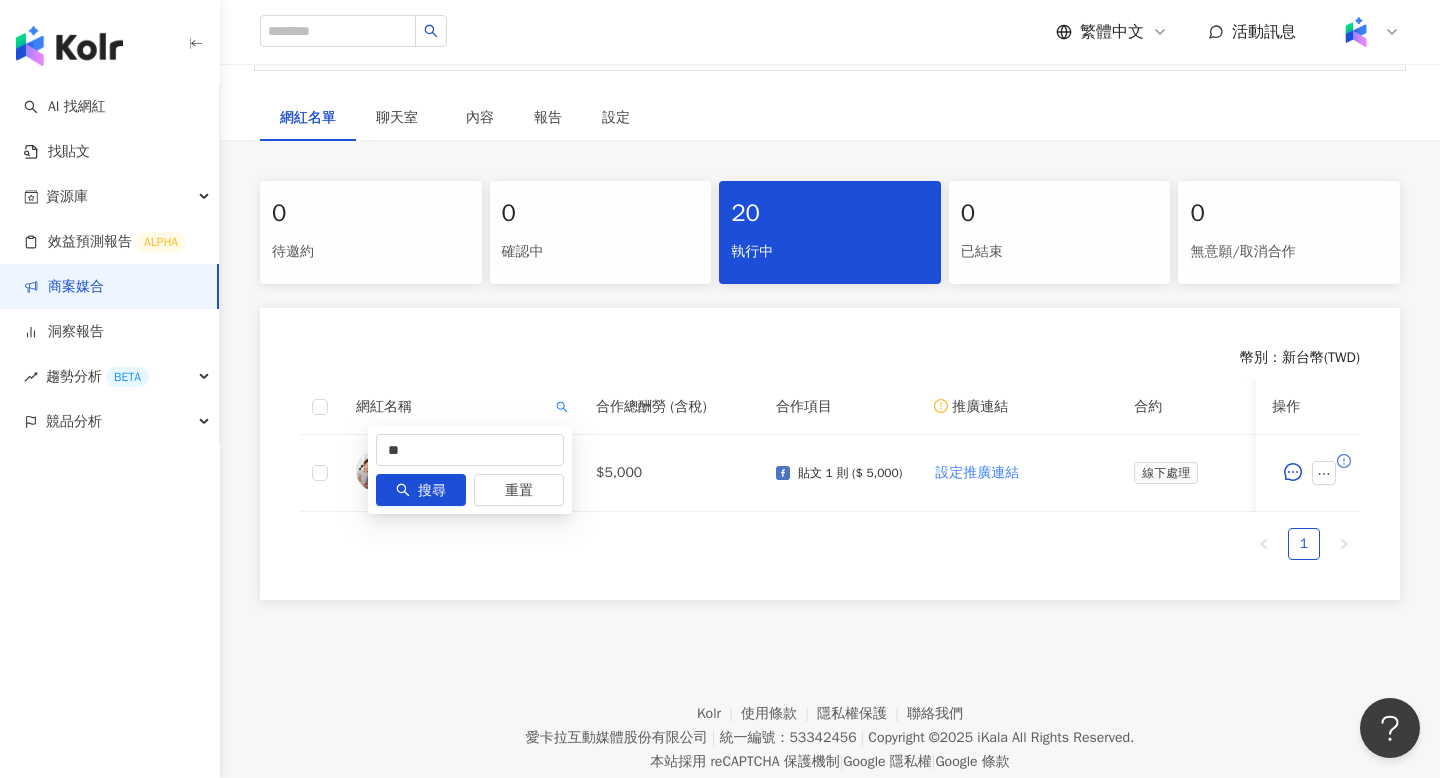 click on "** 搜尋 重置" at bounding box center [470, 470] 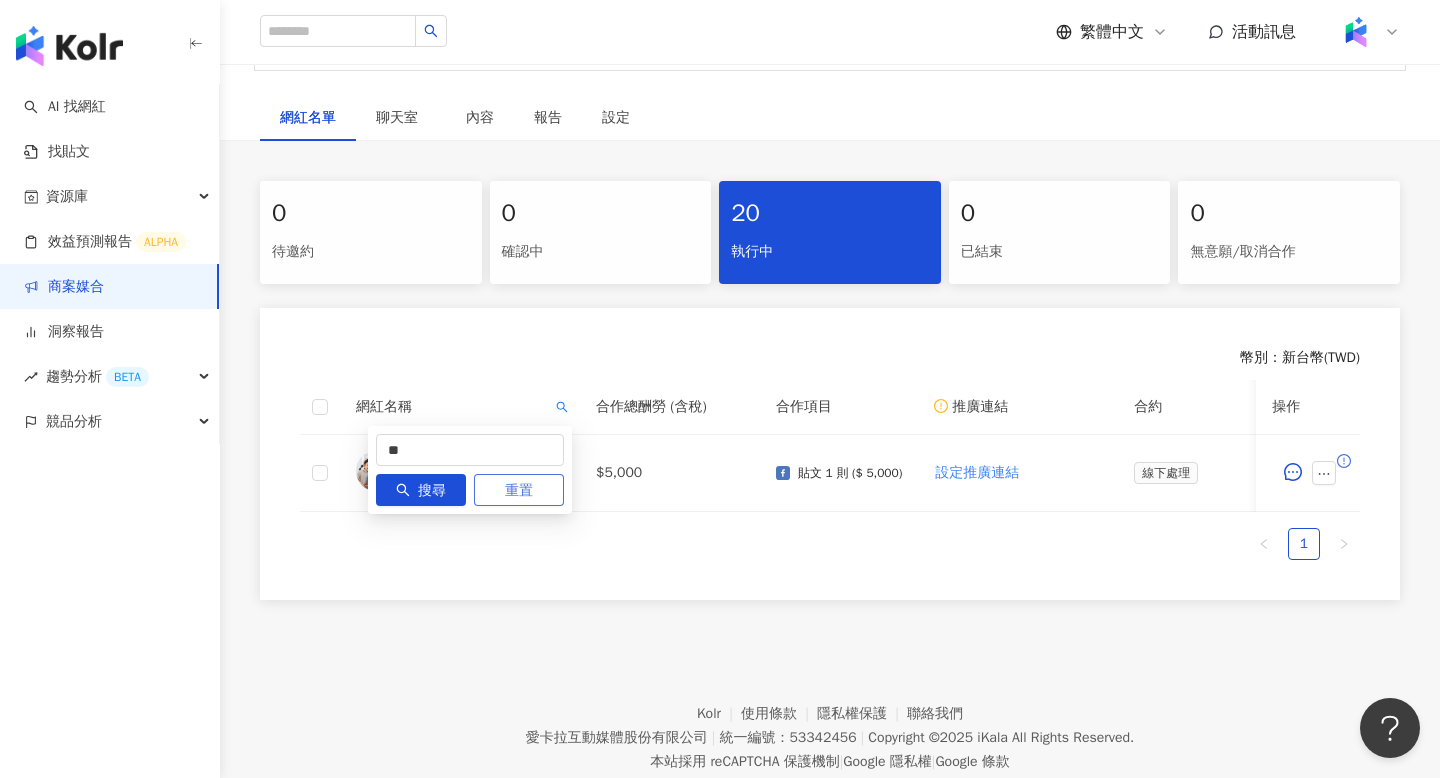 click on "重置" at bounding box center [519, 490] 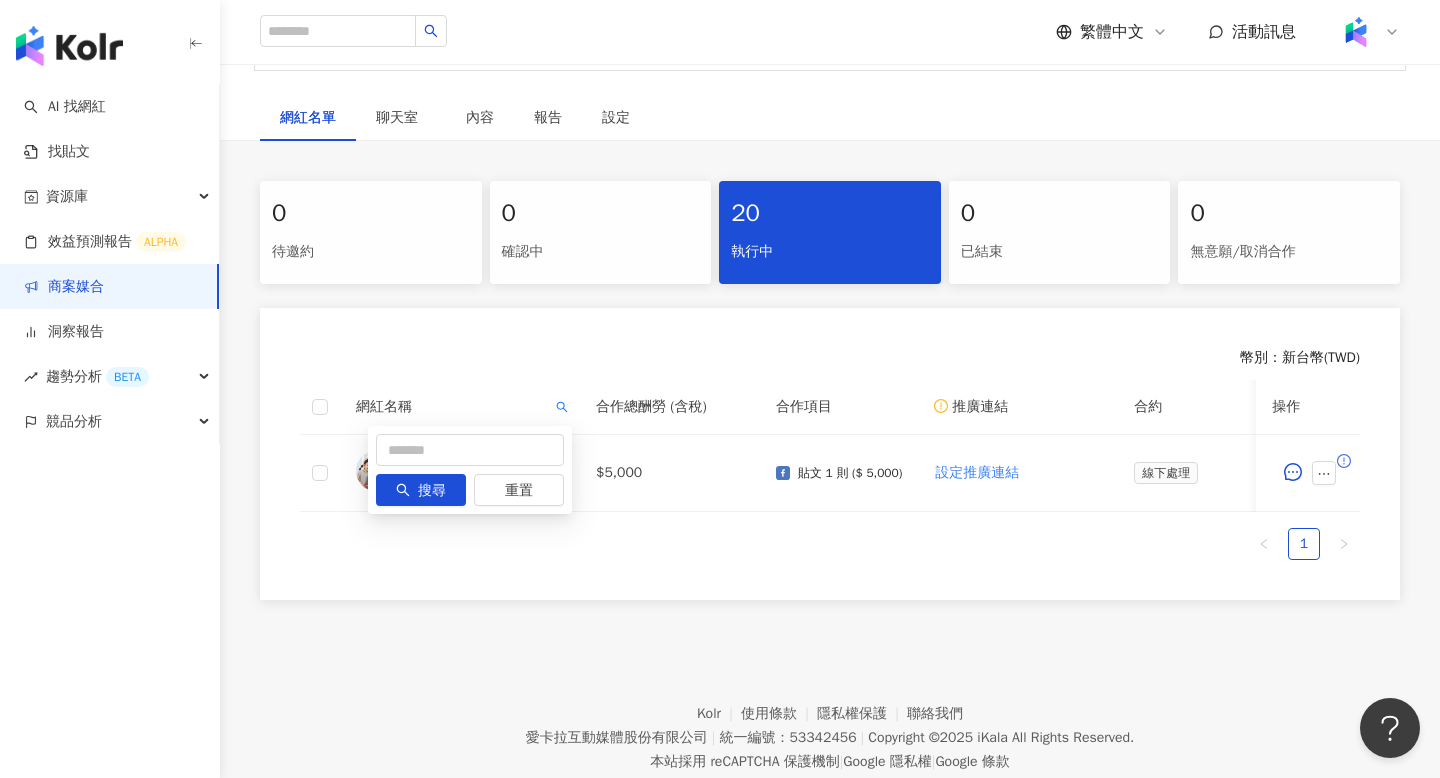 type 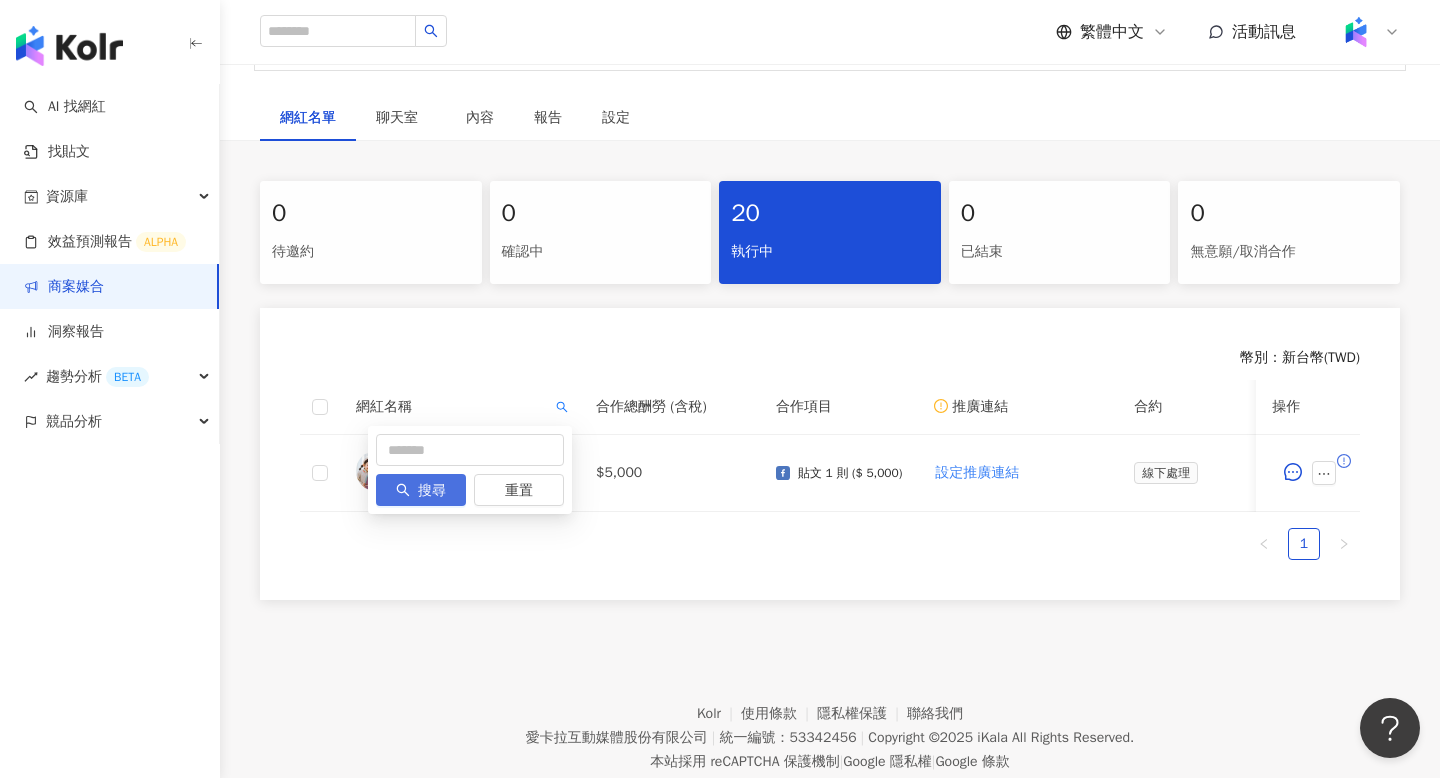click 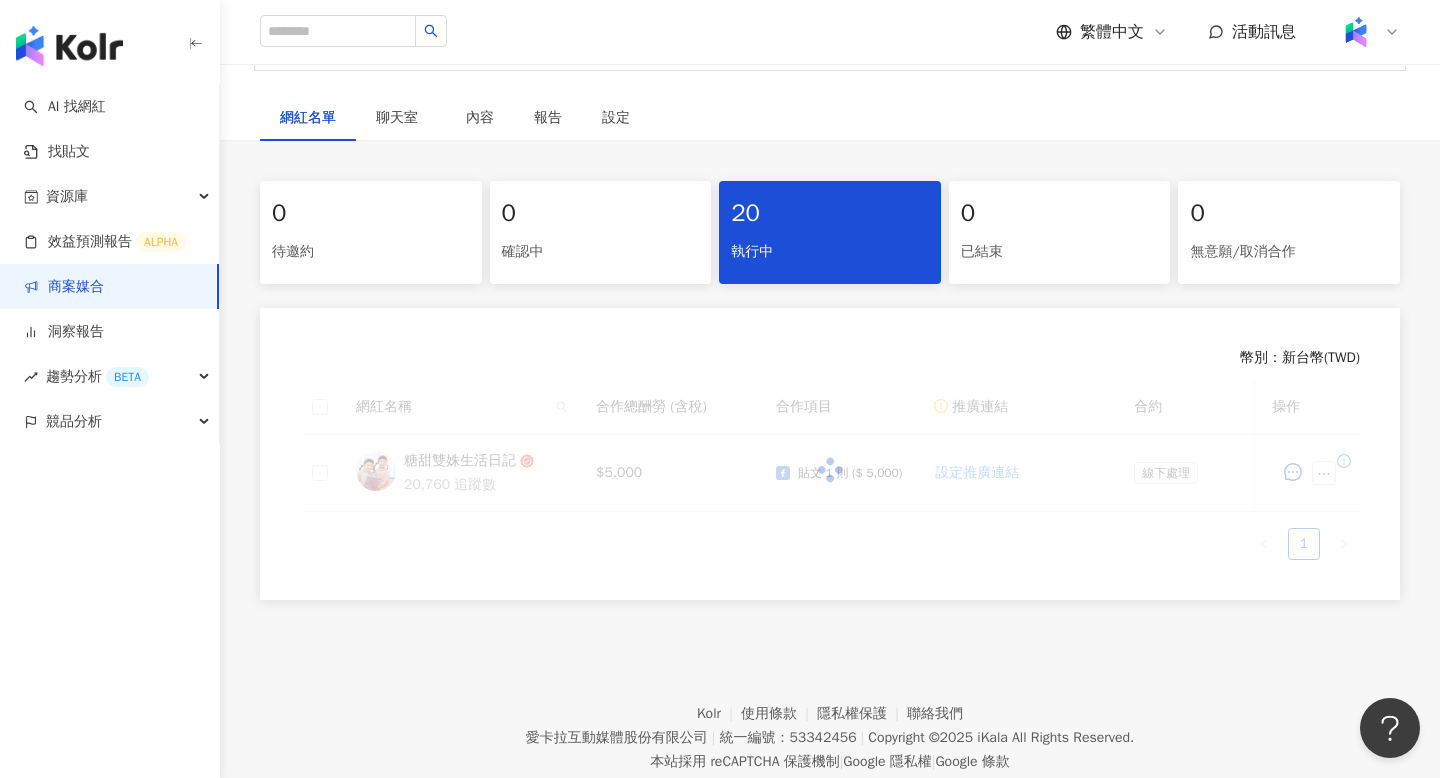 click on "0 待邀約 0 確認中 20 執行中 0 已結束 0 無意願/取消合作 幣別 ： 新台幣 ( TWD ) 網紅名稱 合作總酬勞 (含稅) 合作項目 推廣連結 合約 勞報單 其他附件 上線連結 領款人身份 備註 付款狀態 操作                           糖甜雙姝生活日記 20,760 追蹤數 $5,000 貼文 1 則 ($ 5,000) 設定推廣連結 線下處理 線下處理 【勞報_糖甜雙姝生活日記】PJ0001588 佳乳_福樂乳品組_鈣多多_202507_KOL專案 .pdf 待網紅回傳 個人（中華民國籍） 新增備註 待處理 1" at bounding box center [830, 396] 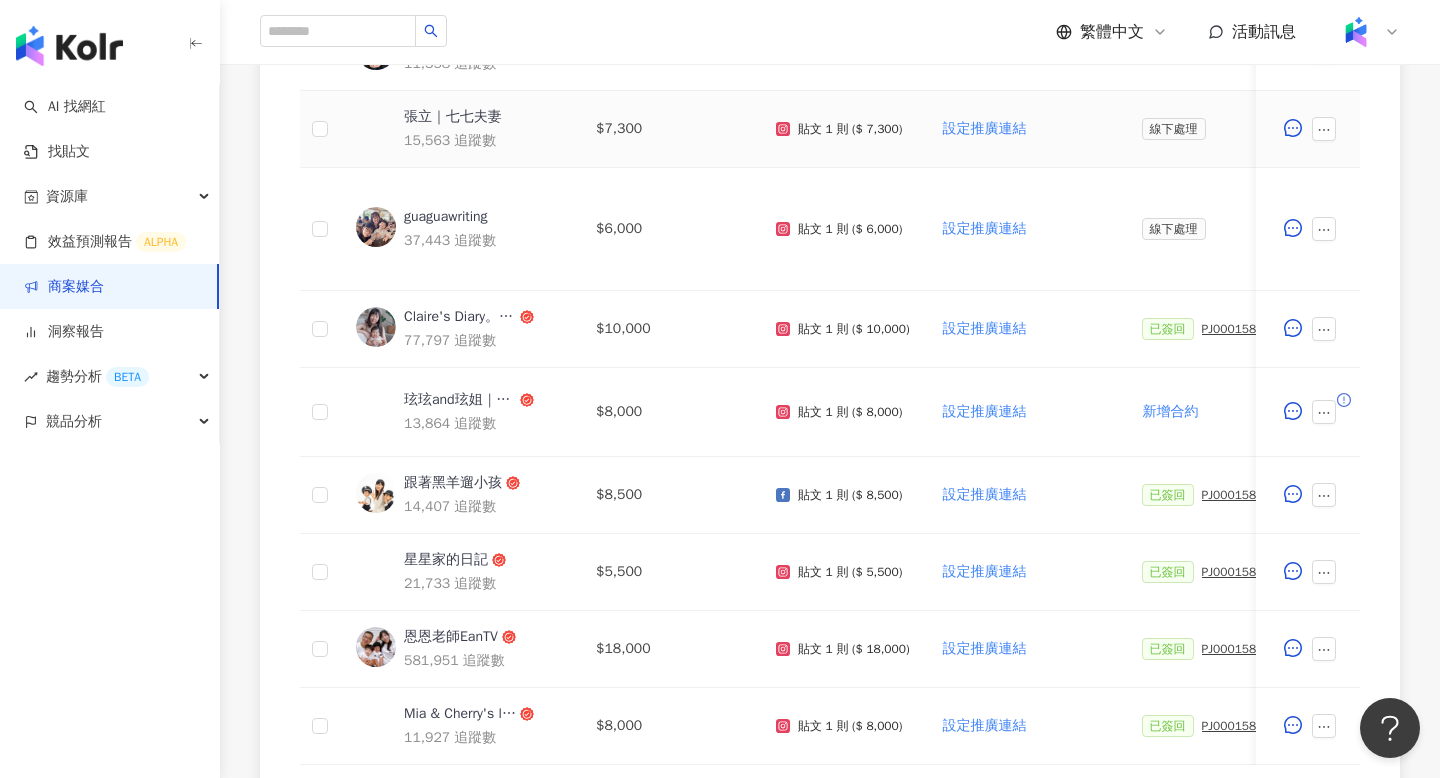 scroll, scrollTop: 904, scrollLeft: 0, axis: vertical 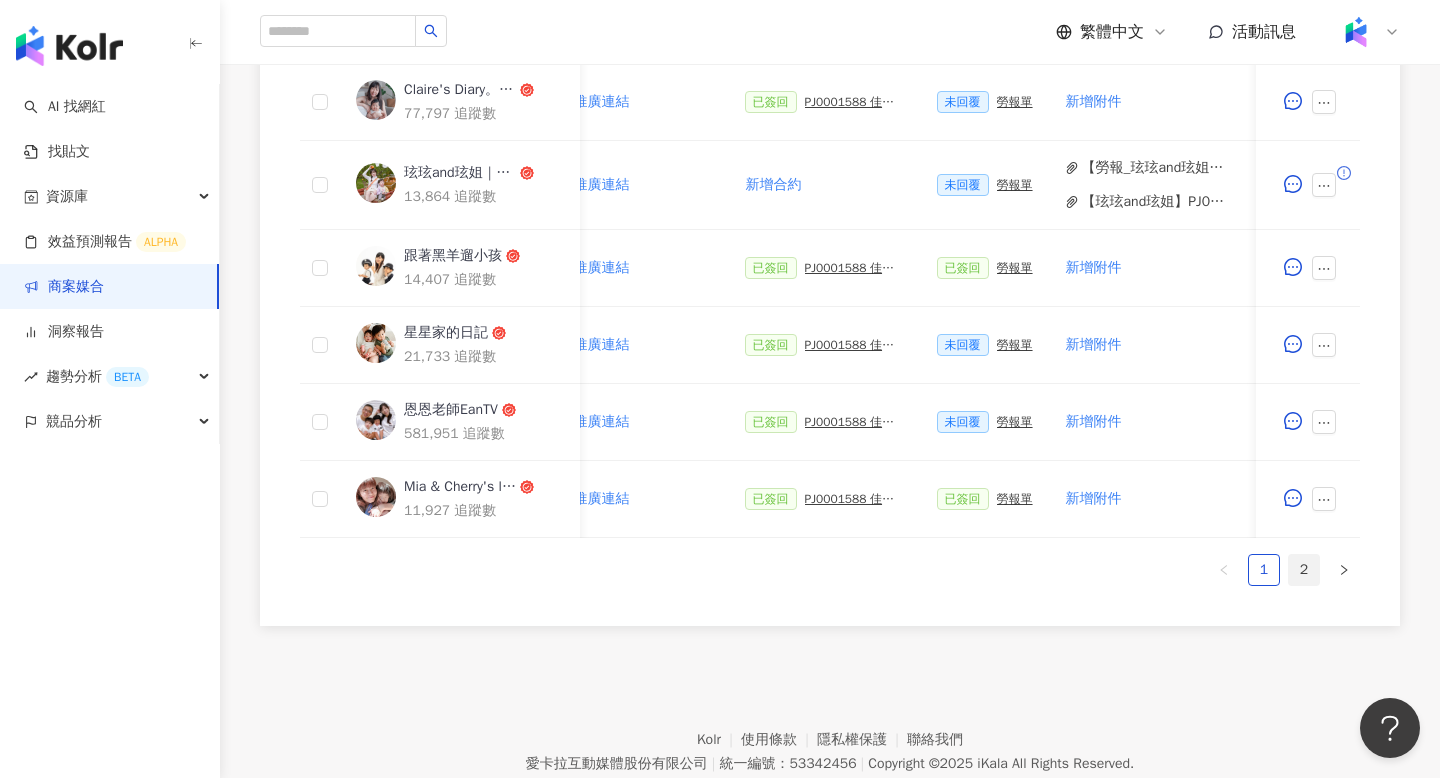 click on "2" at bounding box center (1304, 570) 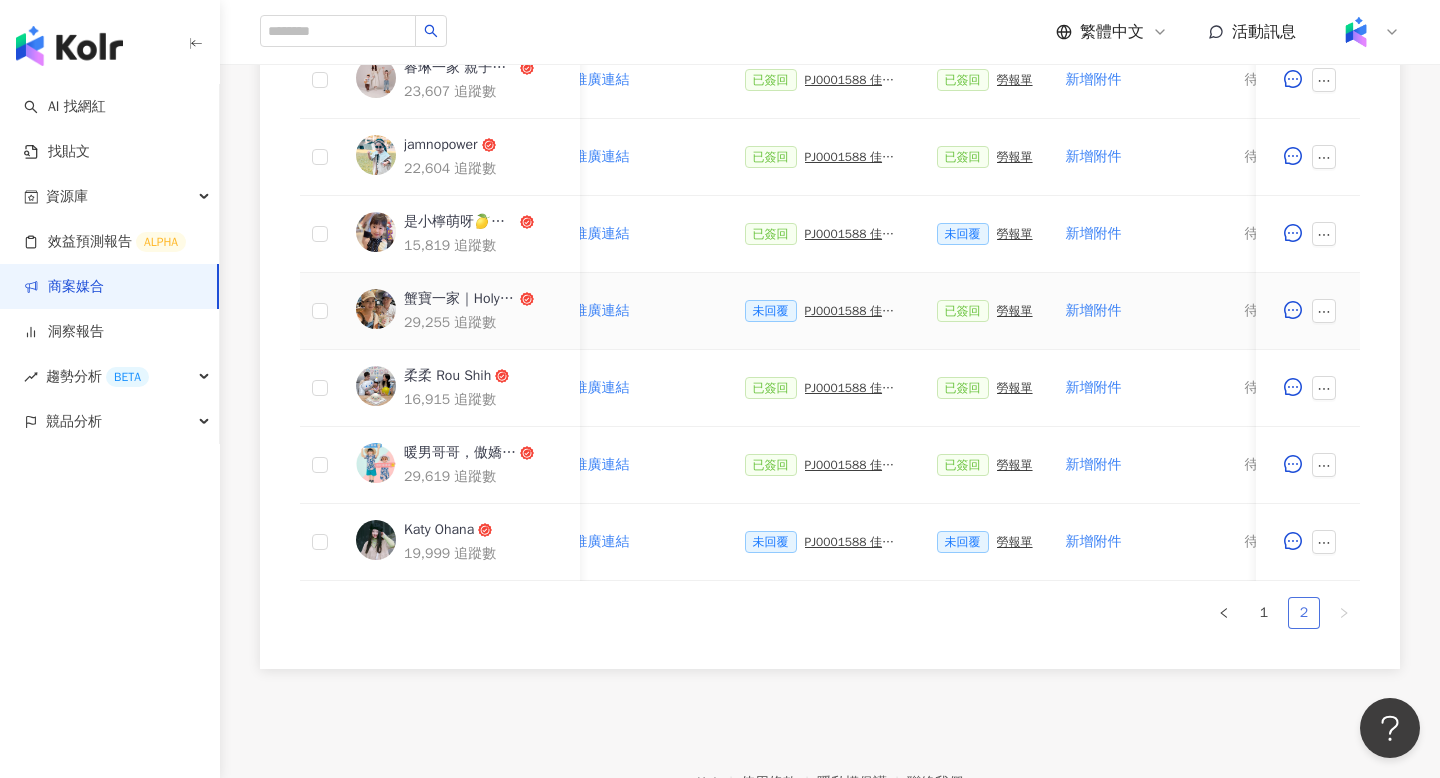 scroll, scrollTop: 932, scrollLeft: 0, axis: vertical 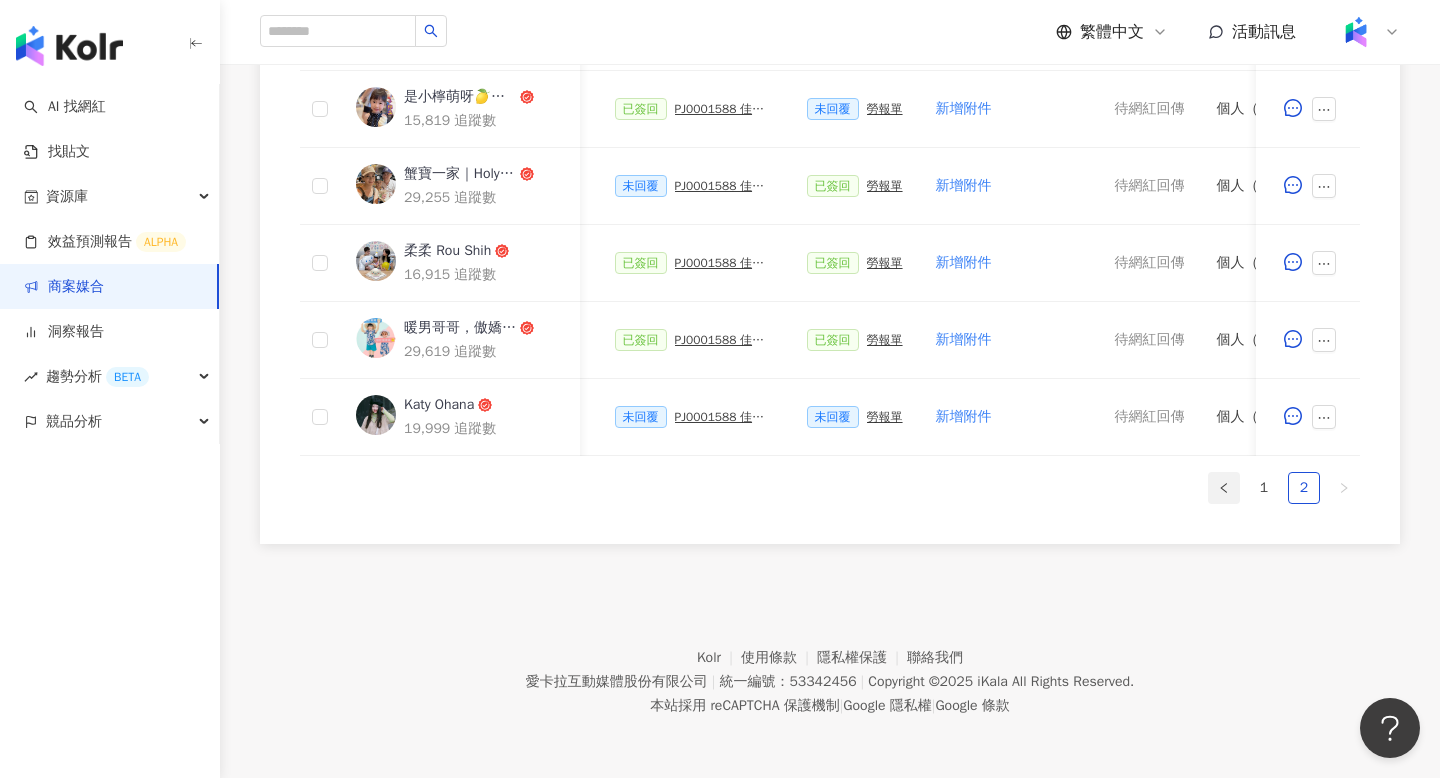 click at bounding box center [1224, 488] 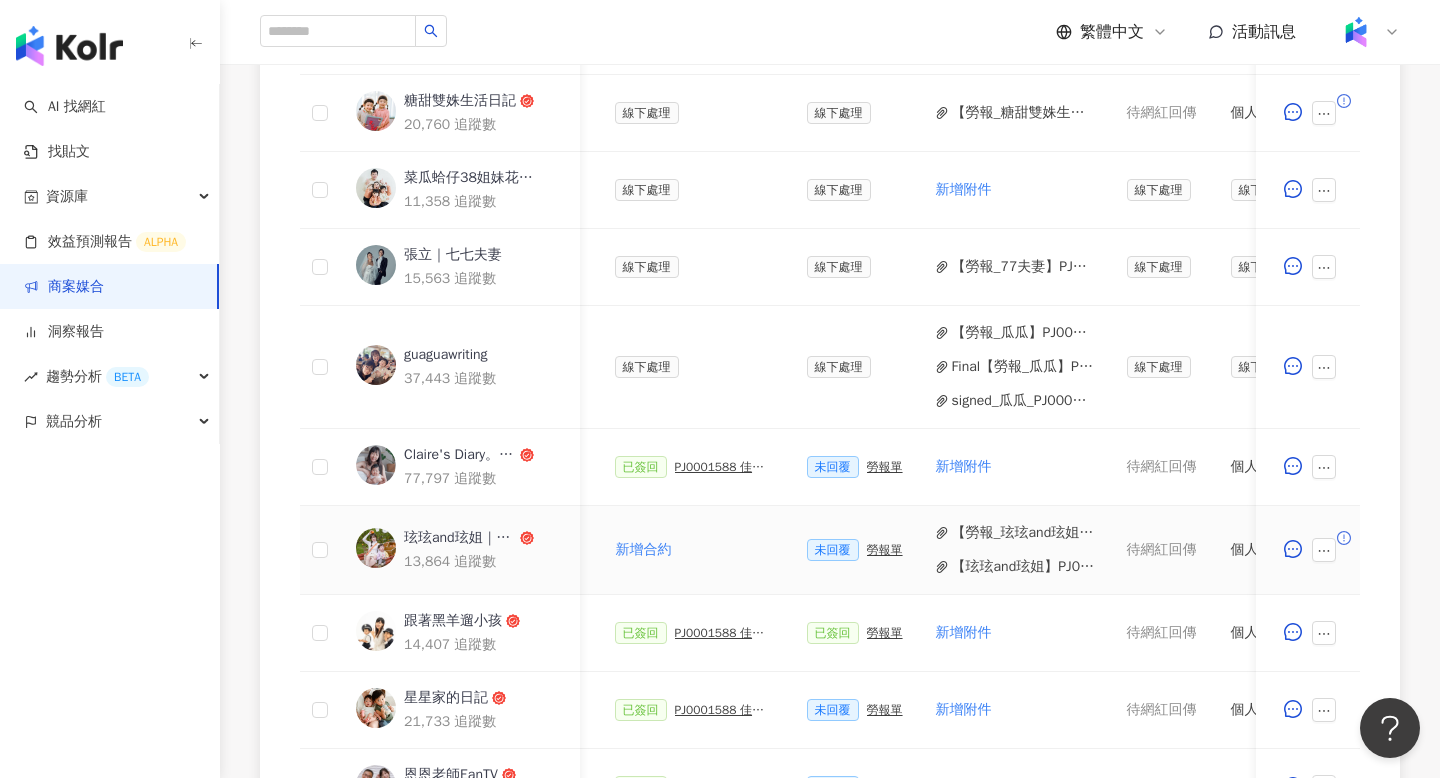 scroll, scrollTop: 689, scrollLeft: 0, axis: vertical 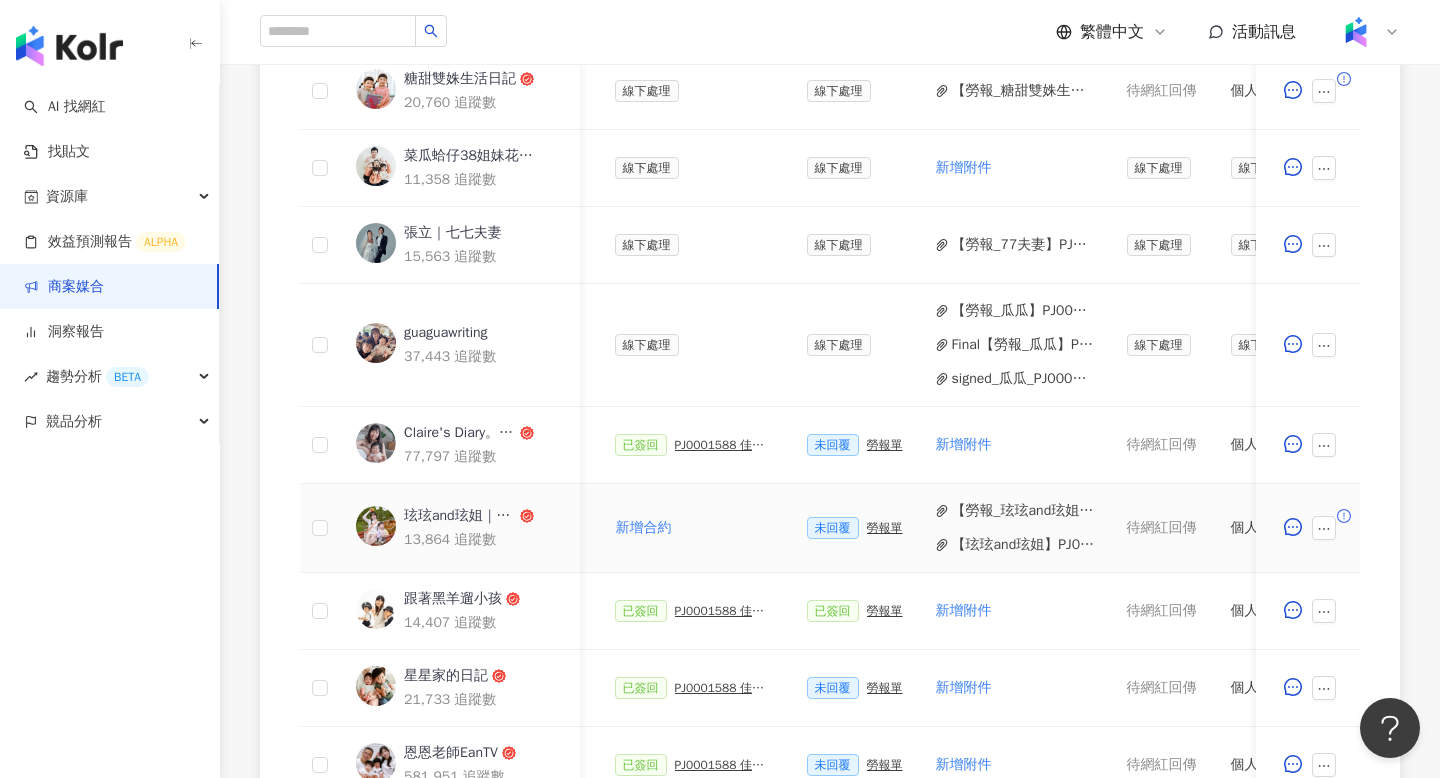 click on "【玹玹and玹姐】PJ0001588 佳乳_福樂乳品組_鈣多多_202507_活動確認單.pdf" at bounding box center [1023, 545] 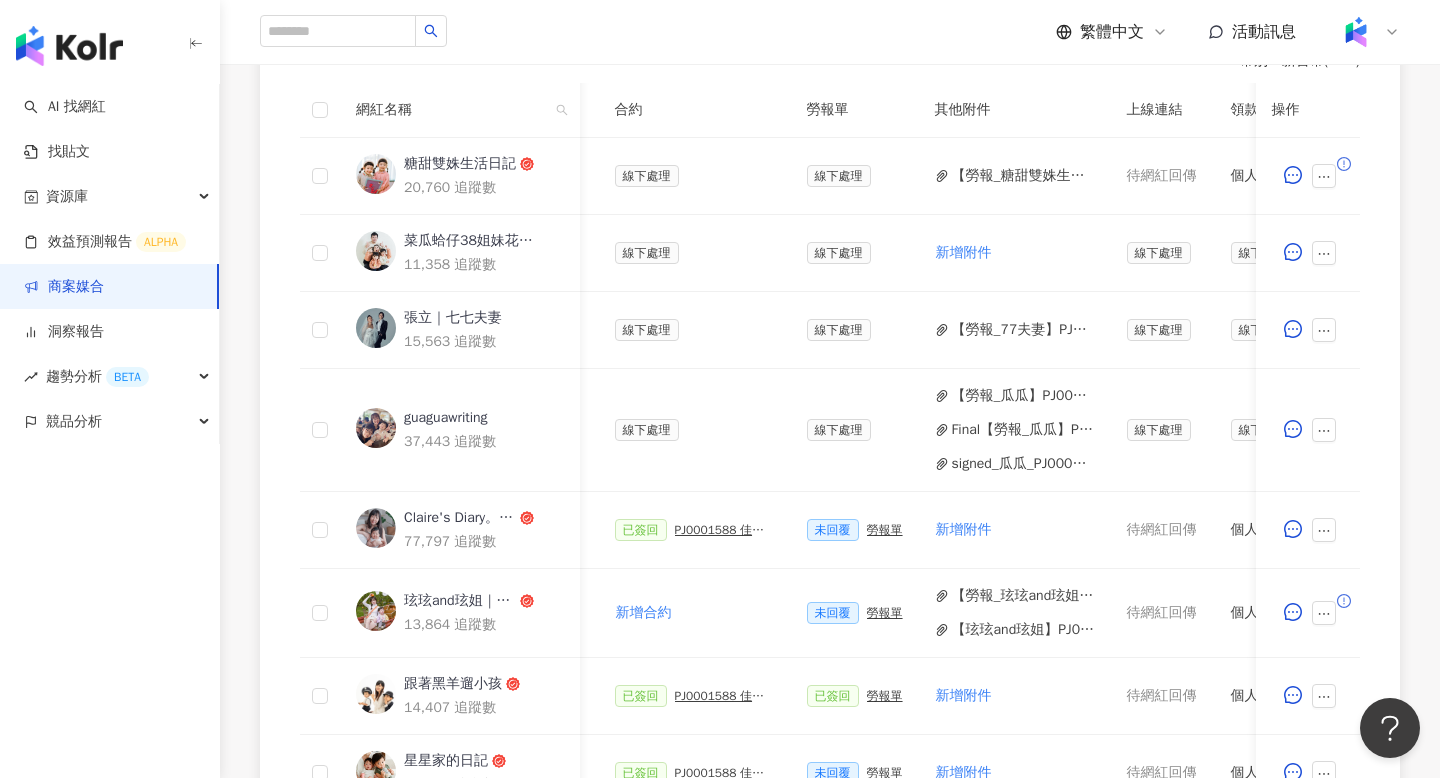 scroll, scrollTop: 491, scrollLeft: 0, axis: vertical 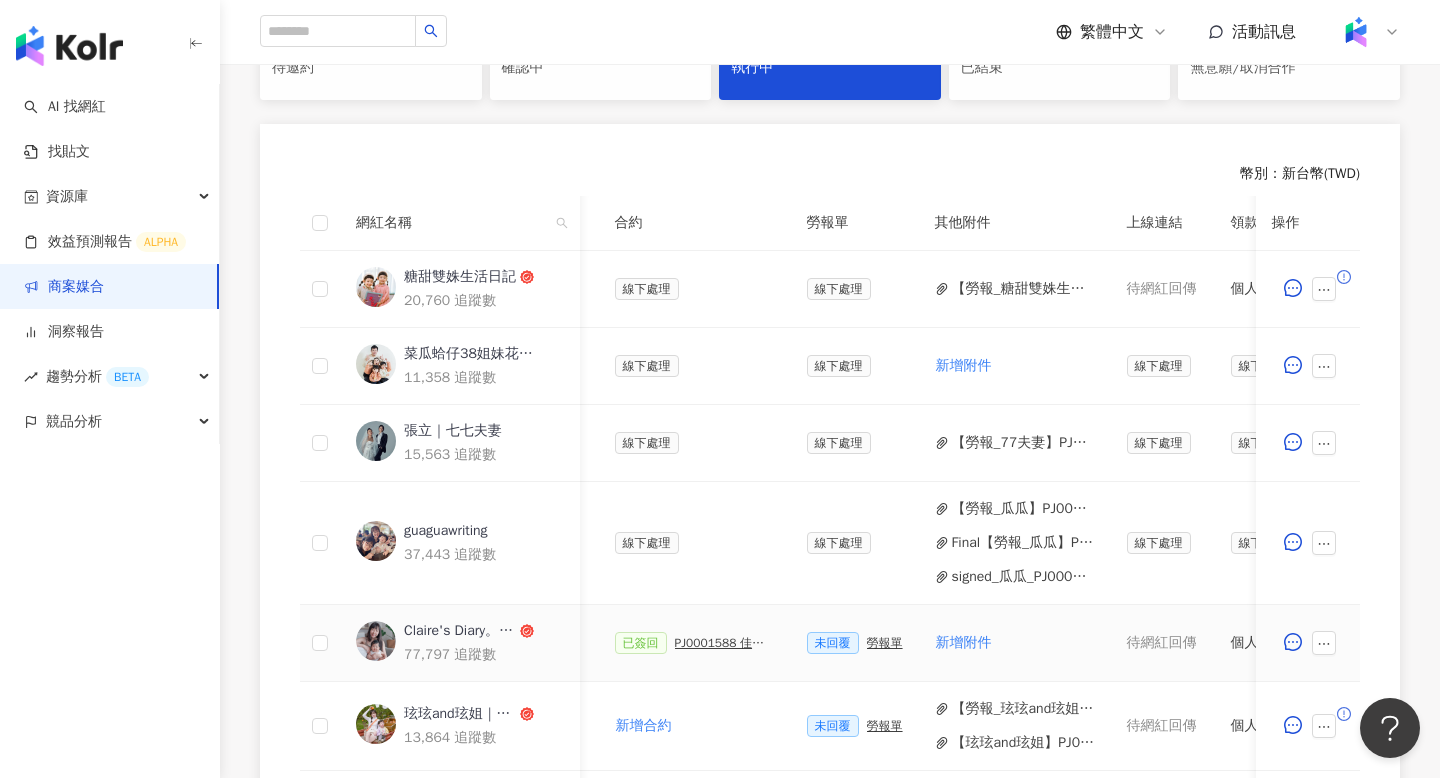 click on "已簽回 PJ0001588 佳乳_福樂乳品組_鈣多多_202507_活動確認單" at bounding box center (695, 643) 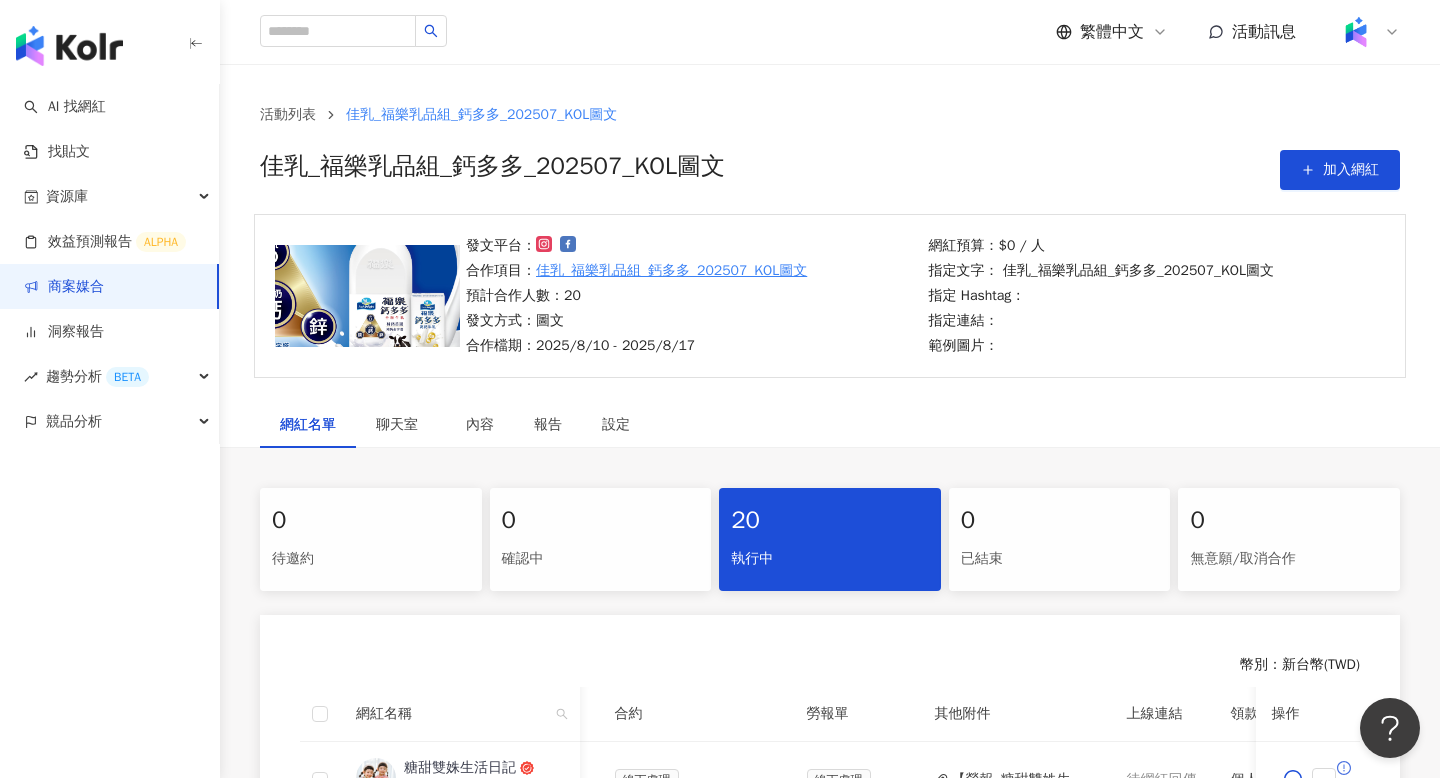 scroll, scrollTop: 100, scrollLeft: 0, axis: vertical 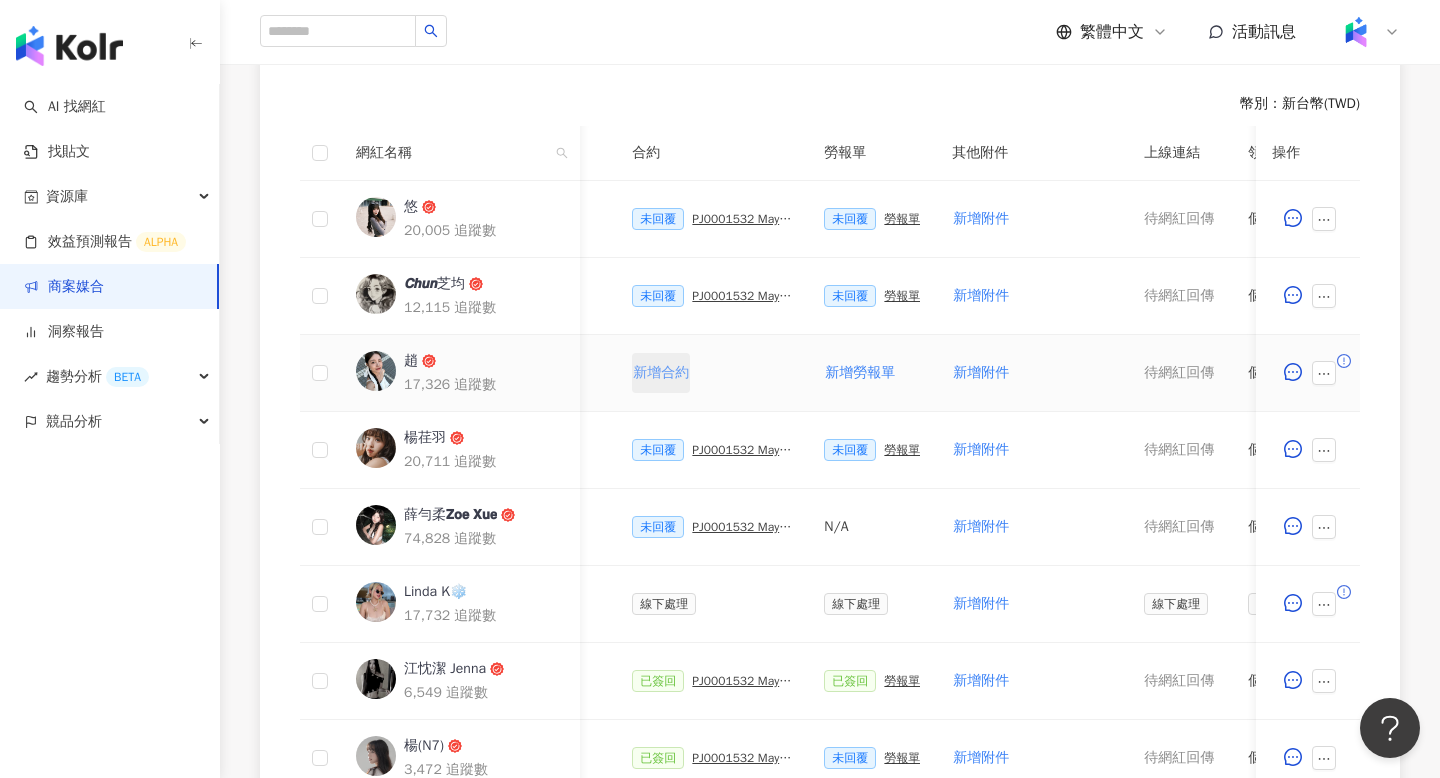 click on "新增合約" at bounding box center (661, 373) 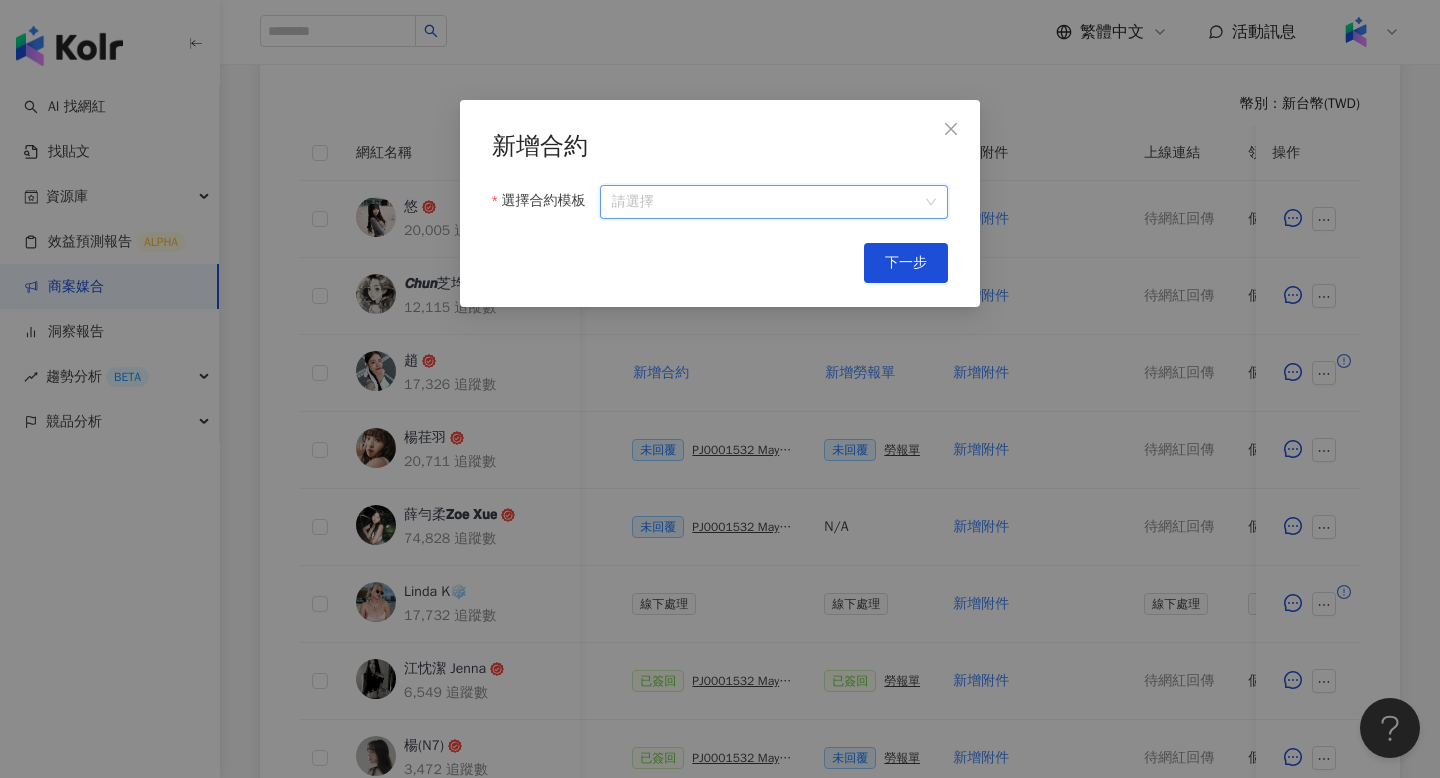 click on "選擇合約模板" at bounding box center (774, 202) 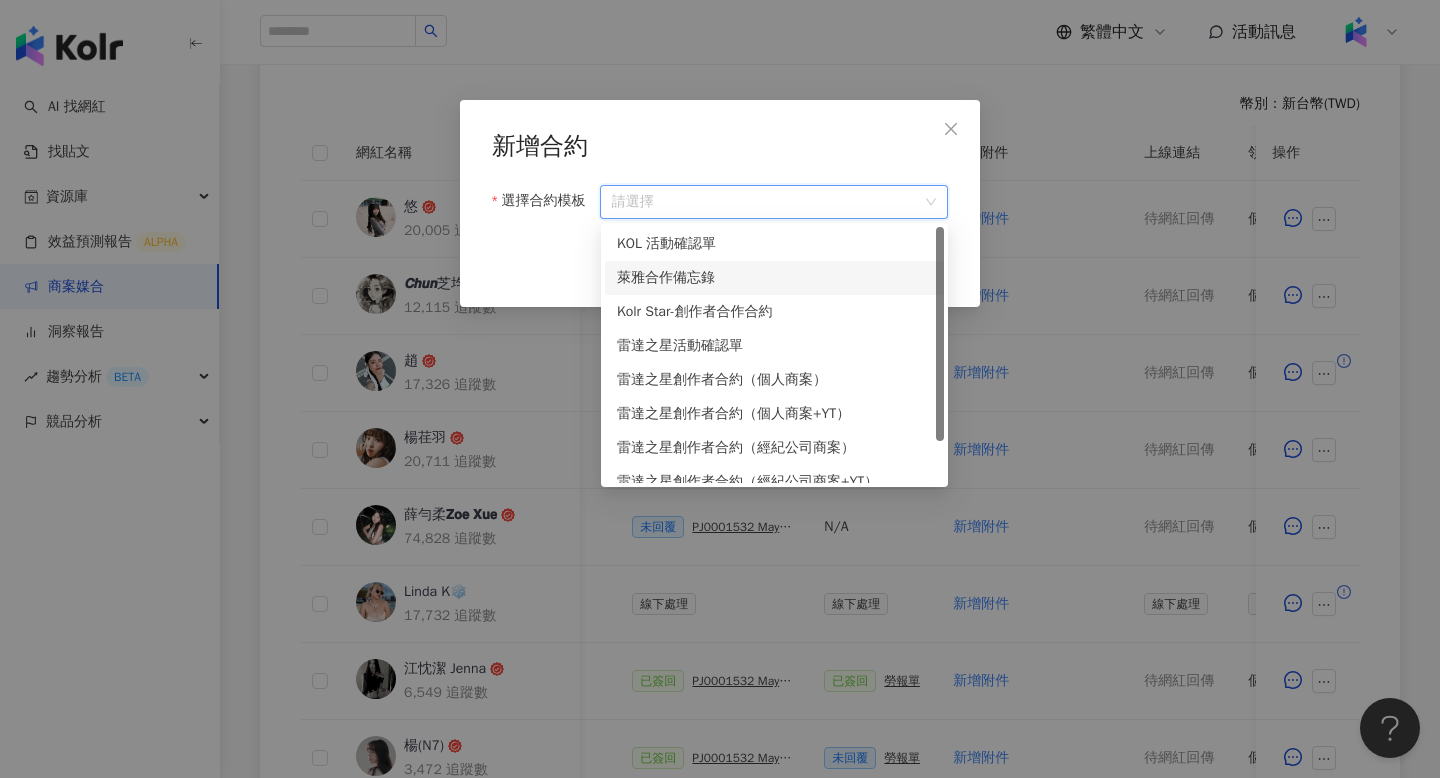 click on "萊雅合作備忘錄" at bounding box center [774, 278] 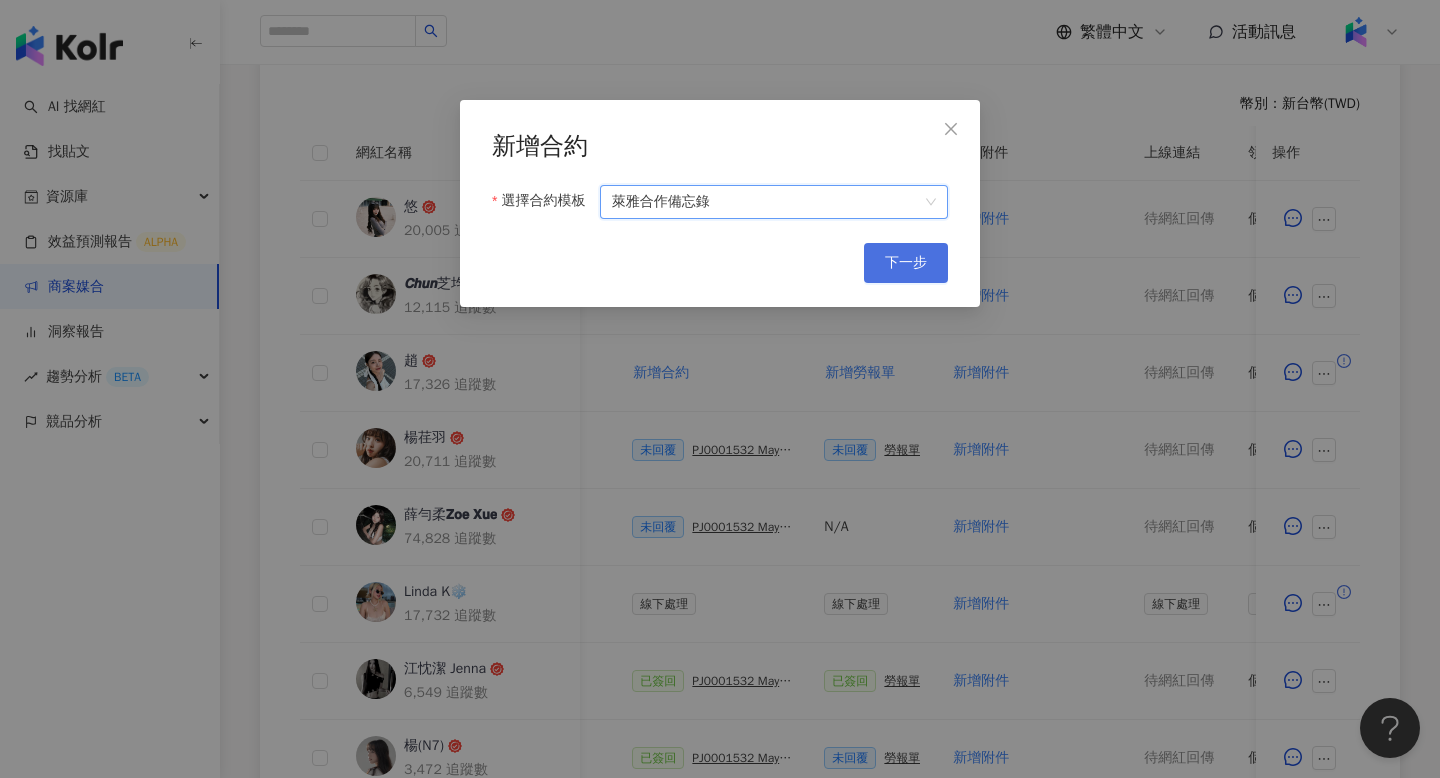 click on "下一步" at bounding box center (906, 263) 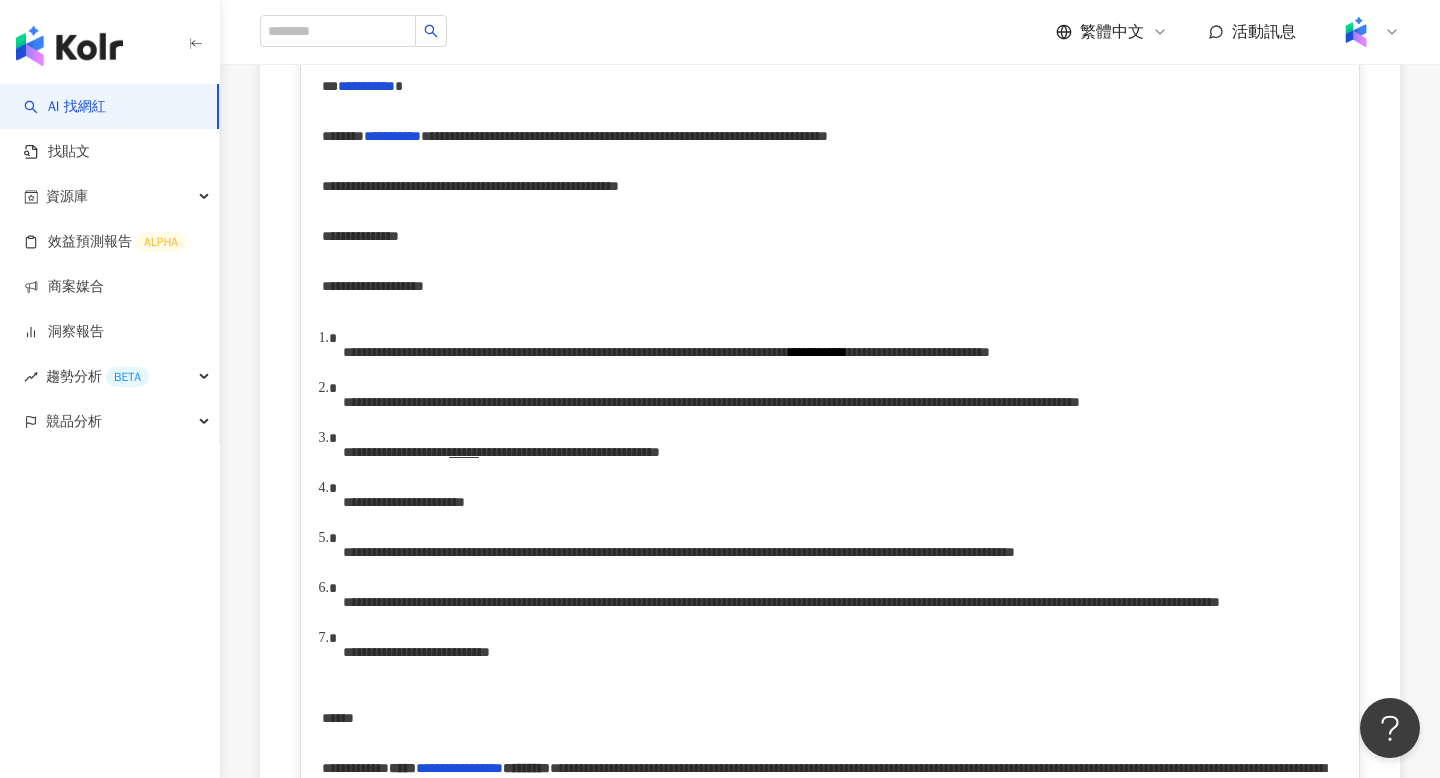 scroll, scrollTop: 0, scrollLeft: 0, axis: both 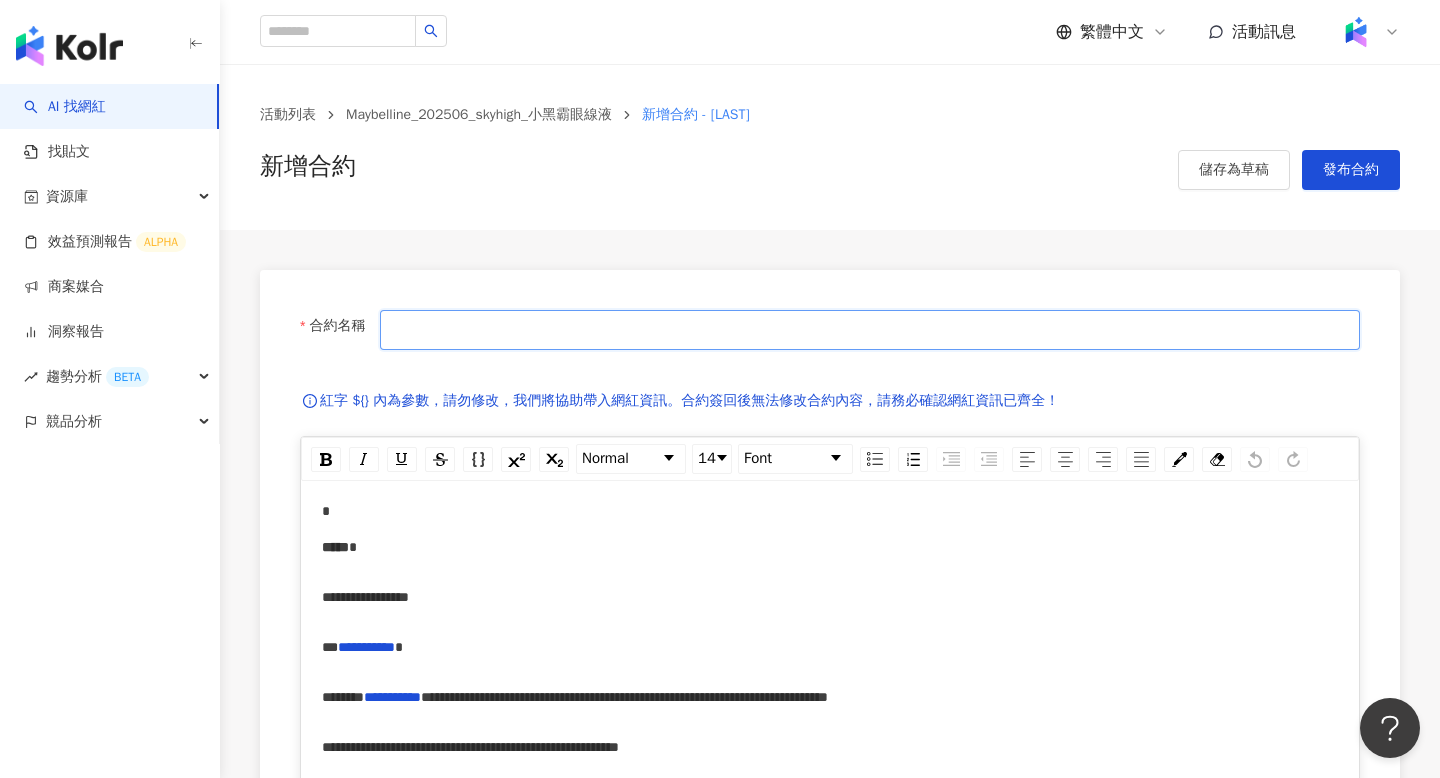 click on "合約名稱" at bounding box center (870, 330) 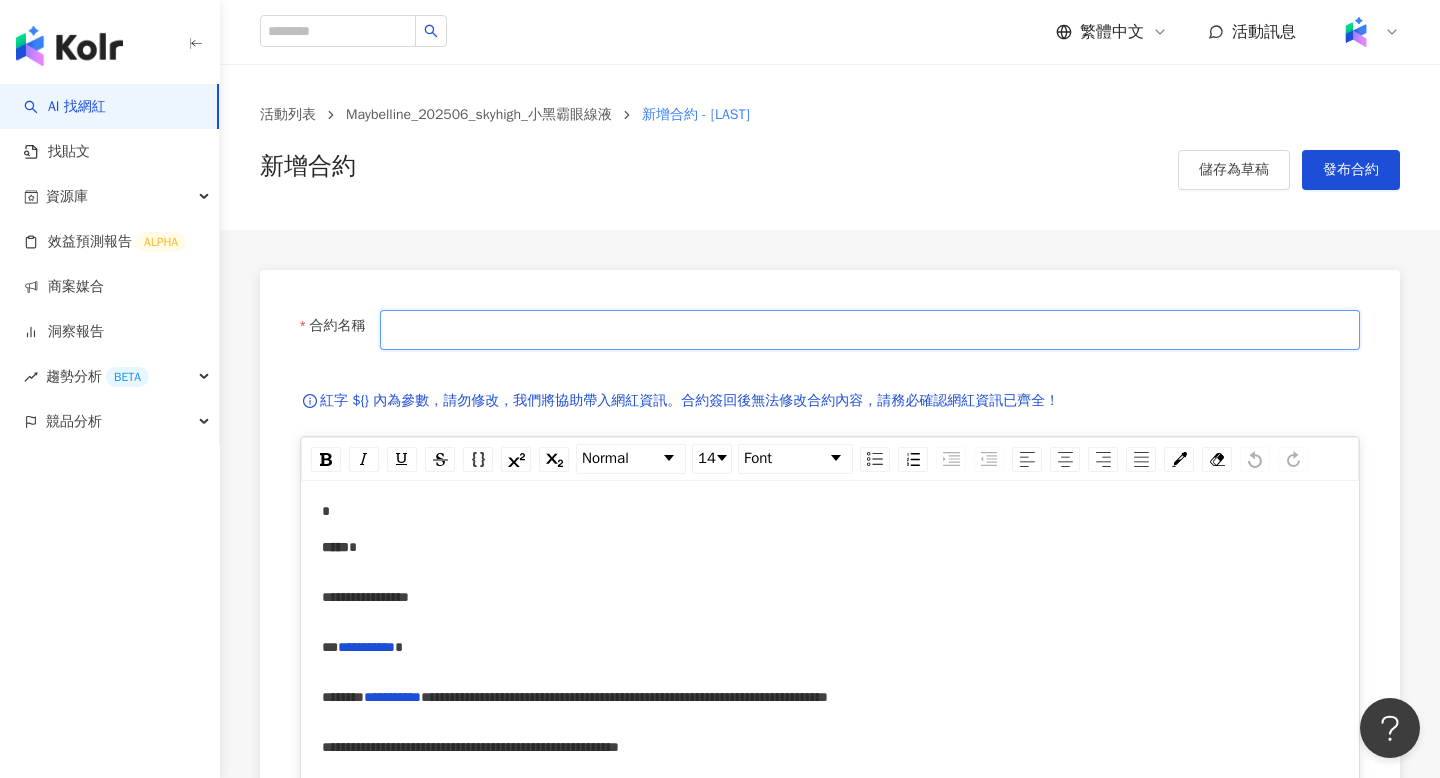 type on "**********" 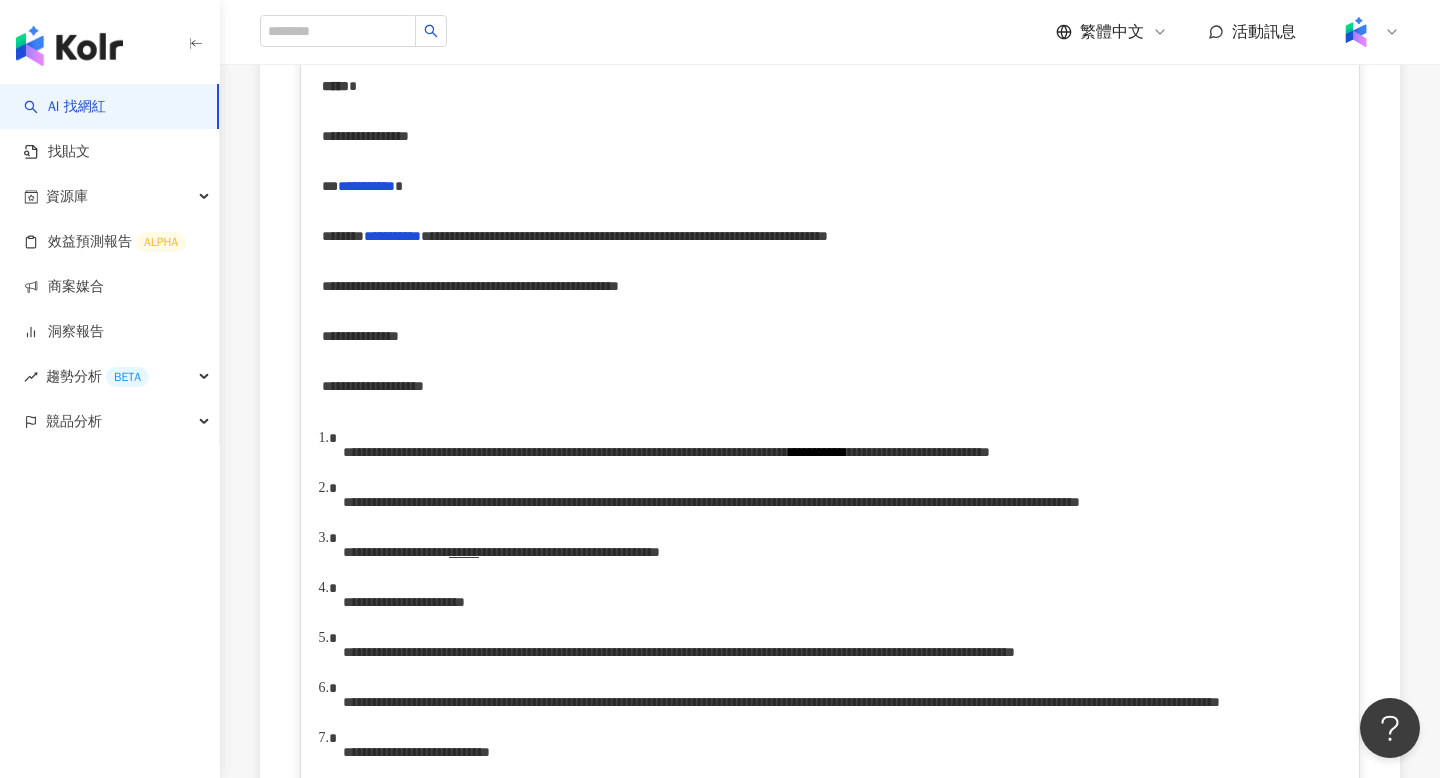 scroll, scrollTop: 459, scrollLeft: 0, axis: vertical 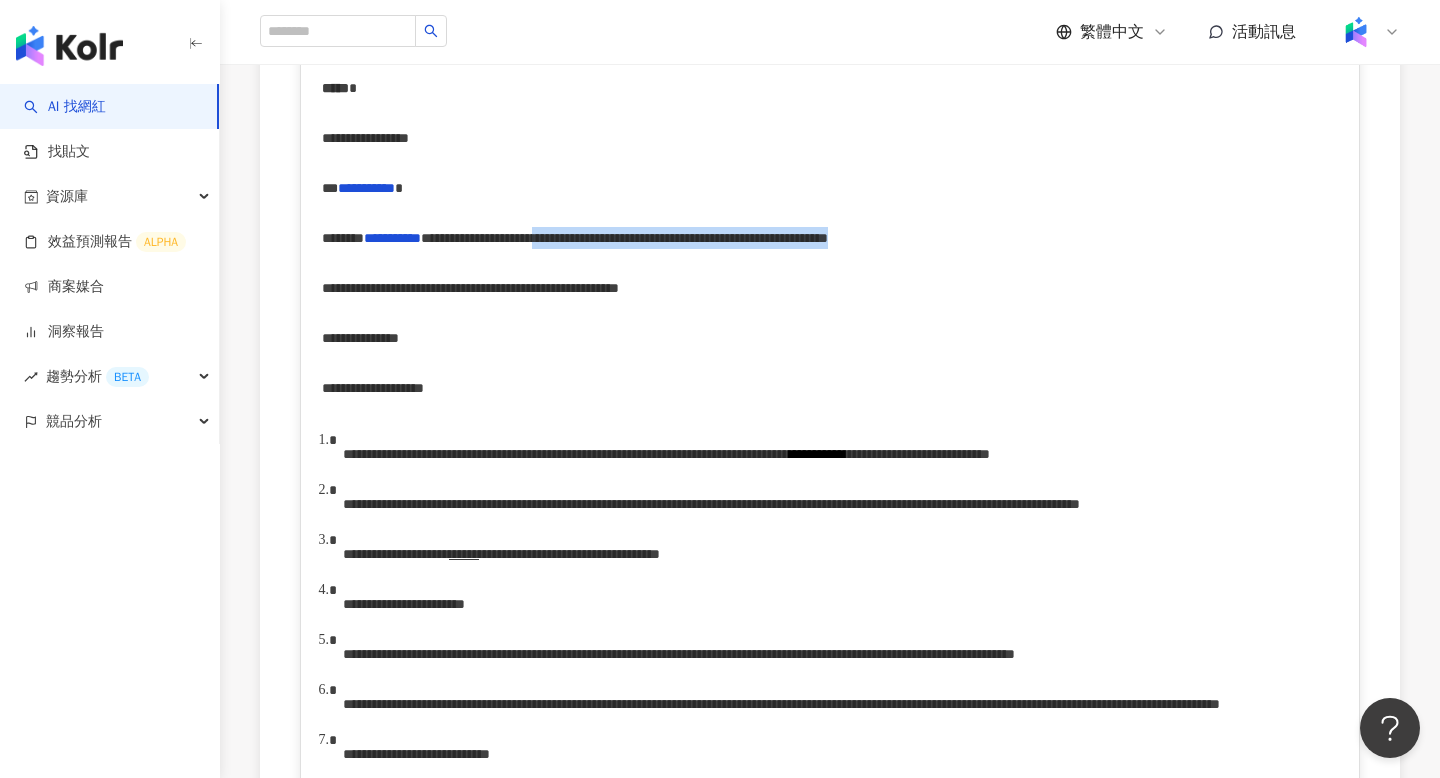 drag, startPoint x: 805, startPoint y: 252, endPoint x: 469, endPoint y: 265, distance: 336.2514 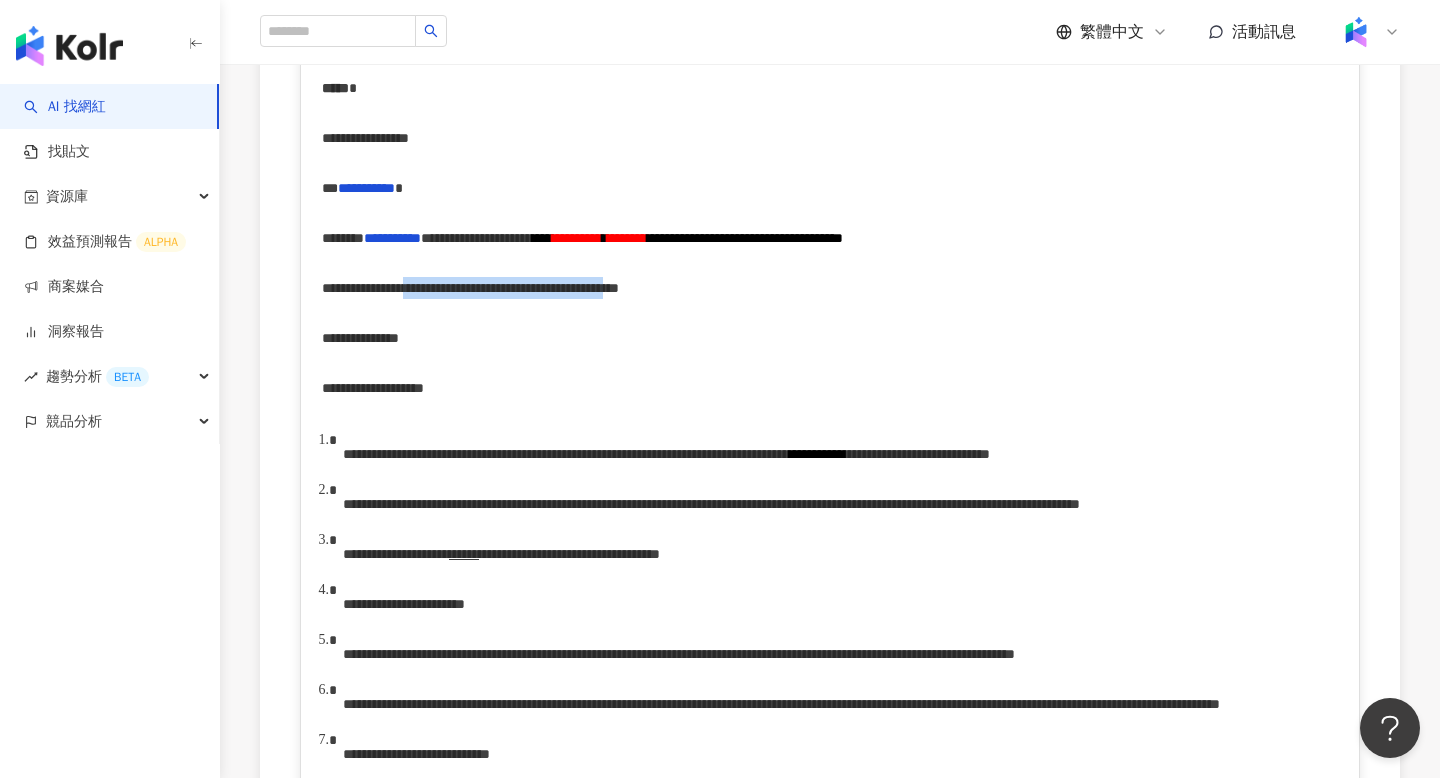drag, startPoint x: 499, startPoint y: 309, endPoint x: 744, endPoint y: 314, distance: 245.05101 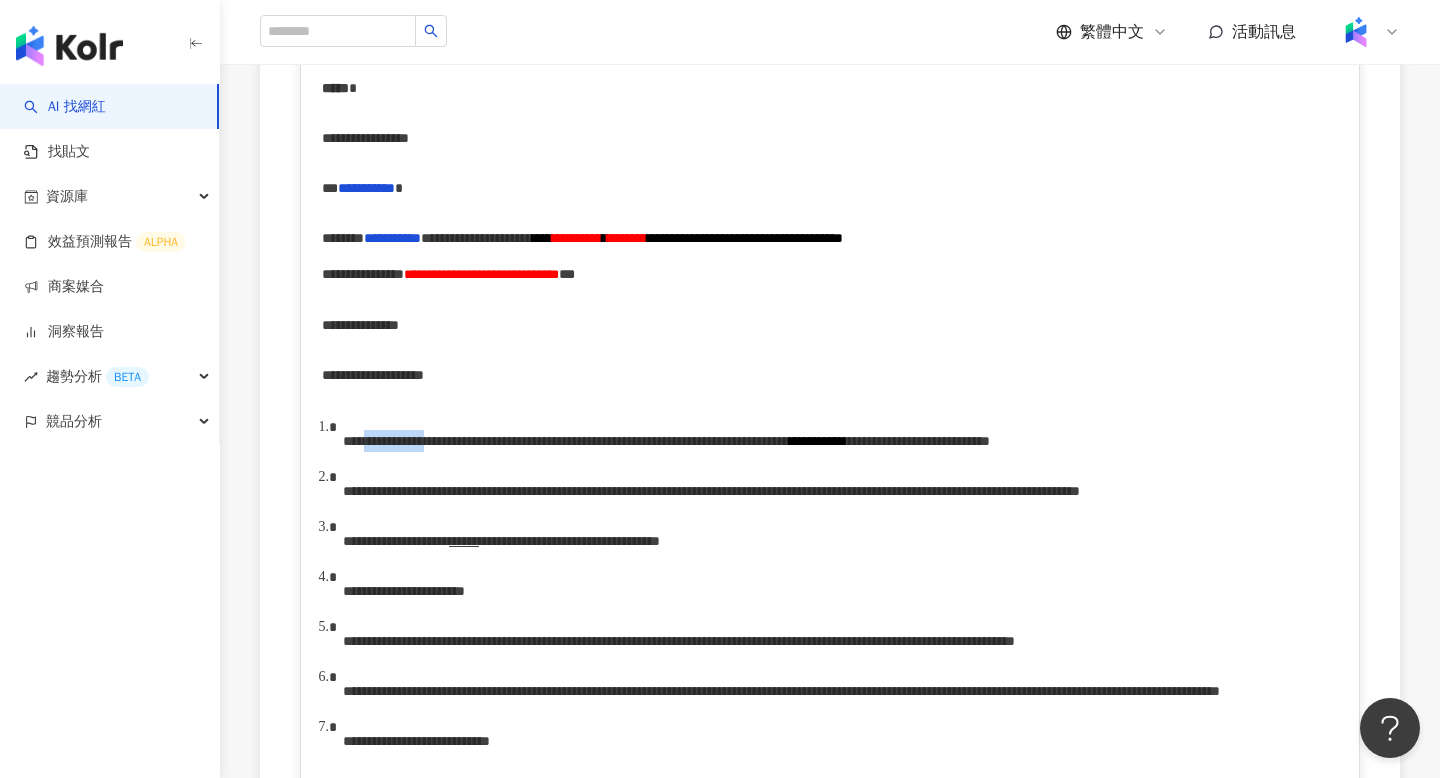 drag, startPoint x: 398, startPoint y: 461, endPoint x: 479, endPoint y: 461, distance: 81 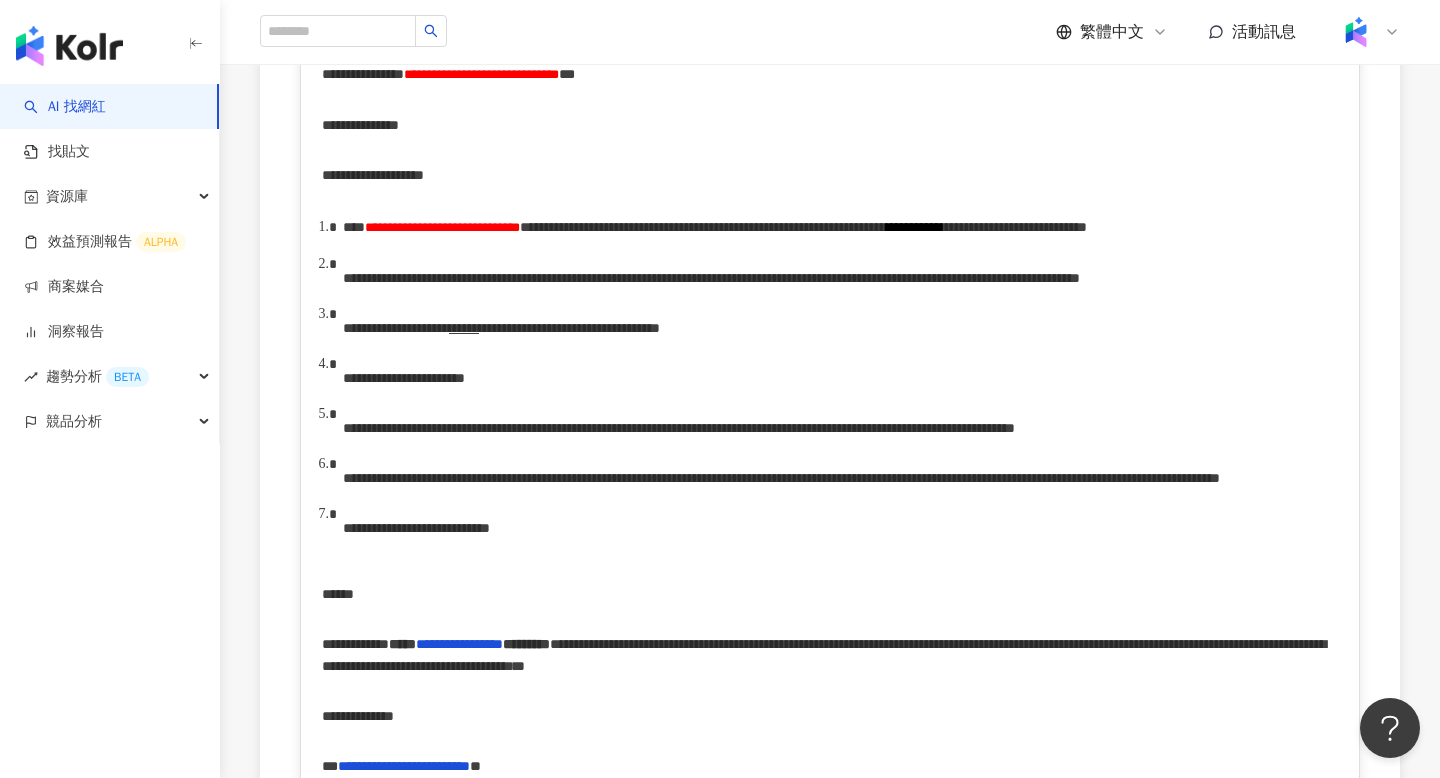 scroll, scrollTop: 663, scrollLeft: 0, axis: vertical 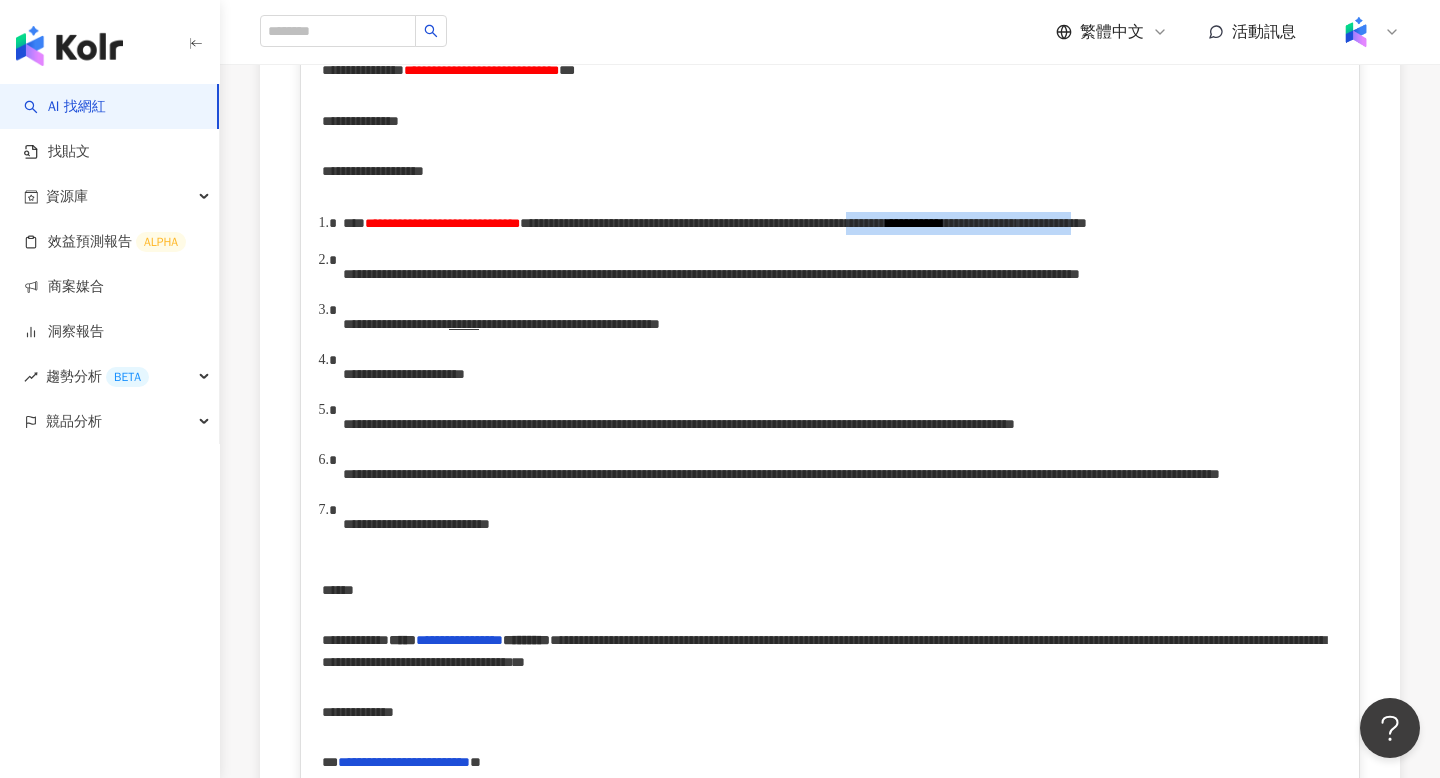 drag, startPoint x: 552, startPoint y: 272, endPoint x: 983, endPoint y: 276, distance: 431.01855 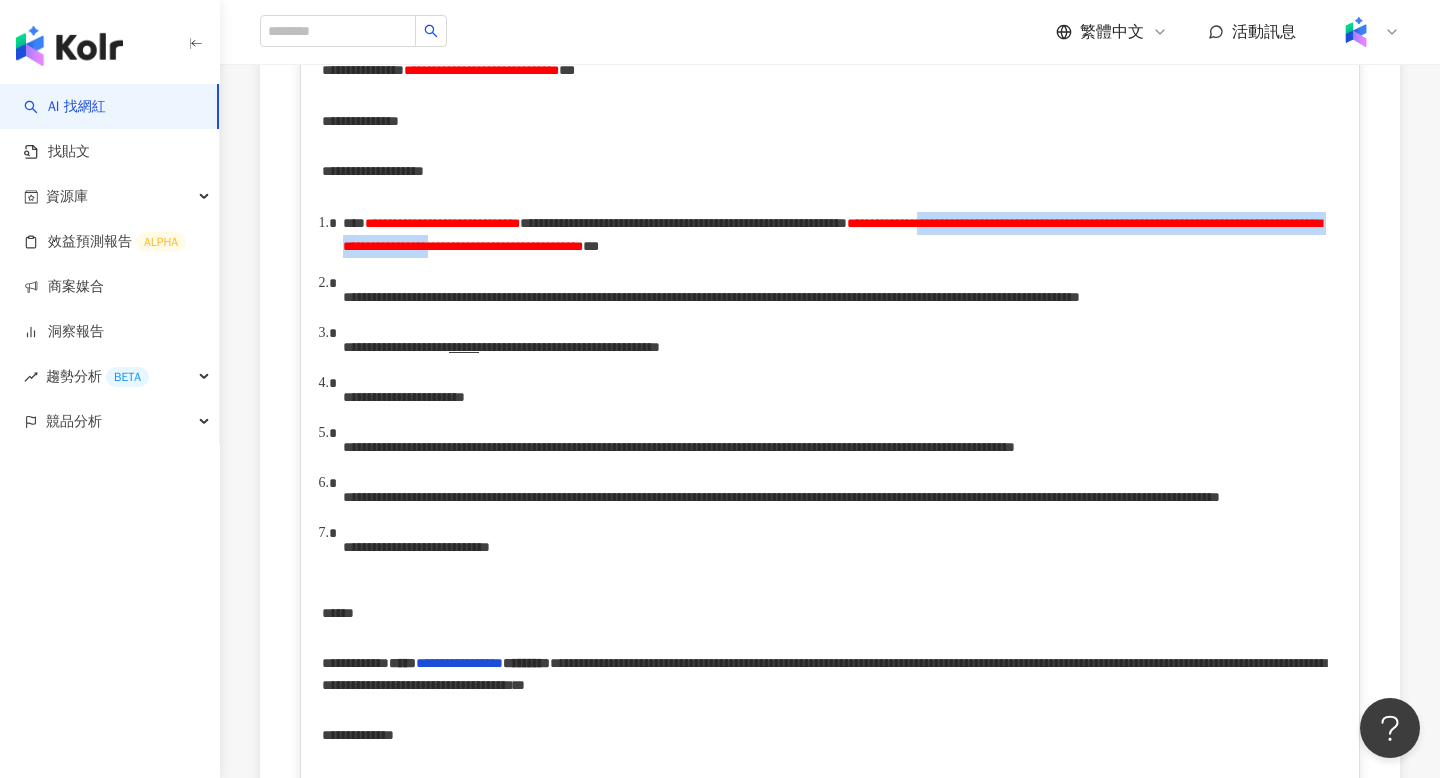 drag, startPoint x: 676, startPoint y: 276, endPoint x: 728, endPoint y: 288, distance: 53.366657 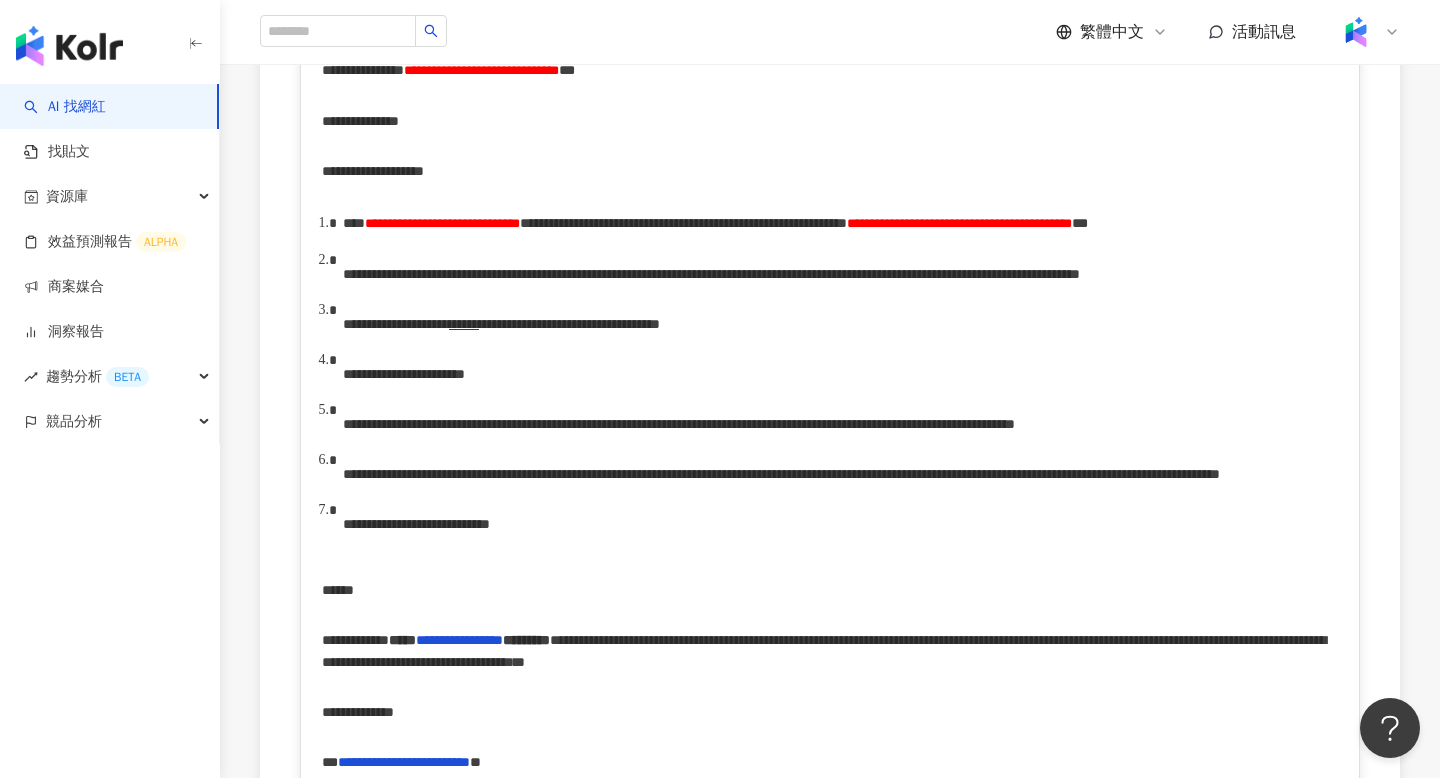 click on "**********" at bounding box center (711, 274) 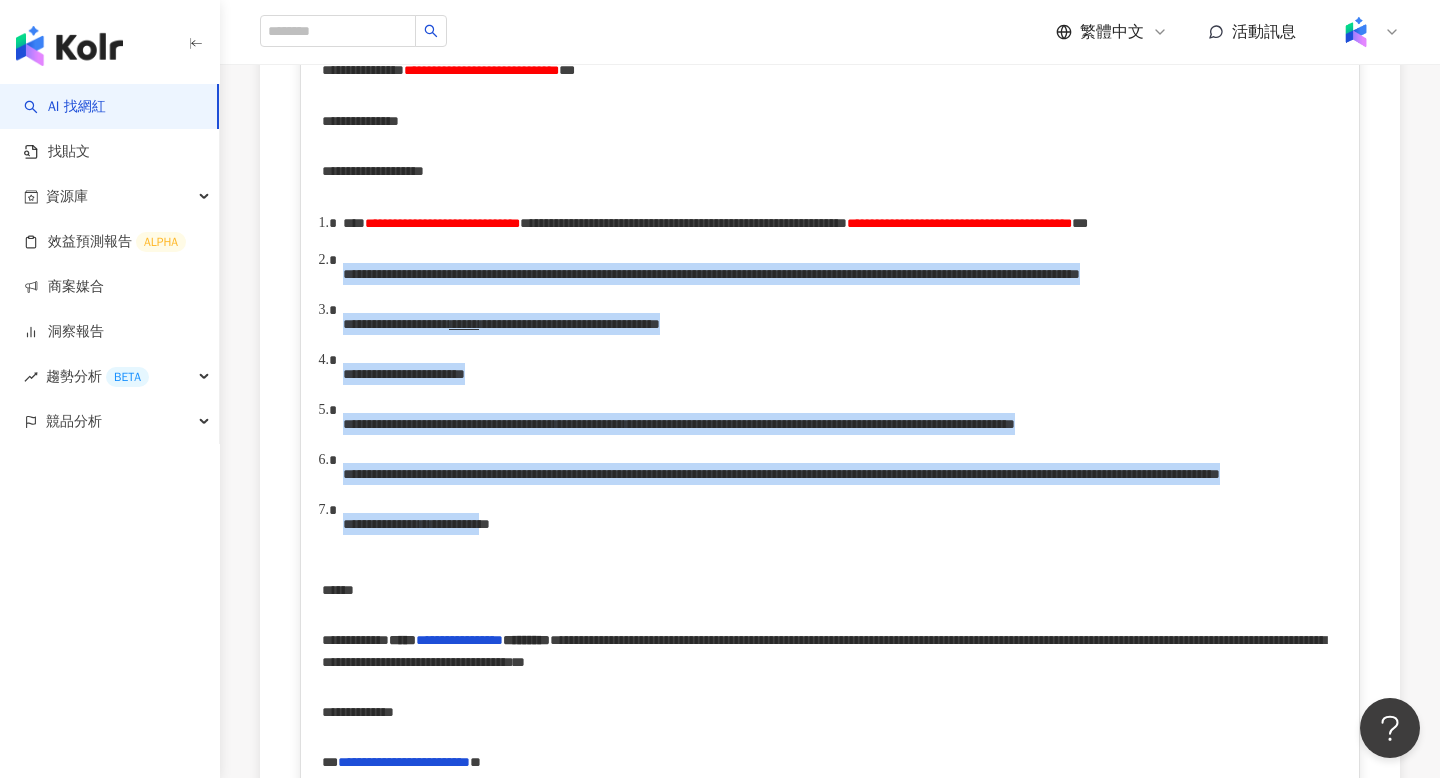 drag, startPoint x: 345, startPoint y: 317, endPoint x: 696, endPoint y: 682, distance: 506.38522 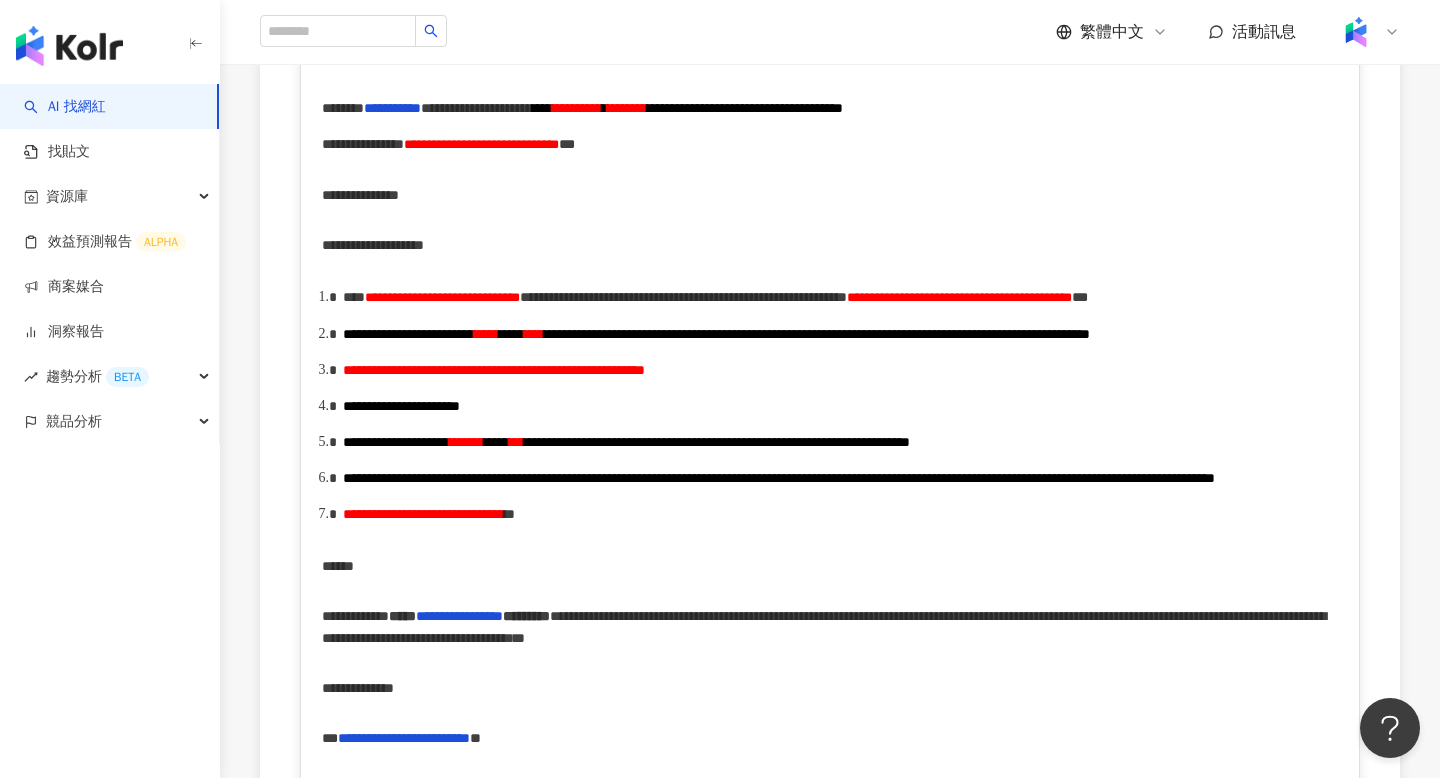 scroll, scrollTop: 592, scrollLeft: 0, axis: vertical 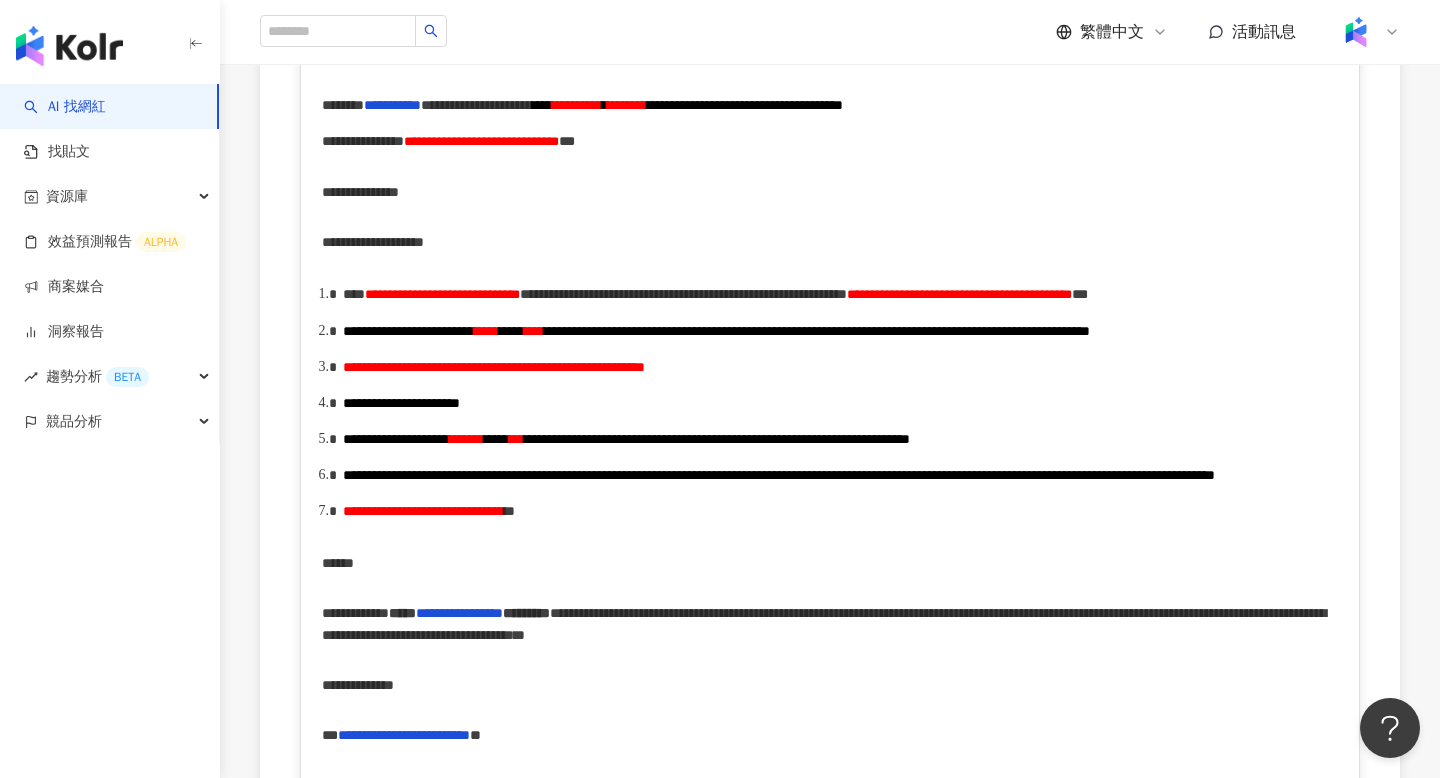 click on "**********" at bounding box center [959, 294] 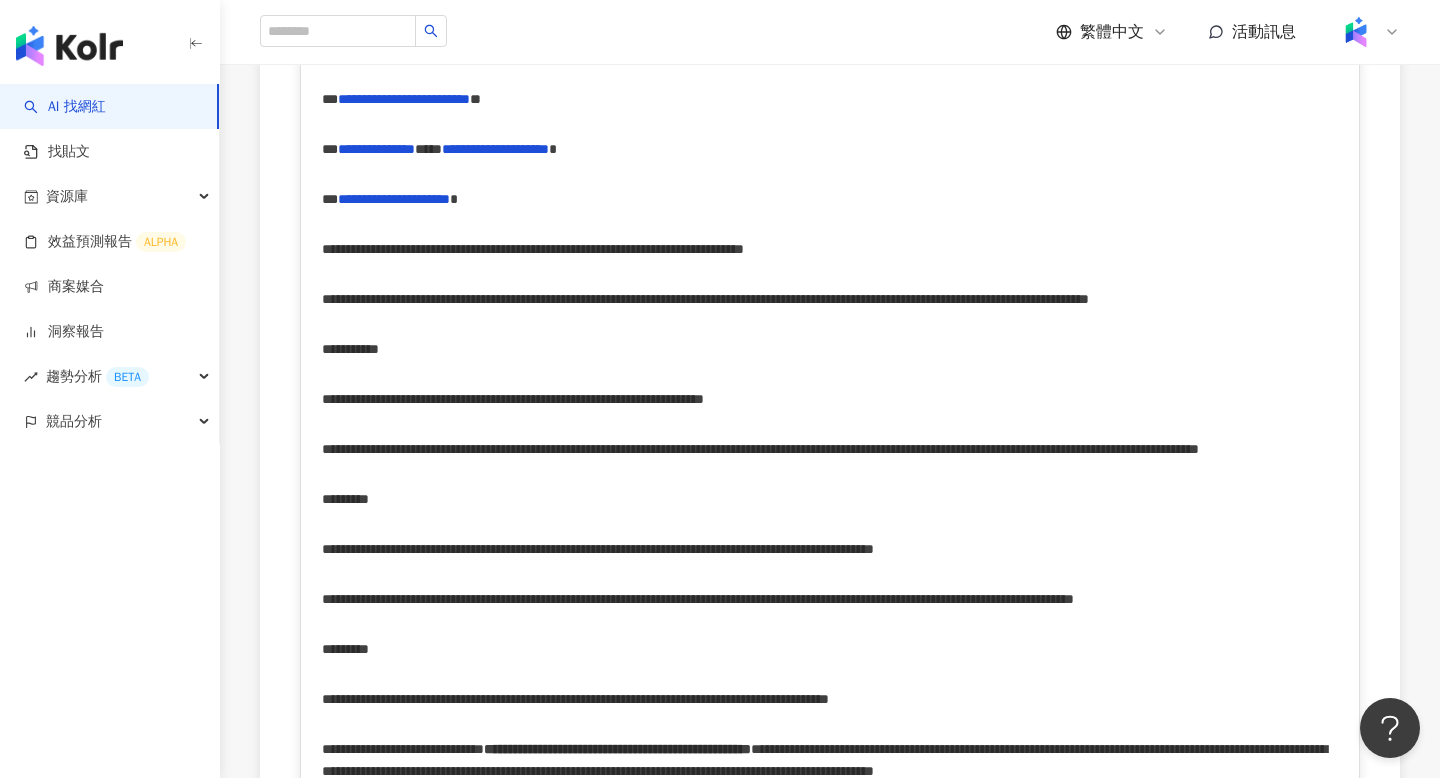 scroll, scrollTop: 1252, scrollLeft: 0, axis: vertical 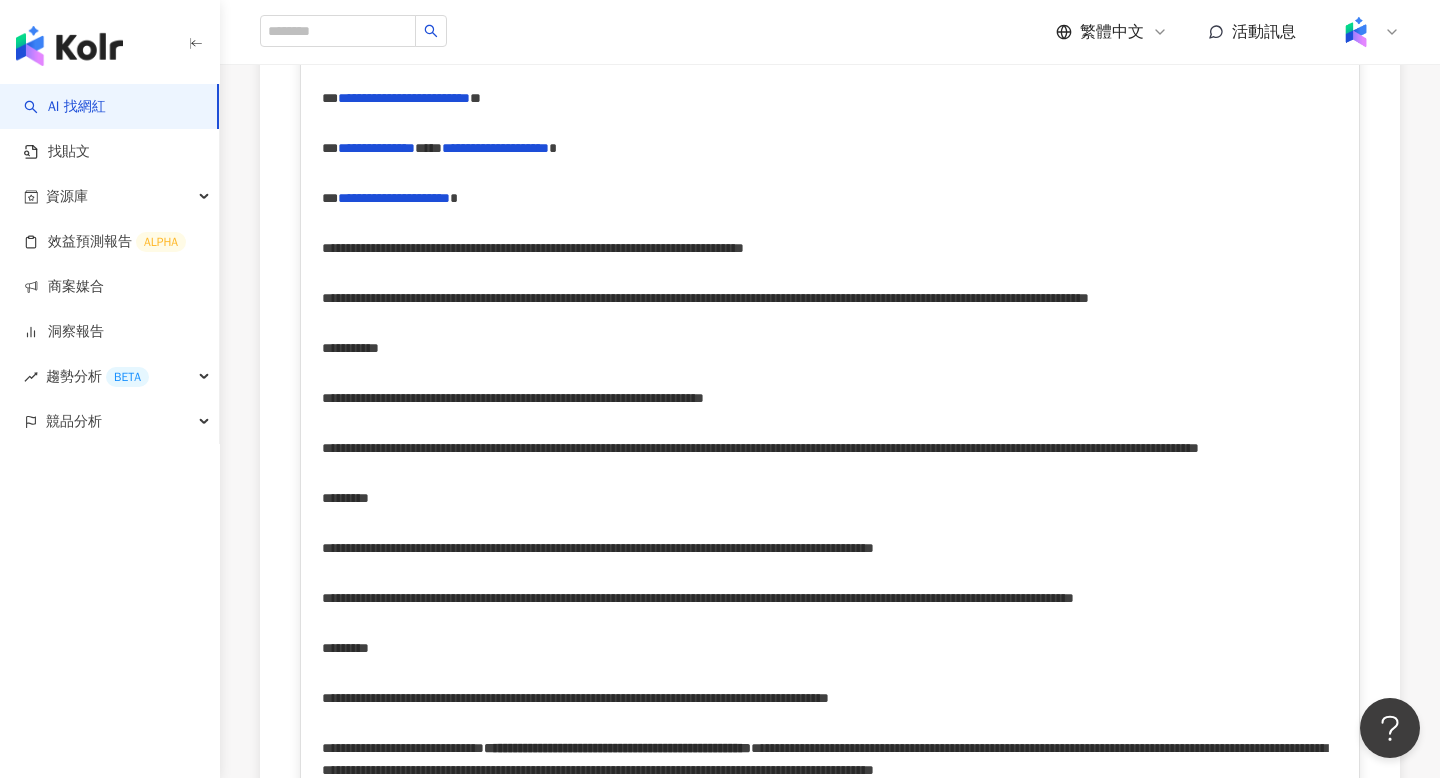 drag, startPoint x: 664, startPoint y: 166, endPoint x: 345, endPoint y: 206, distance: 321.49805 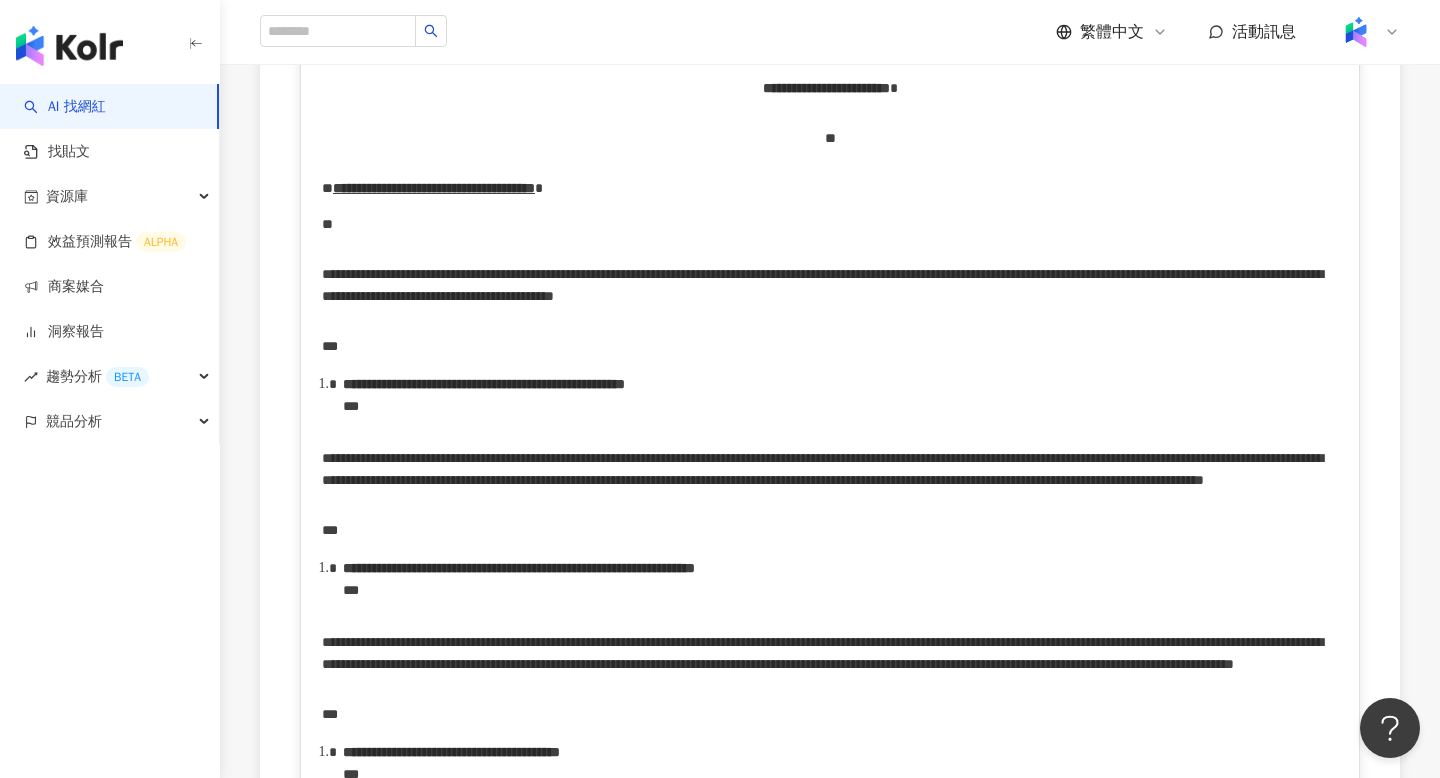 scroll, scrollTop: 4104, scrollLeft: 0, axis: vertical 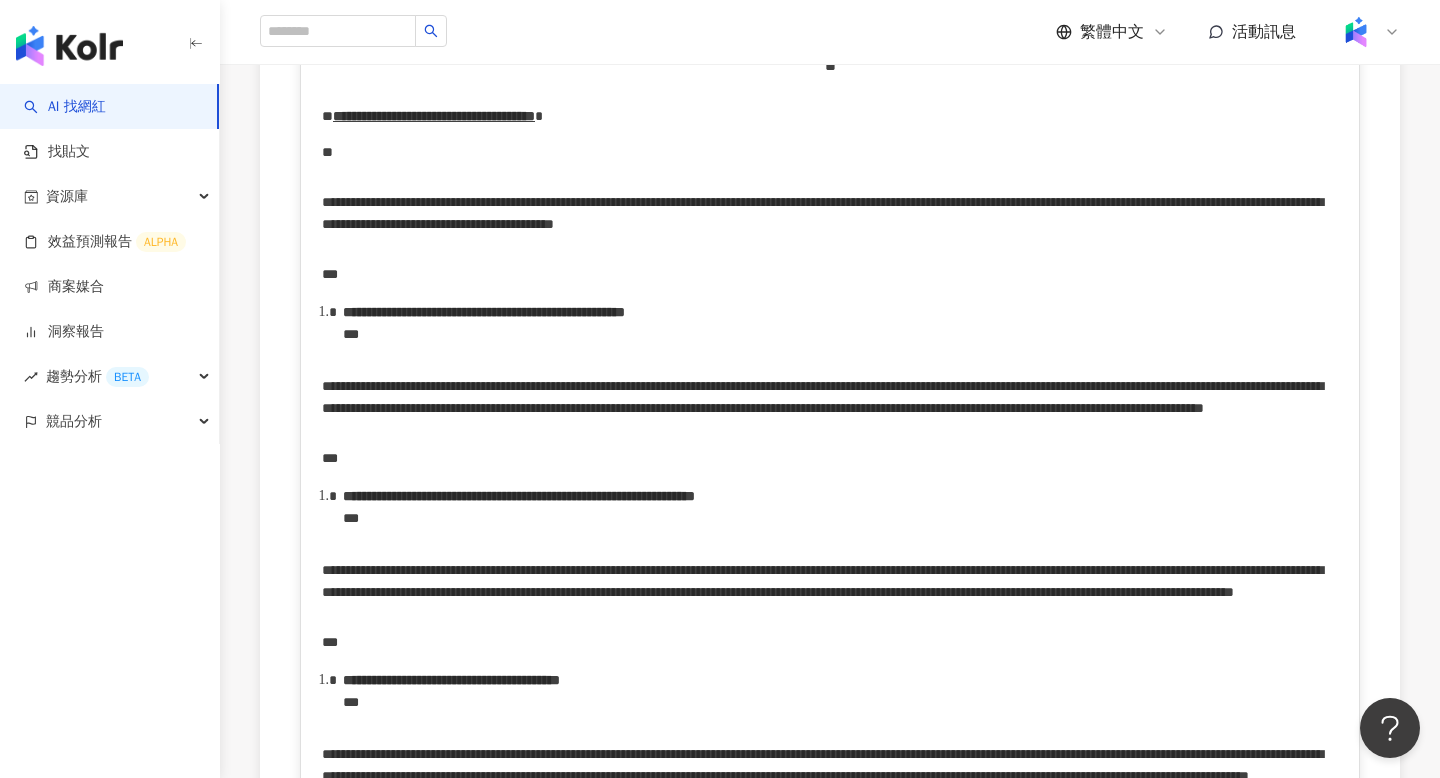 drag, startPoint x: 319, startPoint y: 448, endPoint x: 558, endPoint y: 453, distance: 239.05229 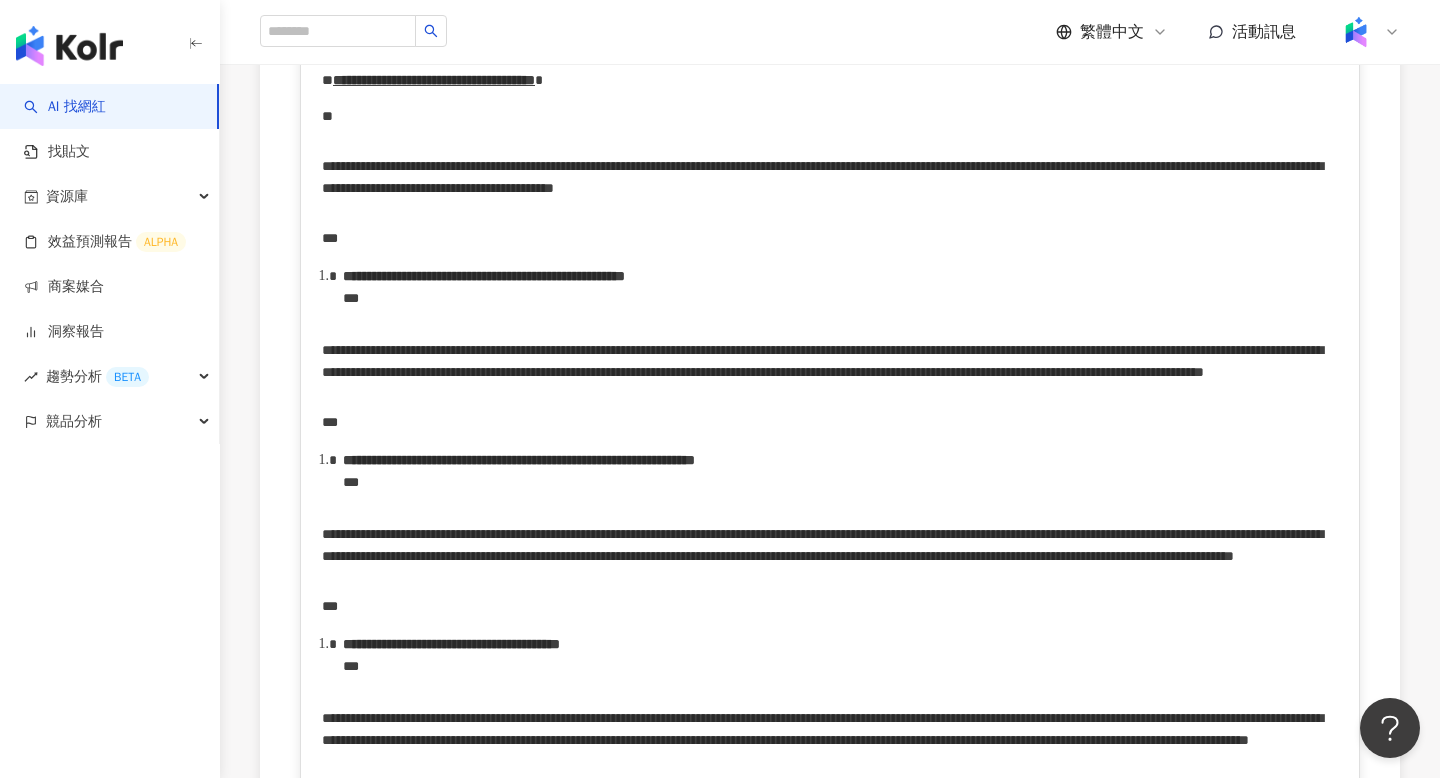 drag, startPoint x: 389, startPoint y: 517, endPoint x: 458, endPoint y: 518, distance: 69.00725 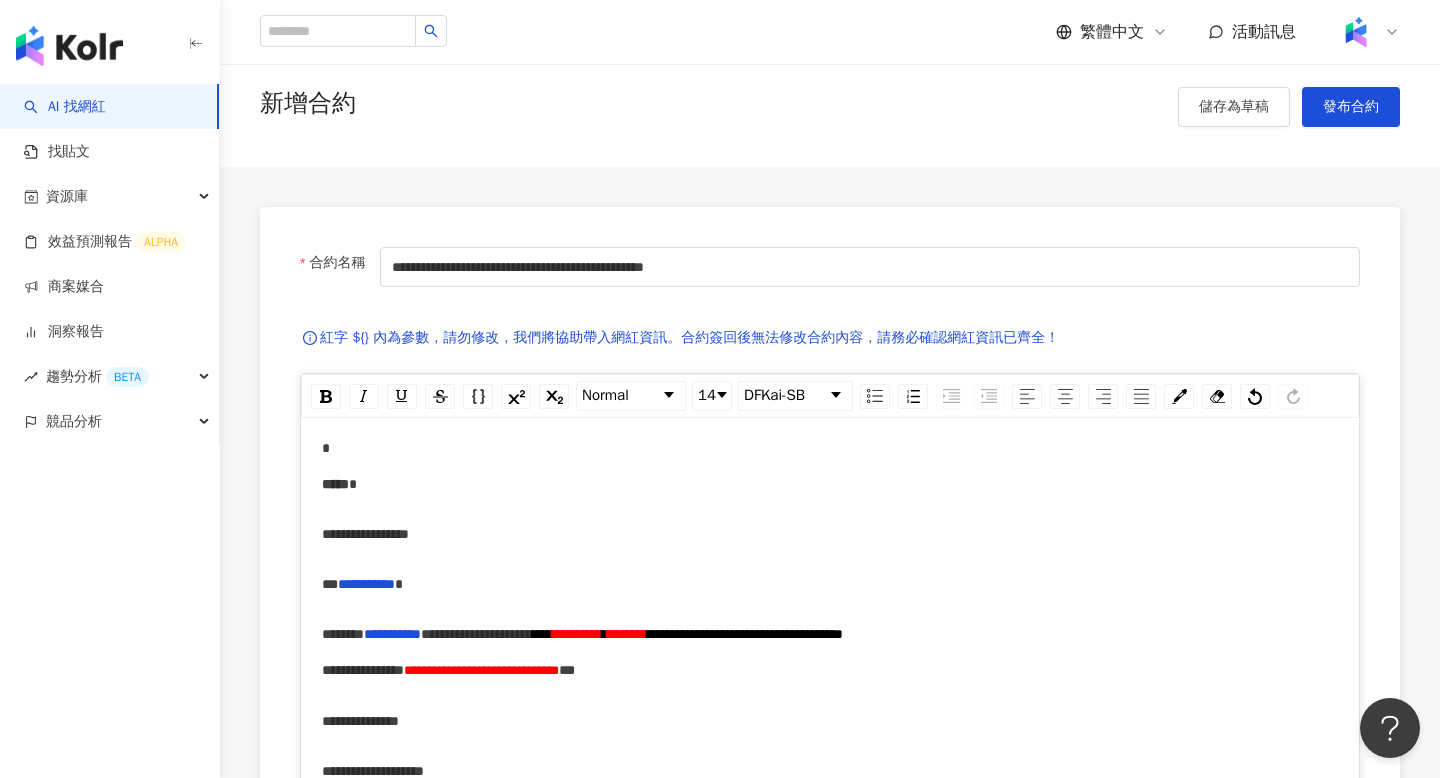 scroll, scrollTop: 16, scrollLeft: 0, axis: vertical 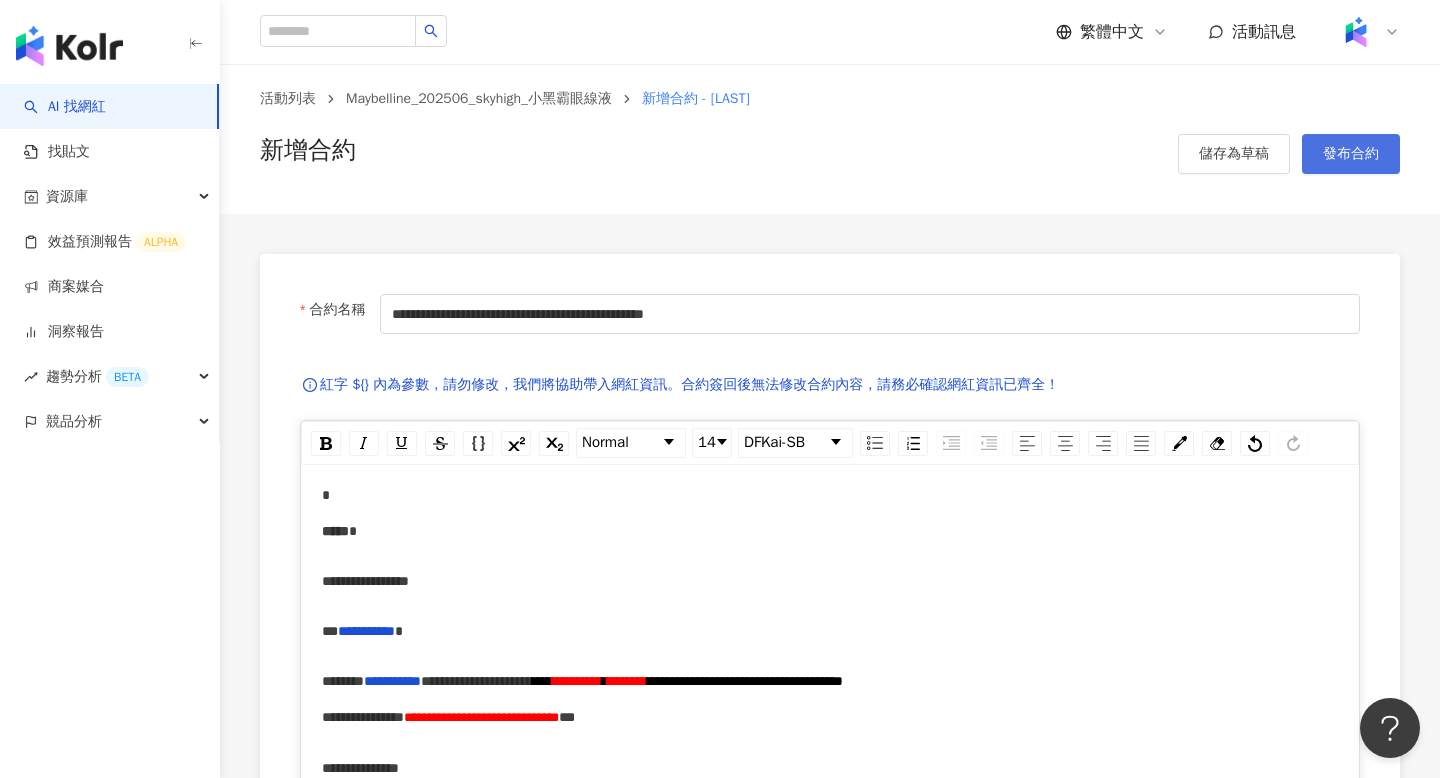 click on "發布合約" at bounding box center [1351, 154] 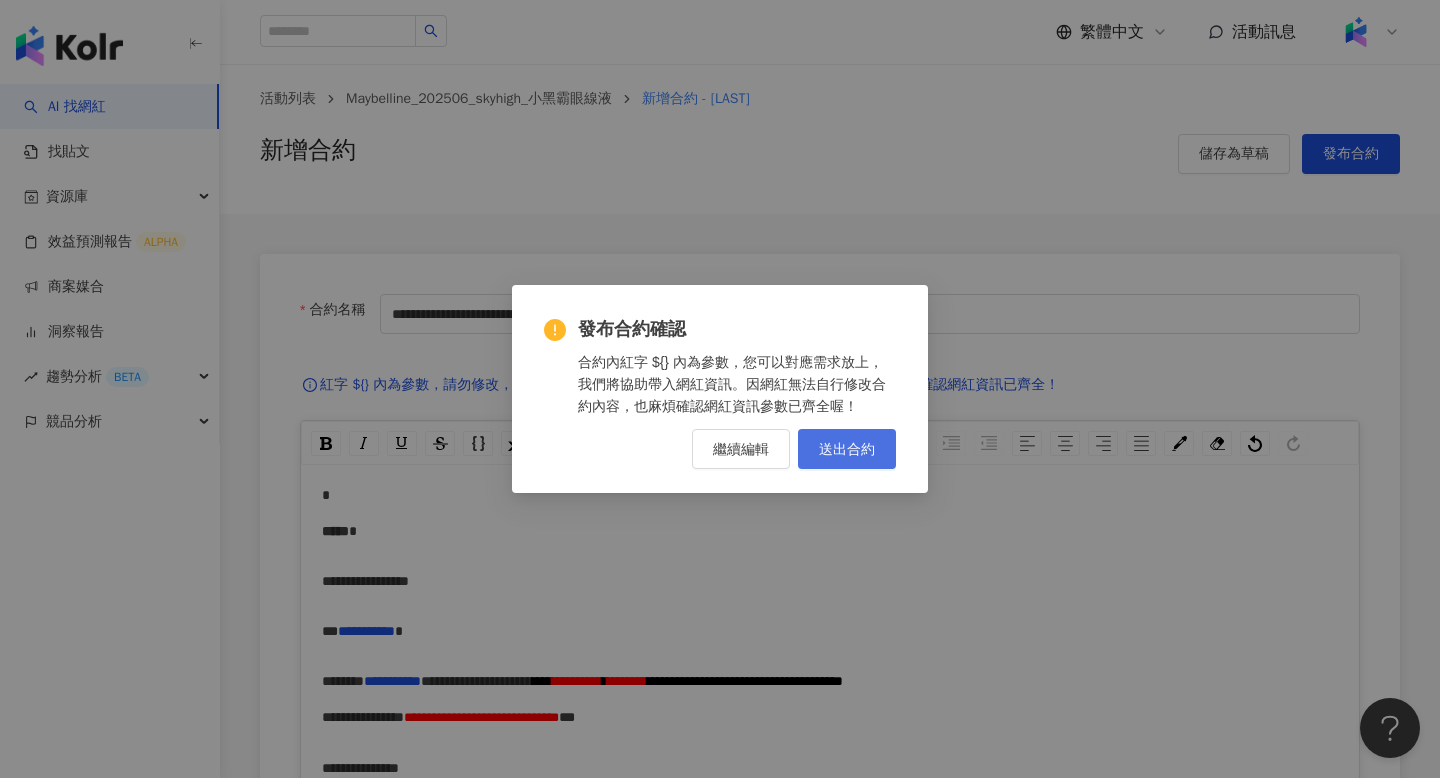 click on "送出合約" at bounding box center (847, 449) 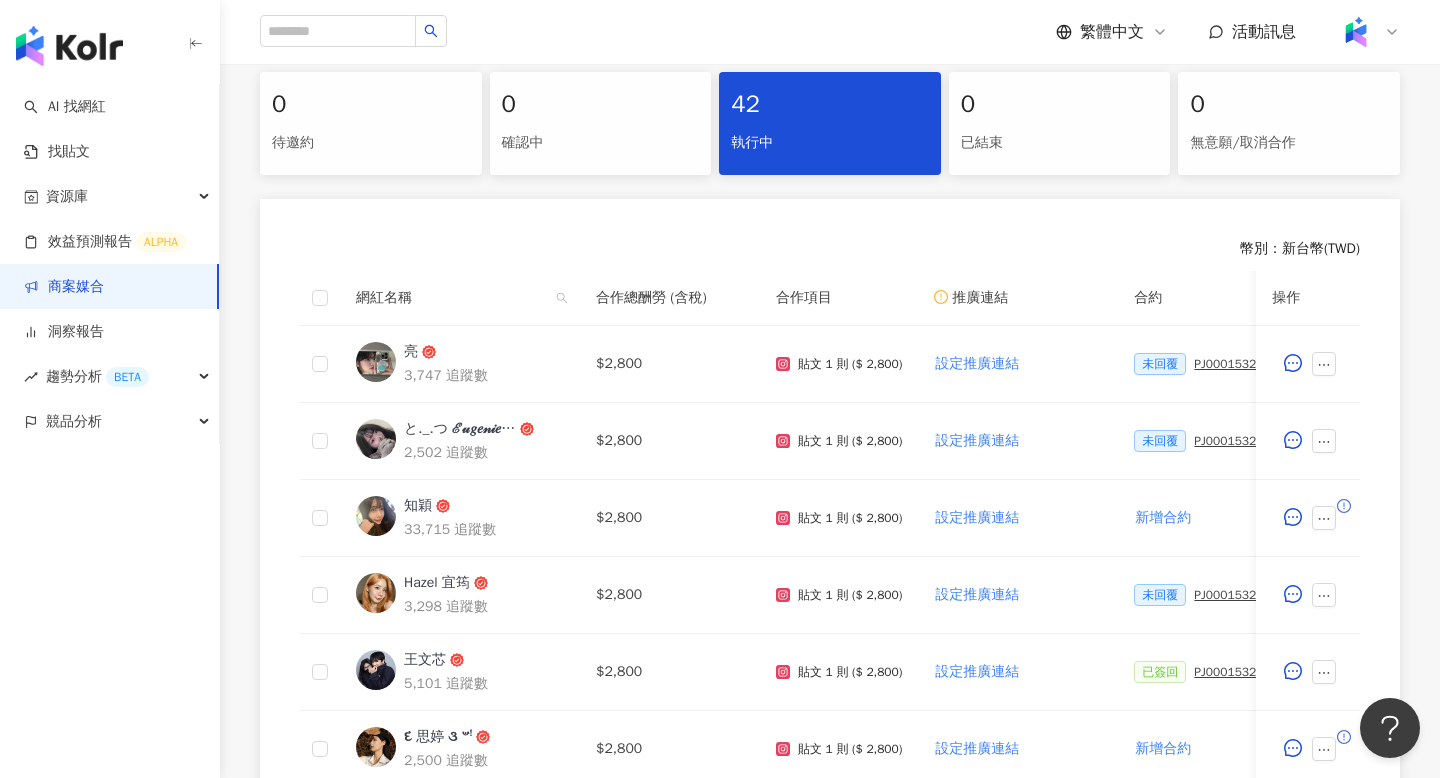 scroll, scrollTop: 418, scrollLeft: 0, axis: vertical 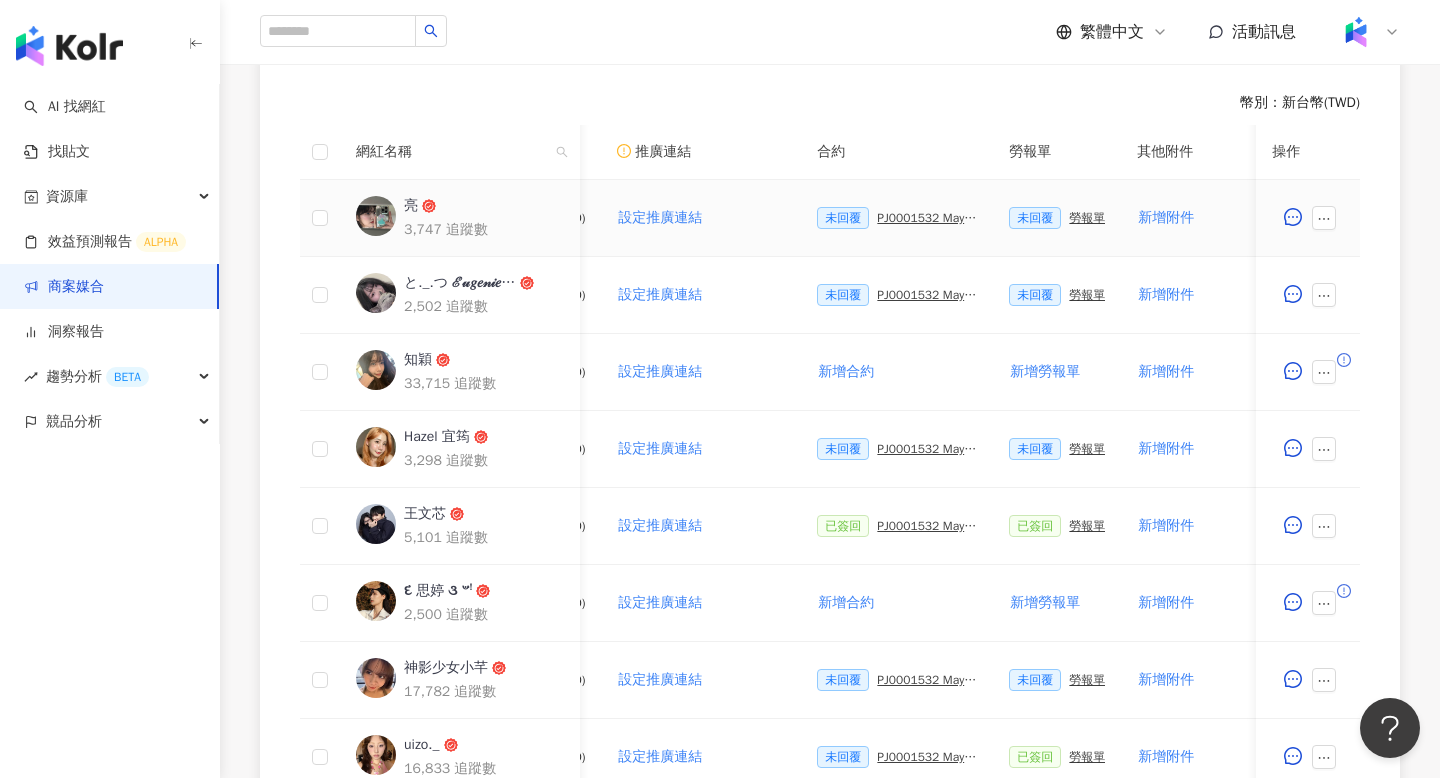 click on "PJ0001532 Maybelline_202506_skyhigh_小黑霸眼線液_萊雅合作備忘錄" at bounding box center (927, 218) 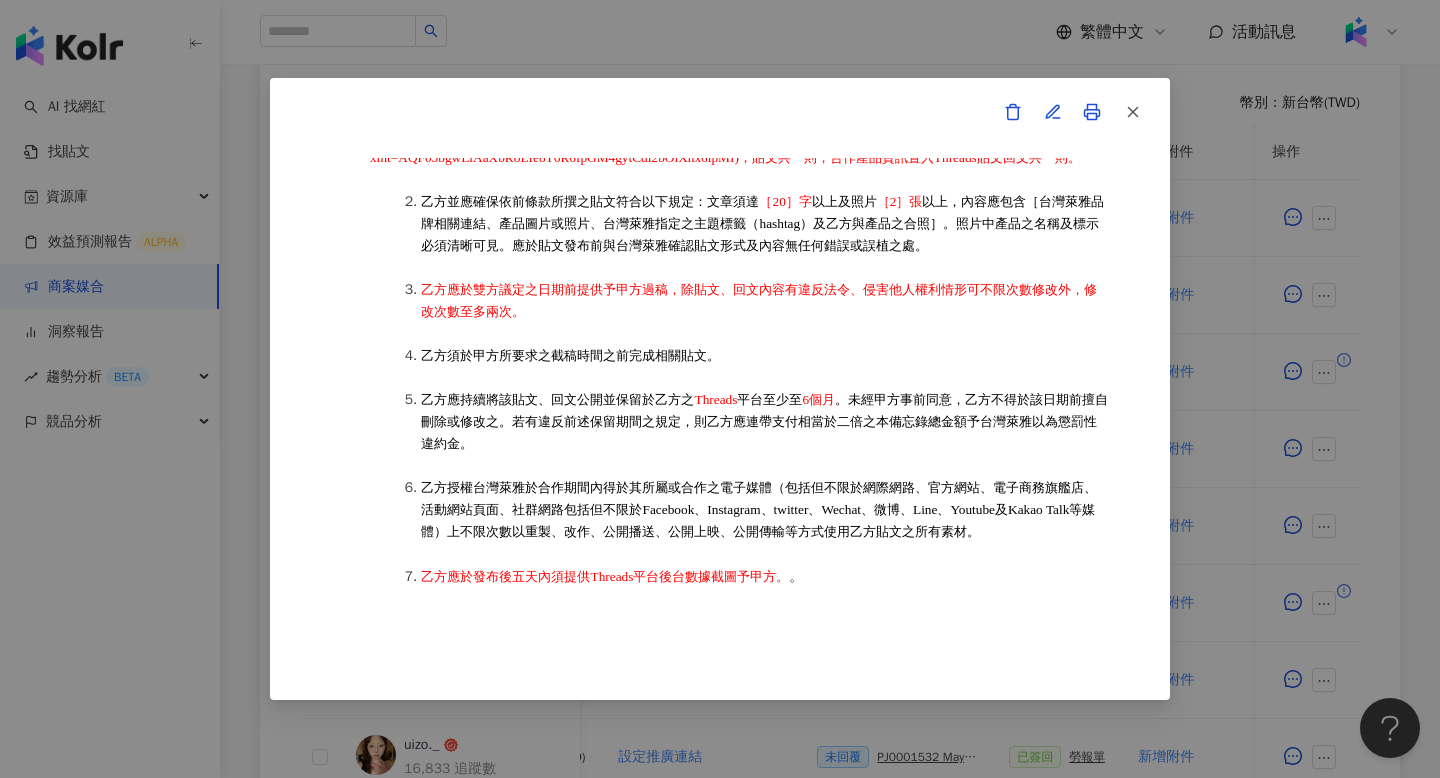 scroll, scrollTop: 922, scrollLeft: 0, axis: vertical 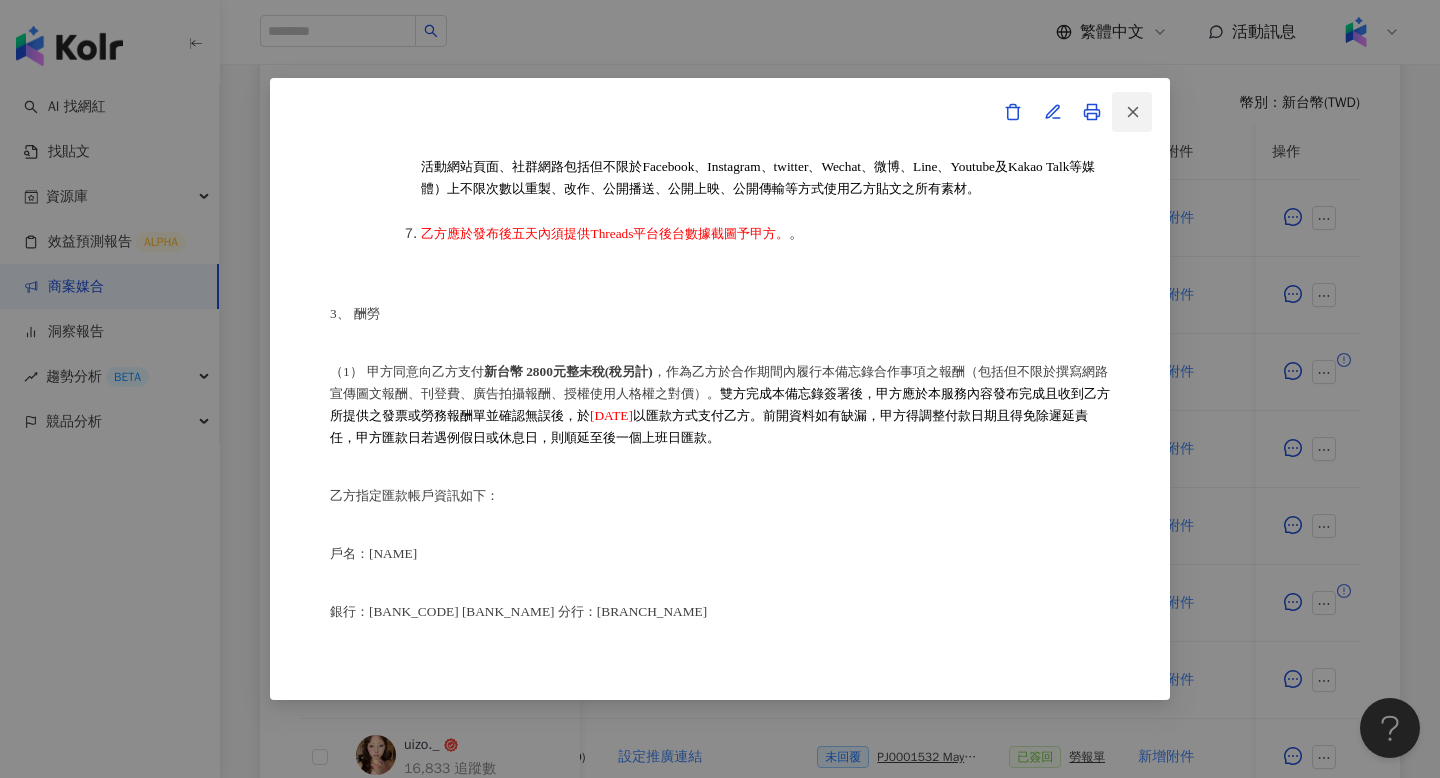 click 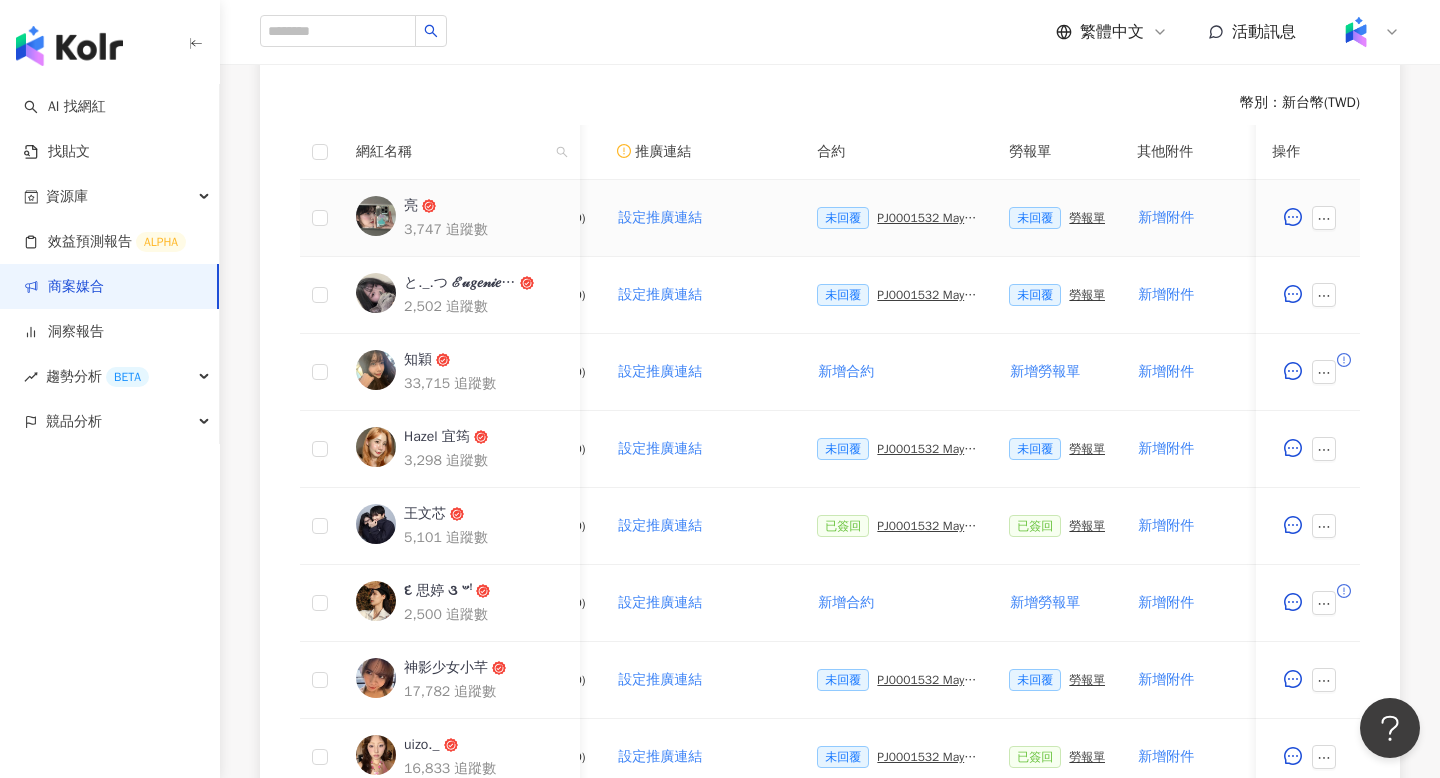 click on "未回覆 PJ0001532 Maybelline_202506_skyhigh_小黑霸眼線液_萊雅合作備忘錄" at bounding box center (897, 218) 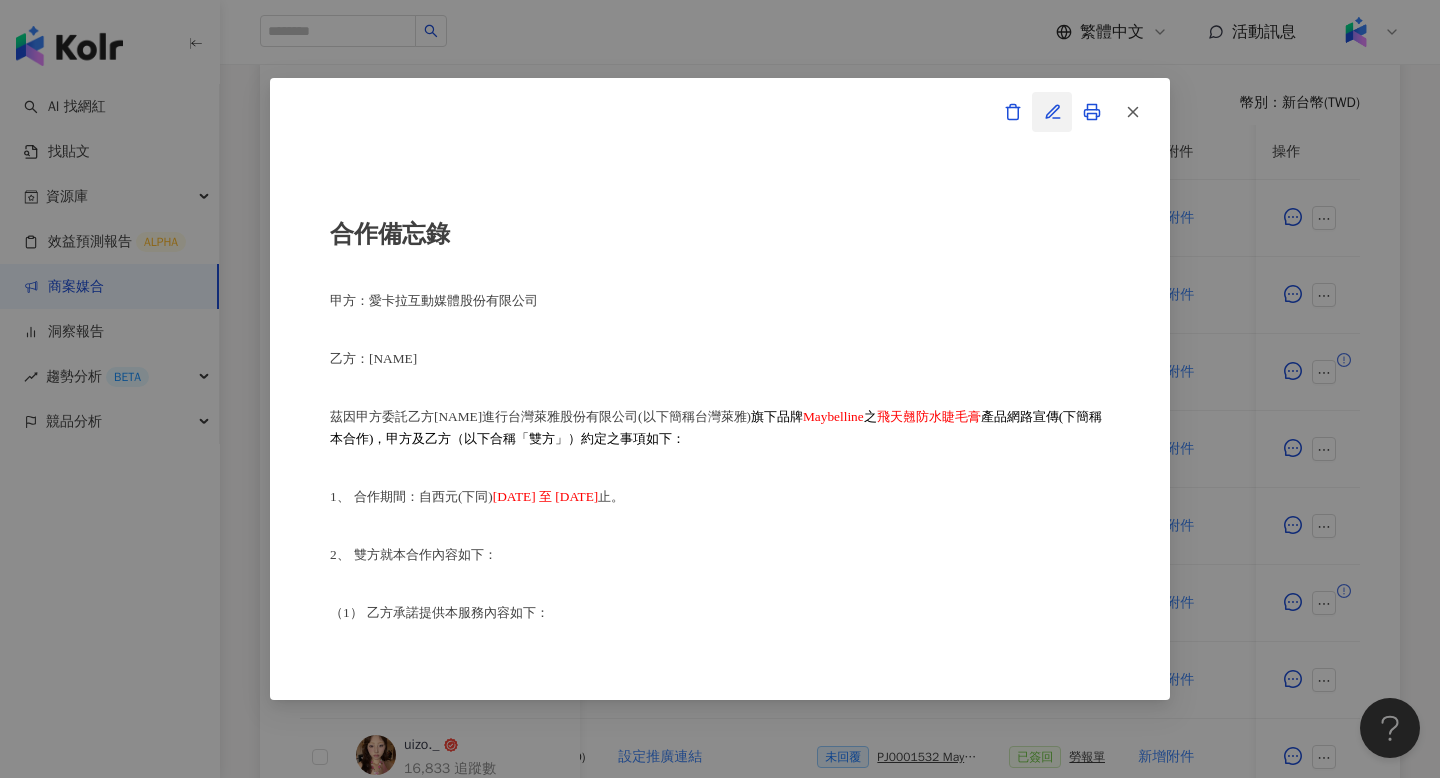 click at bounding box center [1052, 112] 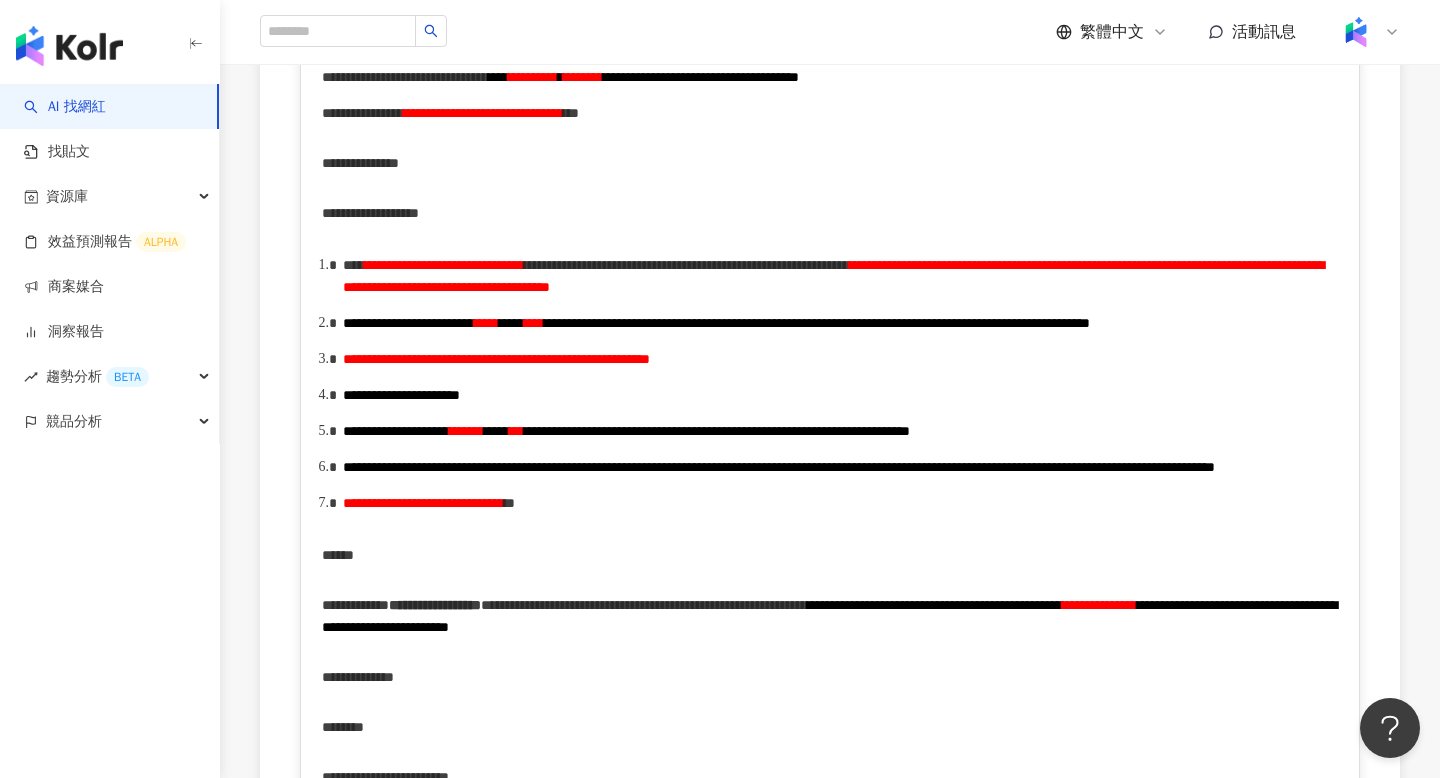 scroll, scrollTop: 692, scrollLeft: 0, axis: vertical 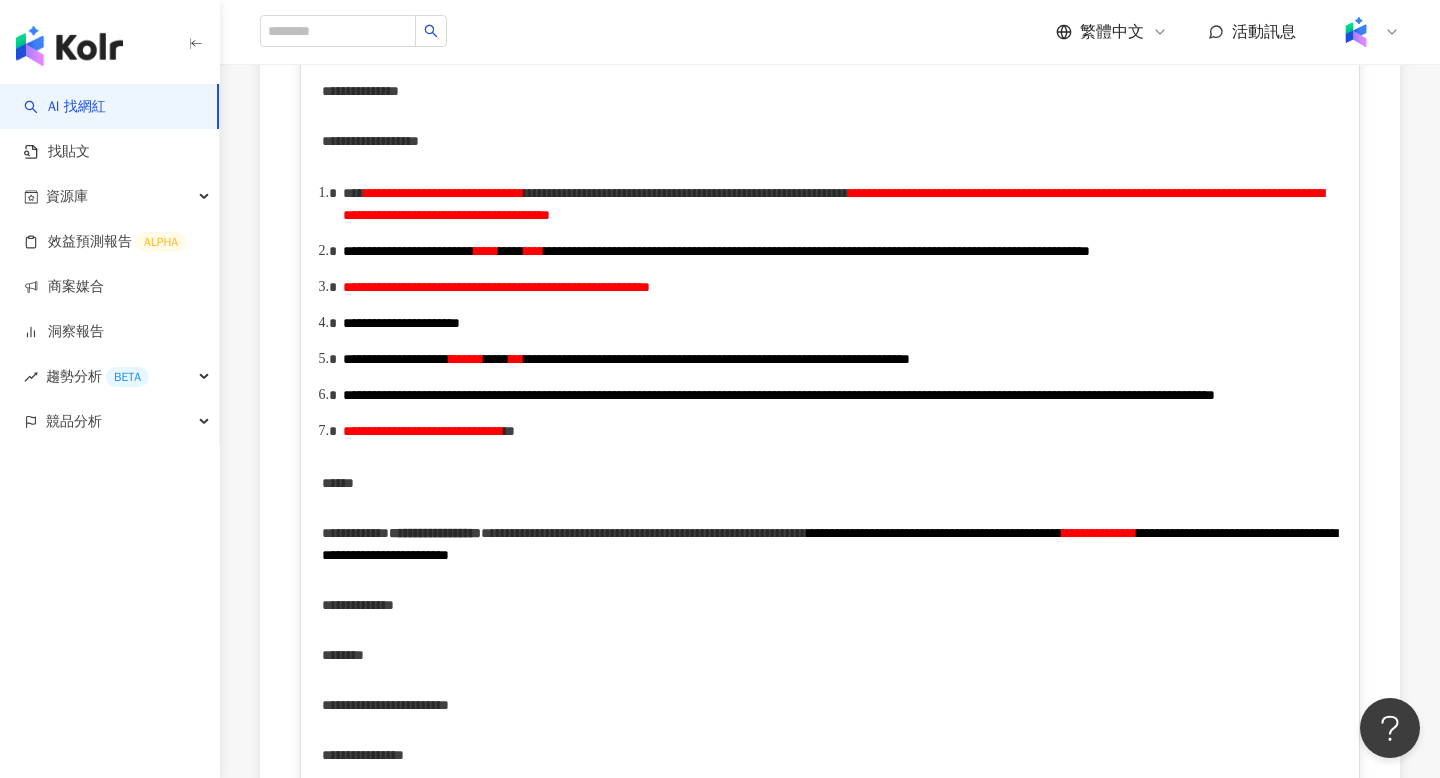 click on "**********" at bounding box center [830, 10637] 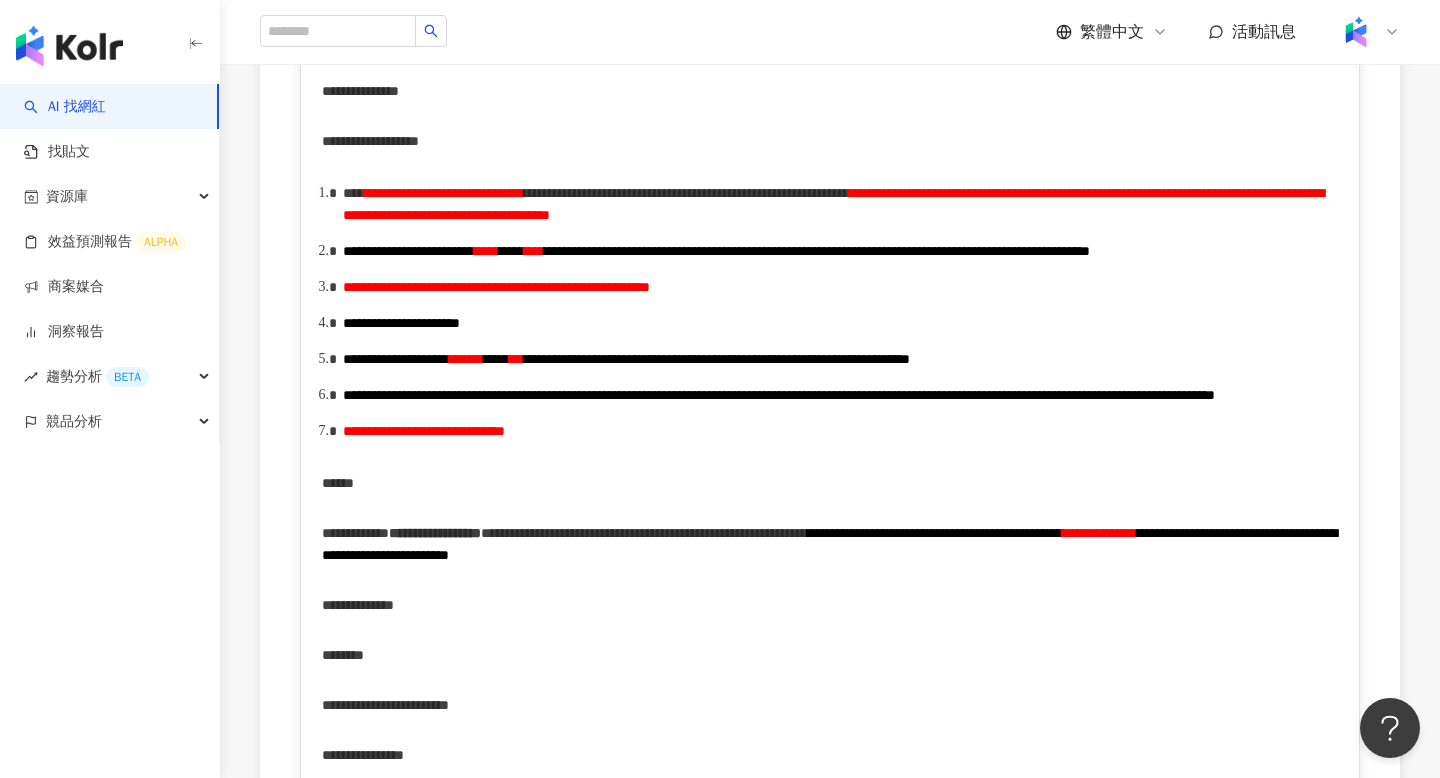 scroll, scrollTop: 0, scrollLeft: 0, axis: both 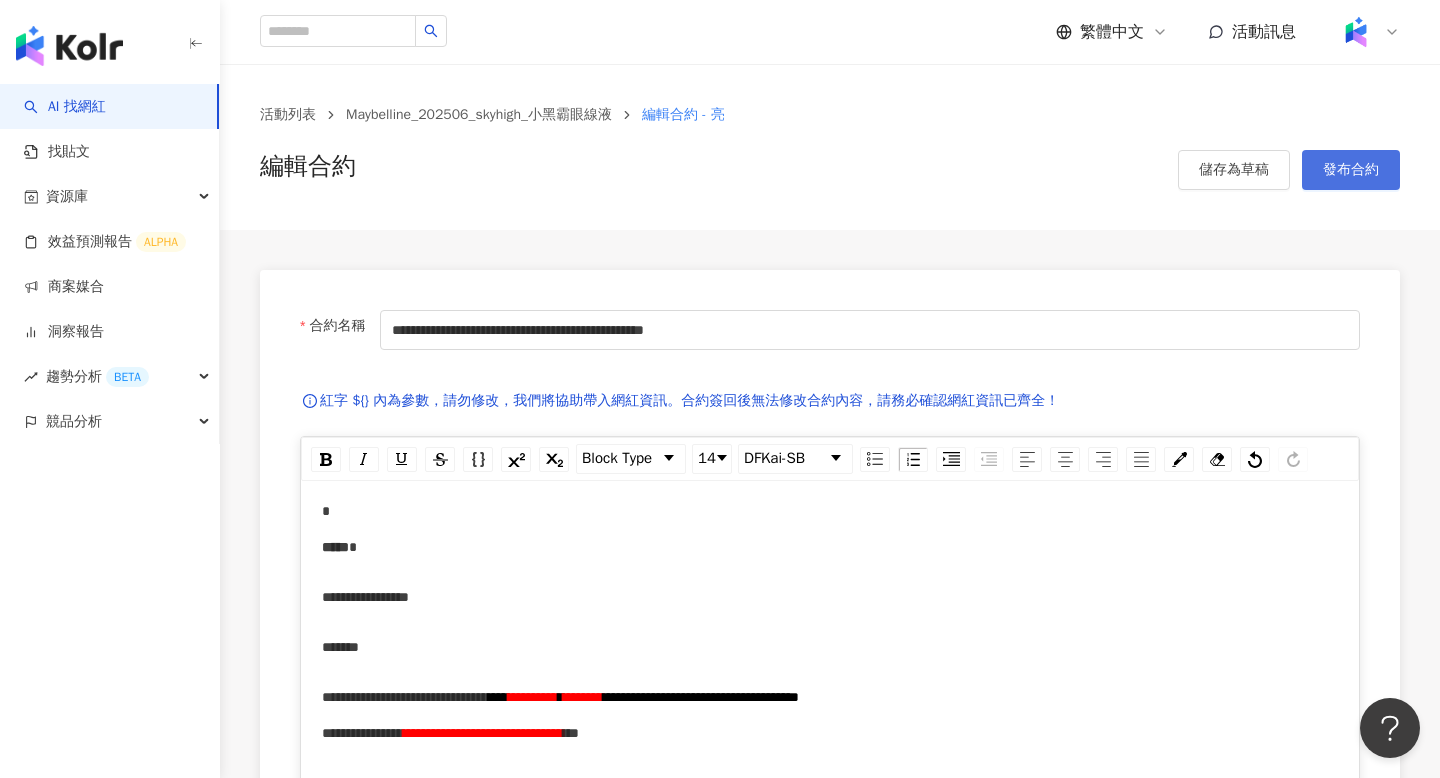 click on "發布合約" at bounding box center (1351, 170) 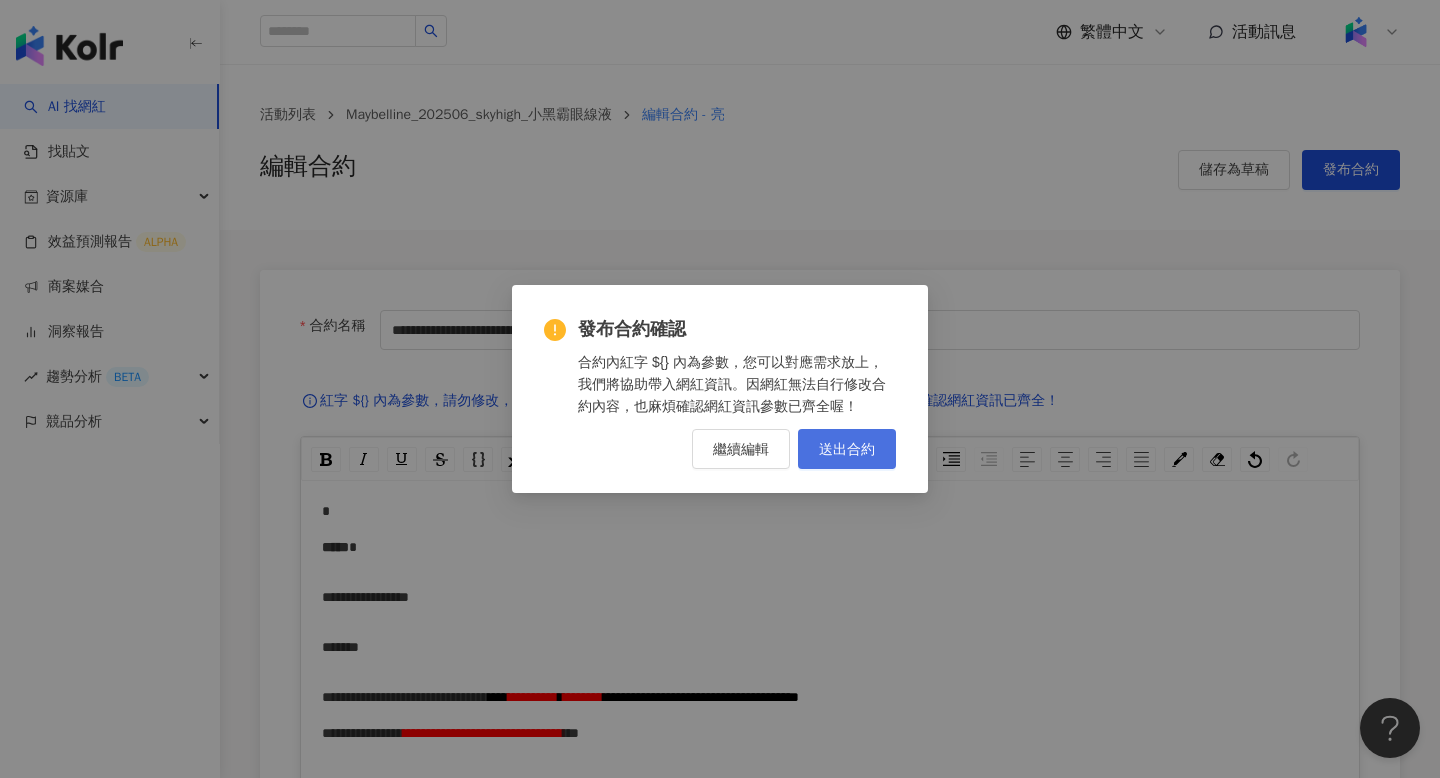 click on "送出合約" at bounding box center [847, 449] 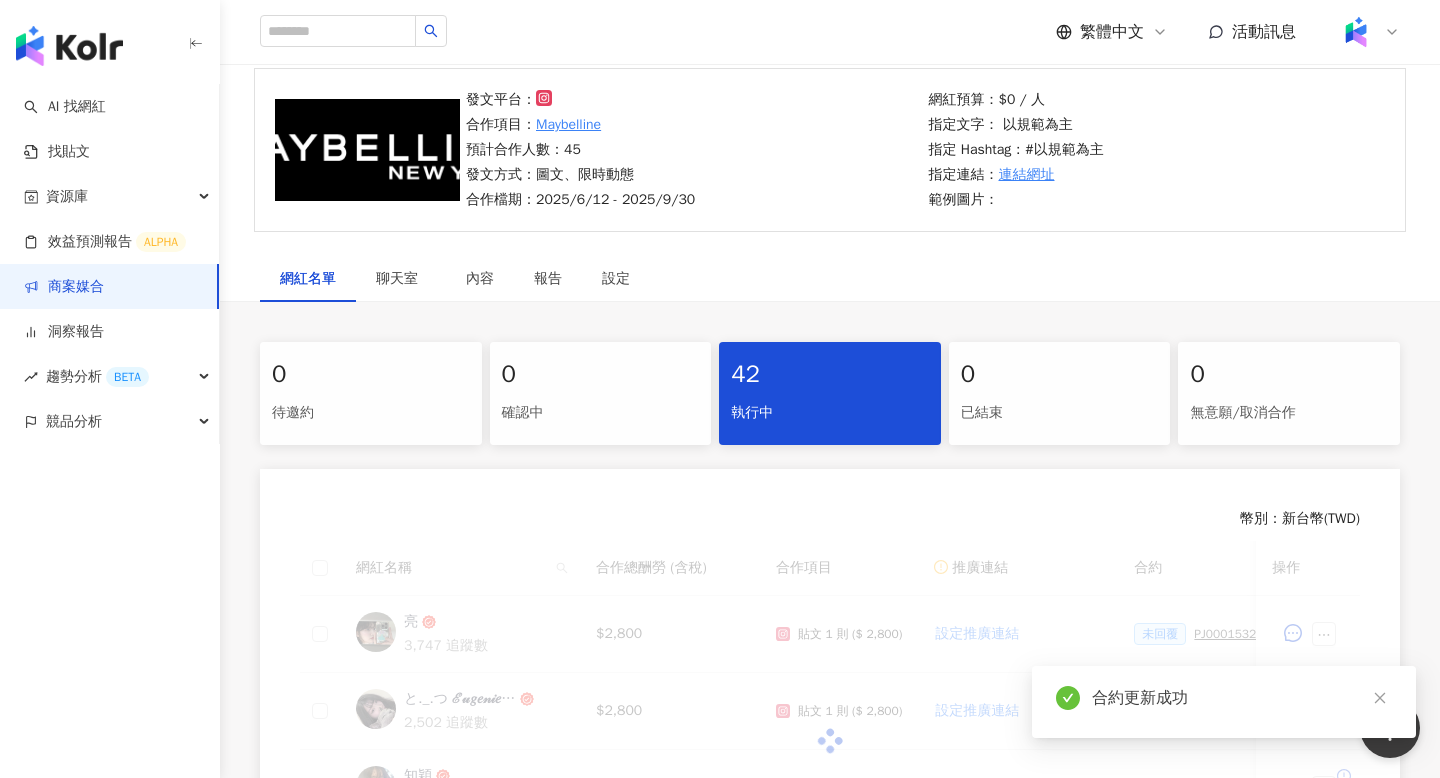 scroll, scrollTop: 843, scrollLeft: 0, axis: vertical 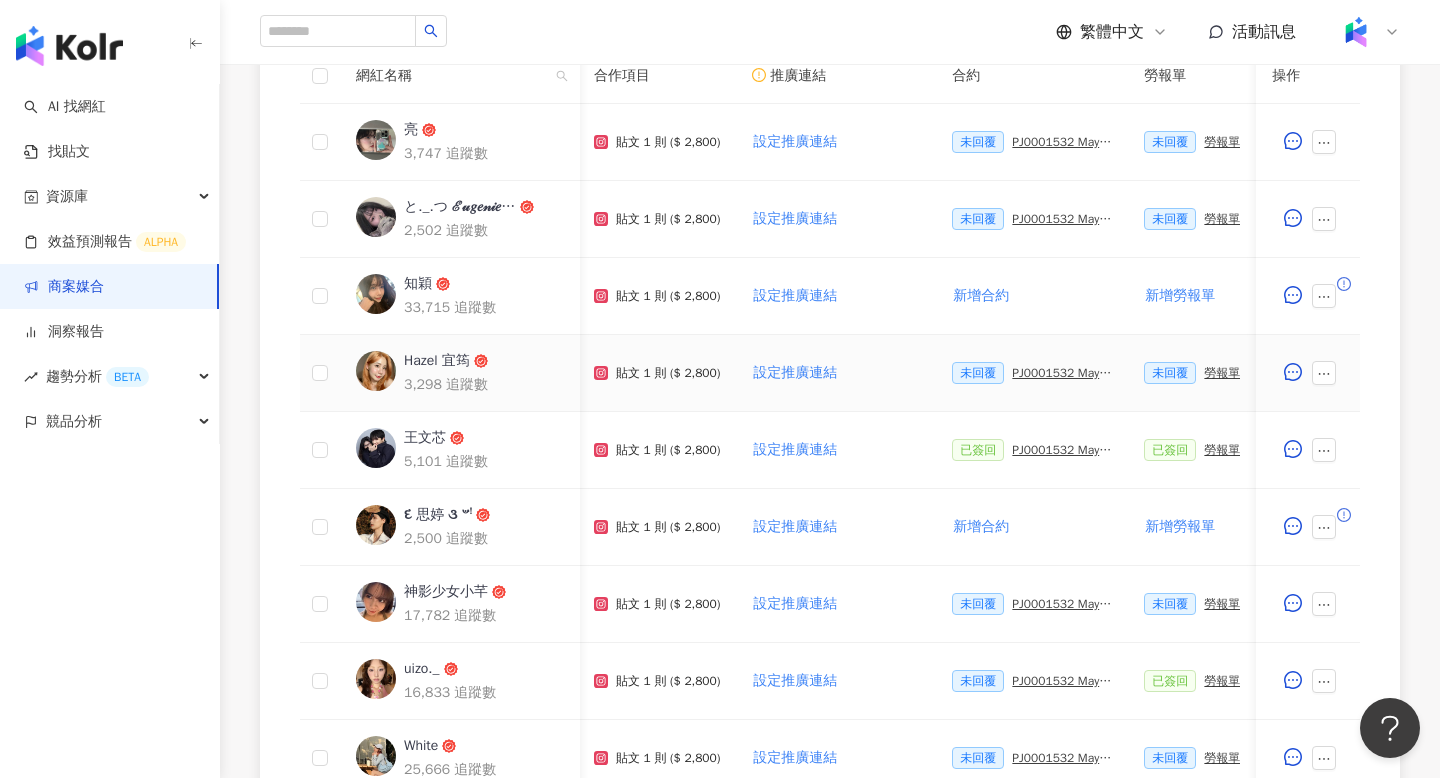 click on "PJ0001532 Maybelline_202506_skyhigh_小黑霸眼線液_萊雅合作備忘錄" at bounding box center (1062, 373) 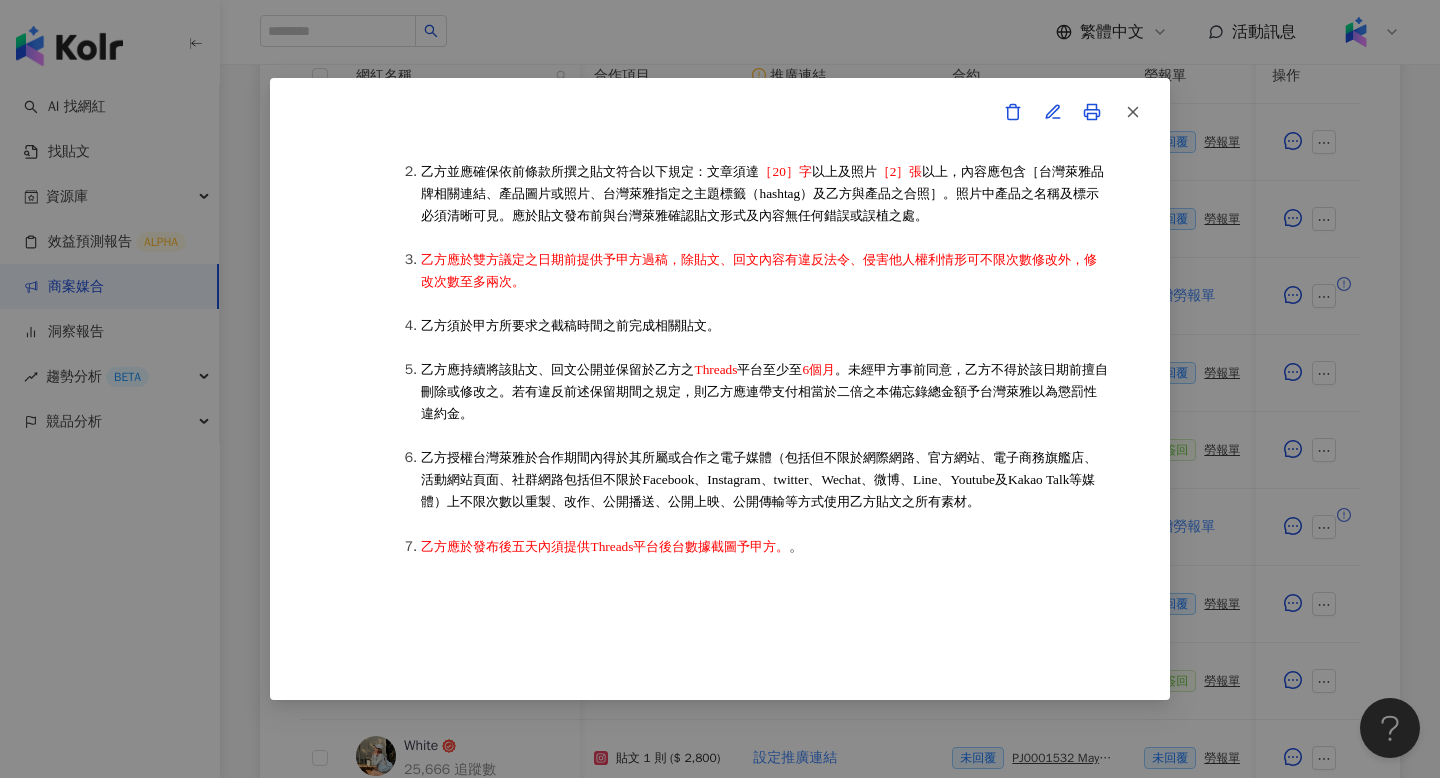 scroll, scrollTop: 768, scrollLeft: 0, axis: vertical 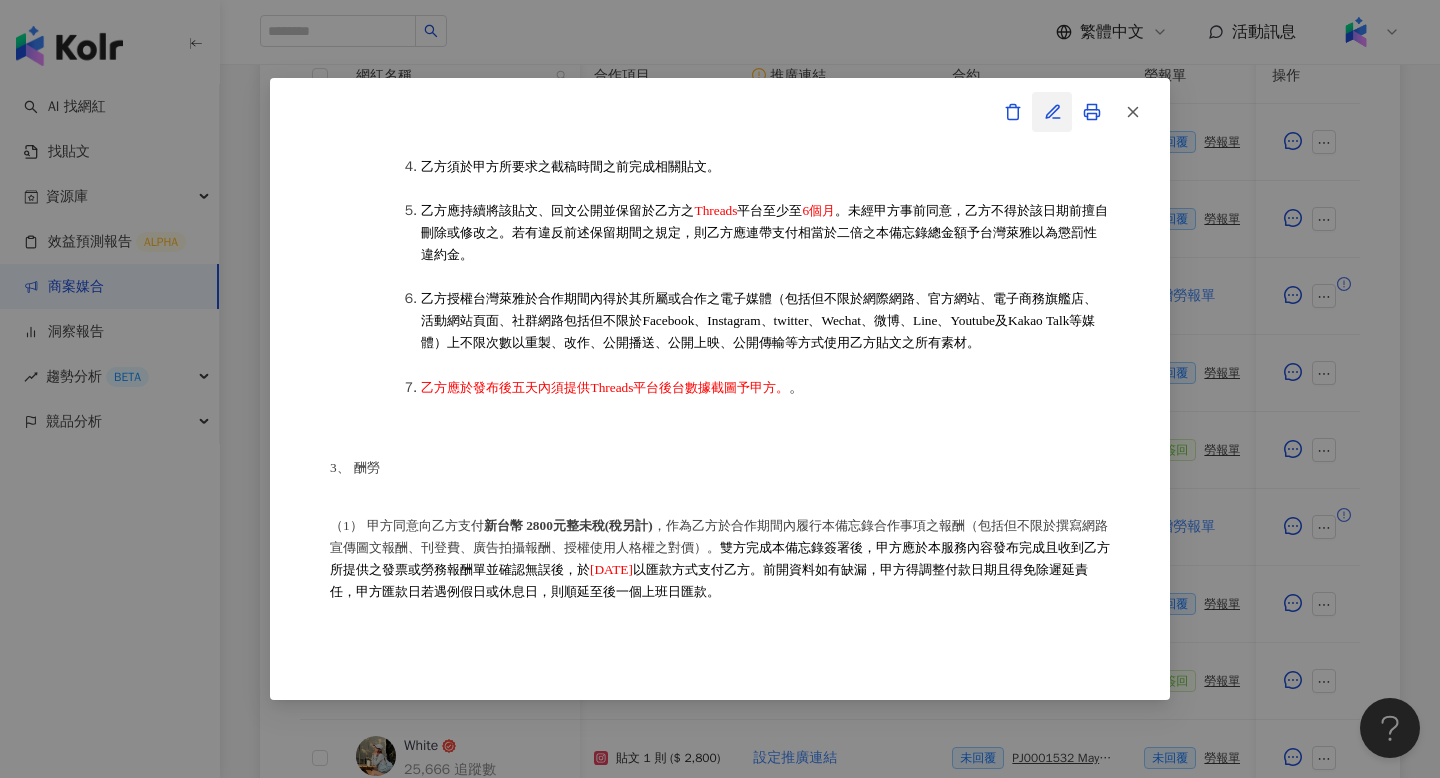 click 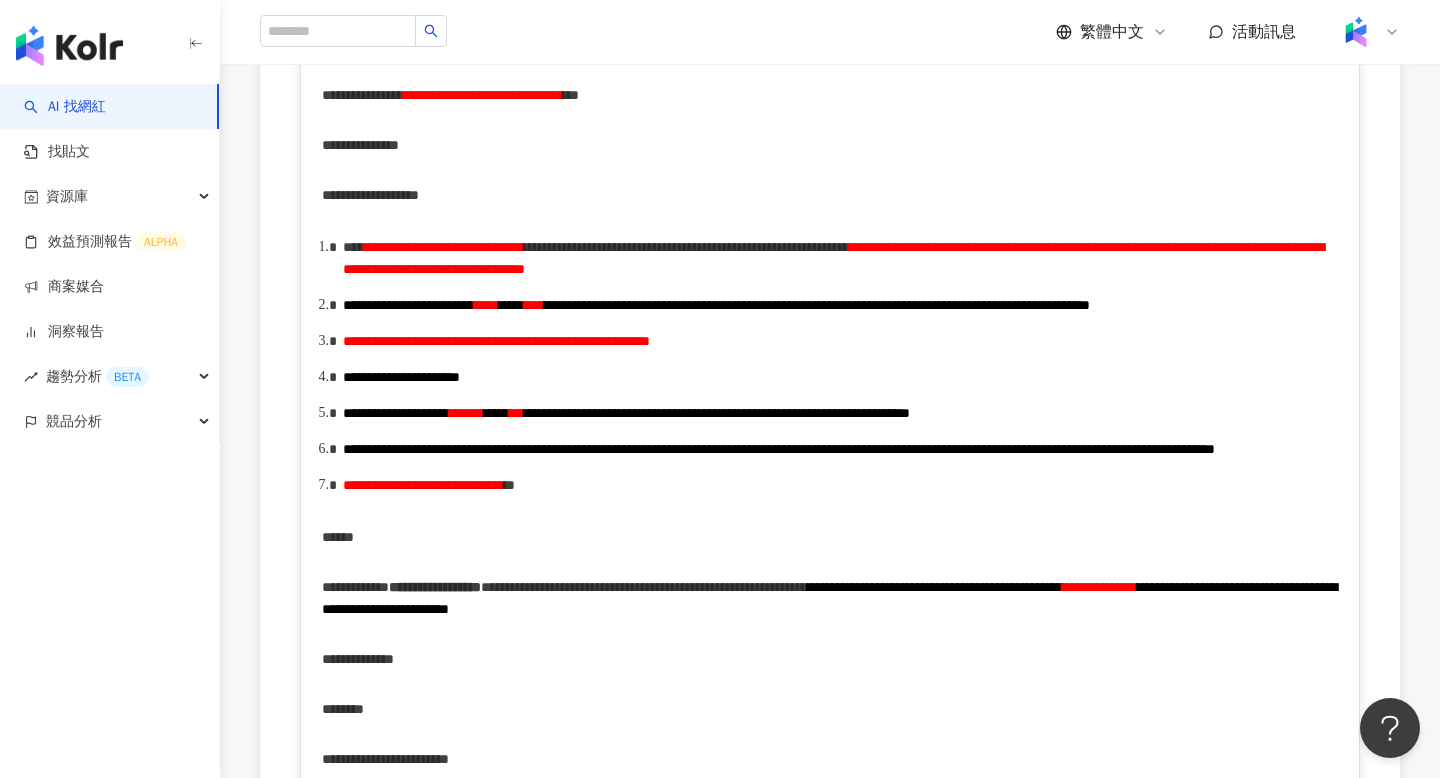 scroll, scrollTop: 0, scrollLeft: 0, axis: both 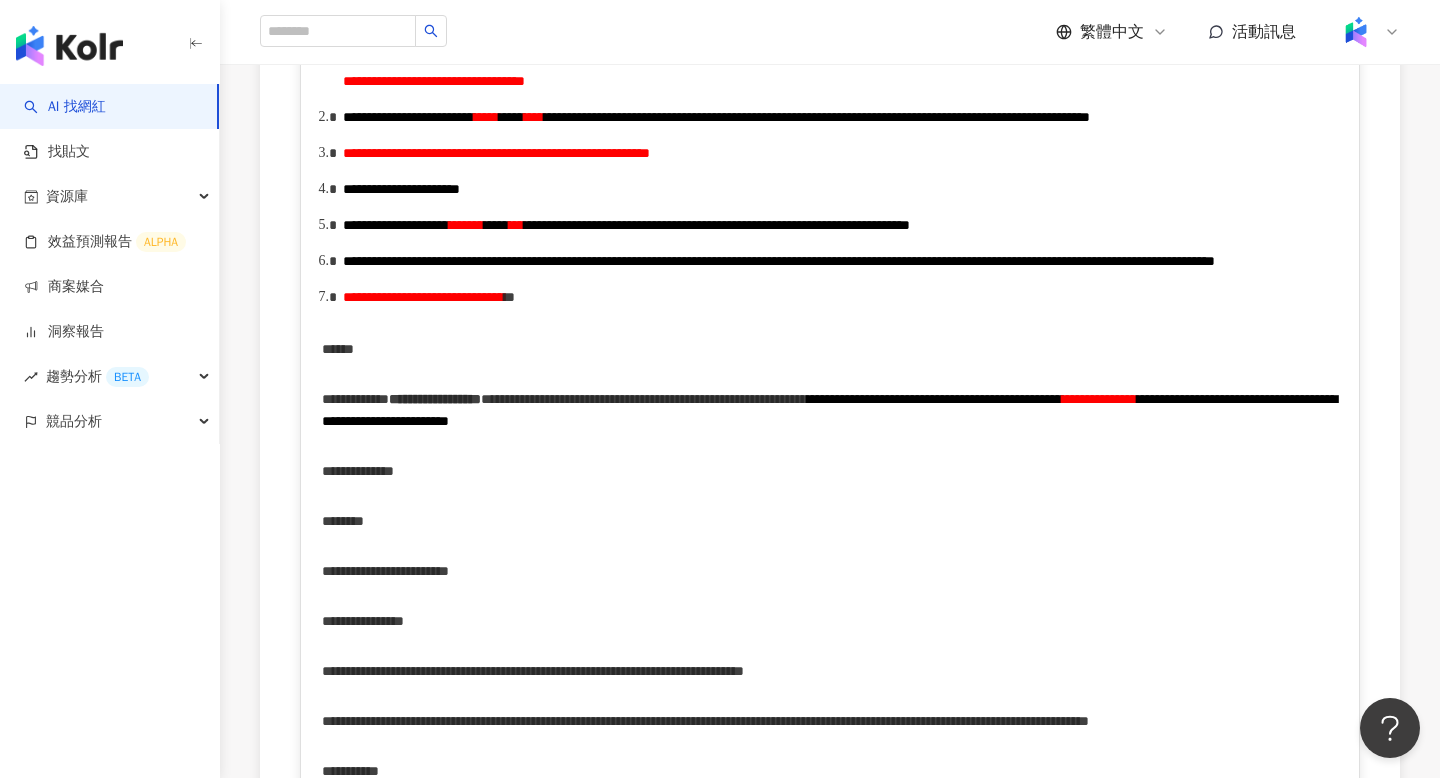 click on "**********" at bounding box center [830, 10503] 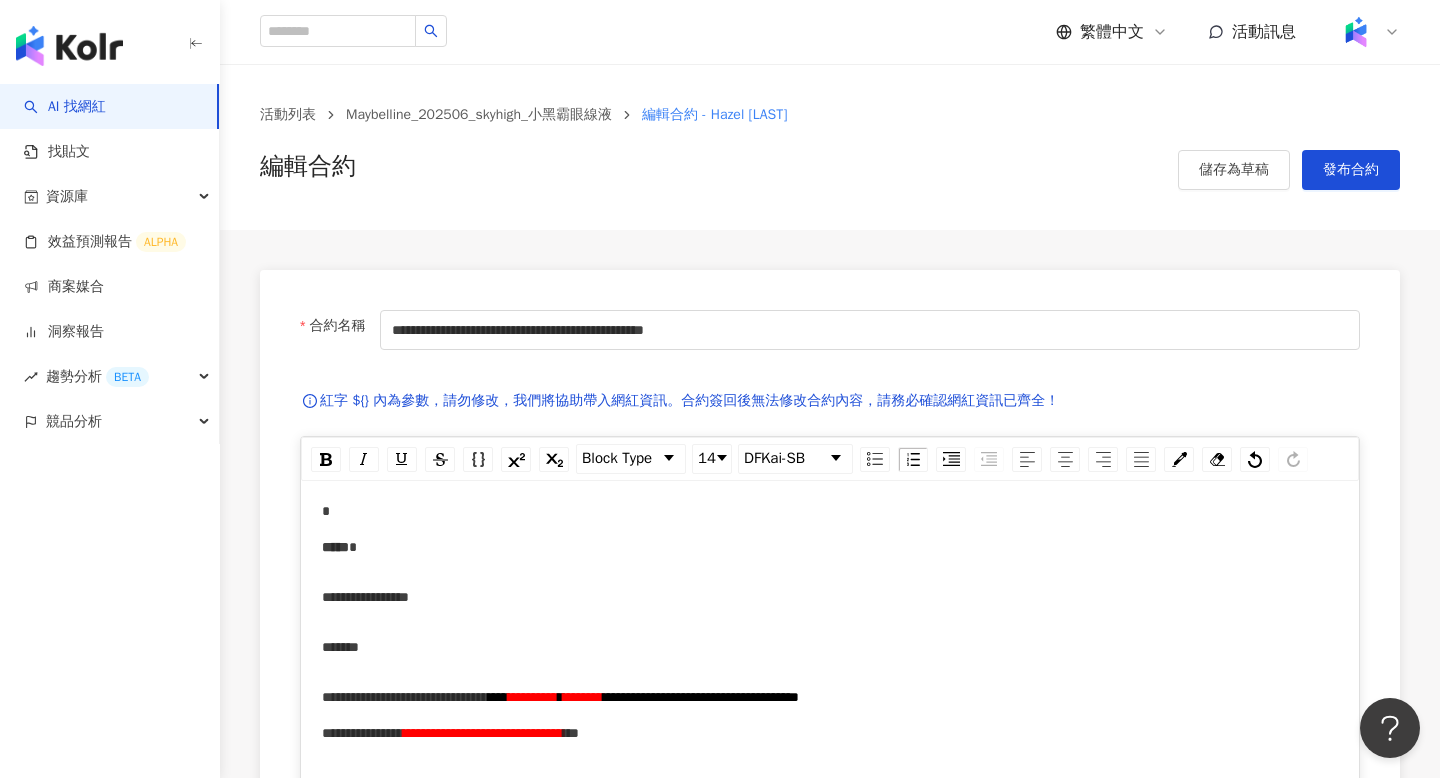 click on "活動列表 Maybelline_202506_skyhigh_小黑霸眼線液 編輯合約 - Hazel 宜筠 編輯合約 儲存為草稿 發布合約" at bounding box center [830, 147] 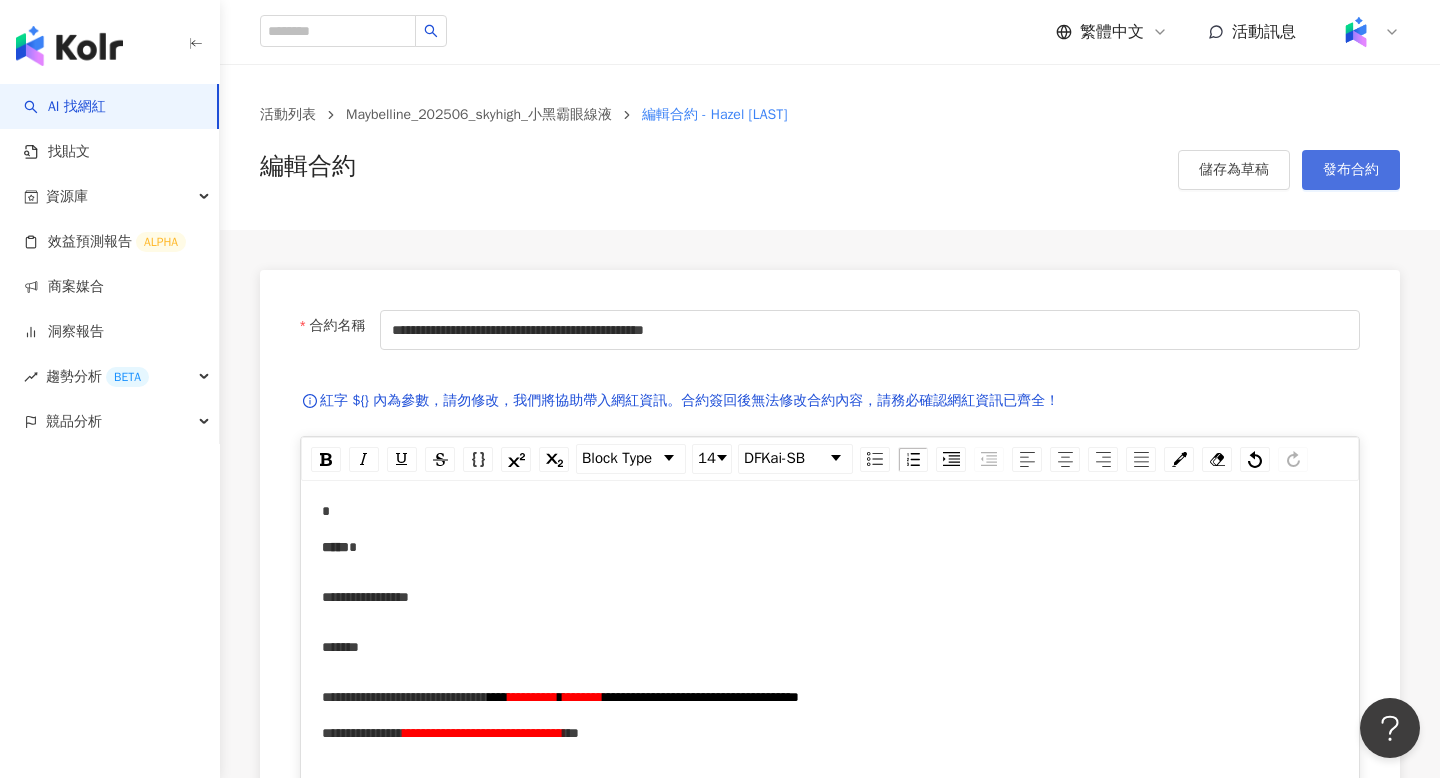 click on "發布合約" at bounding box center [1351, 170] 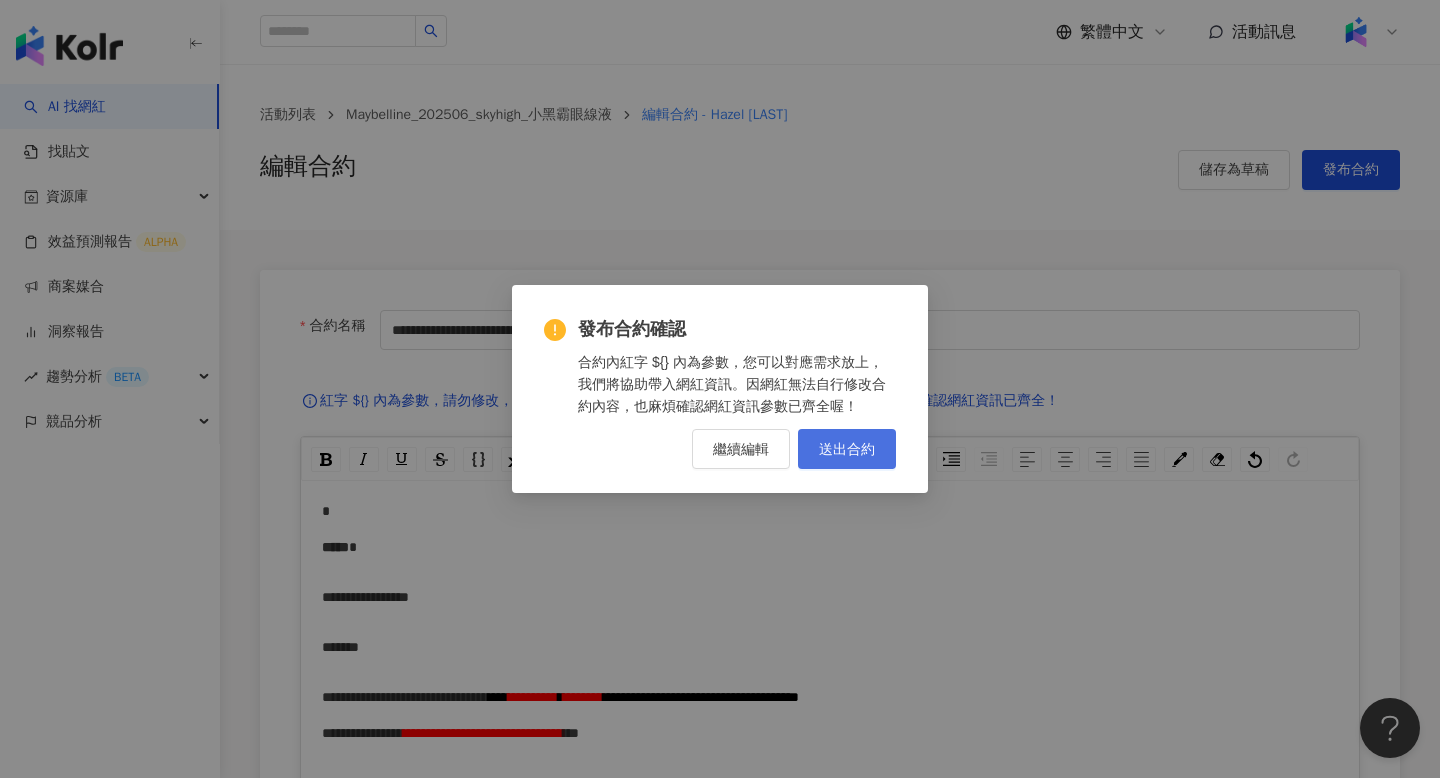 click on "送出合約" at bounding box center (847, 449) 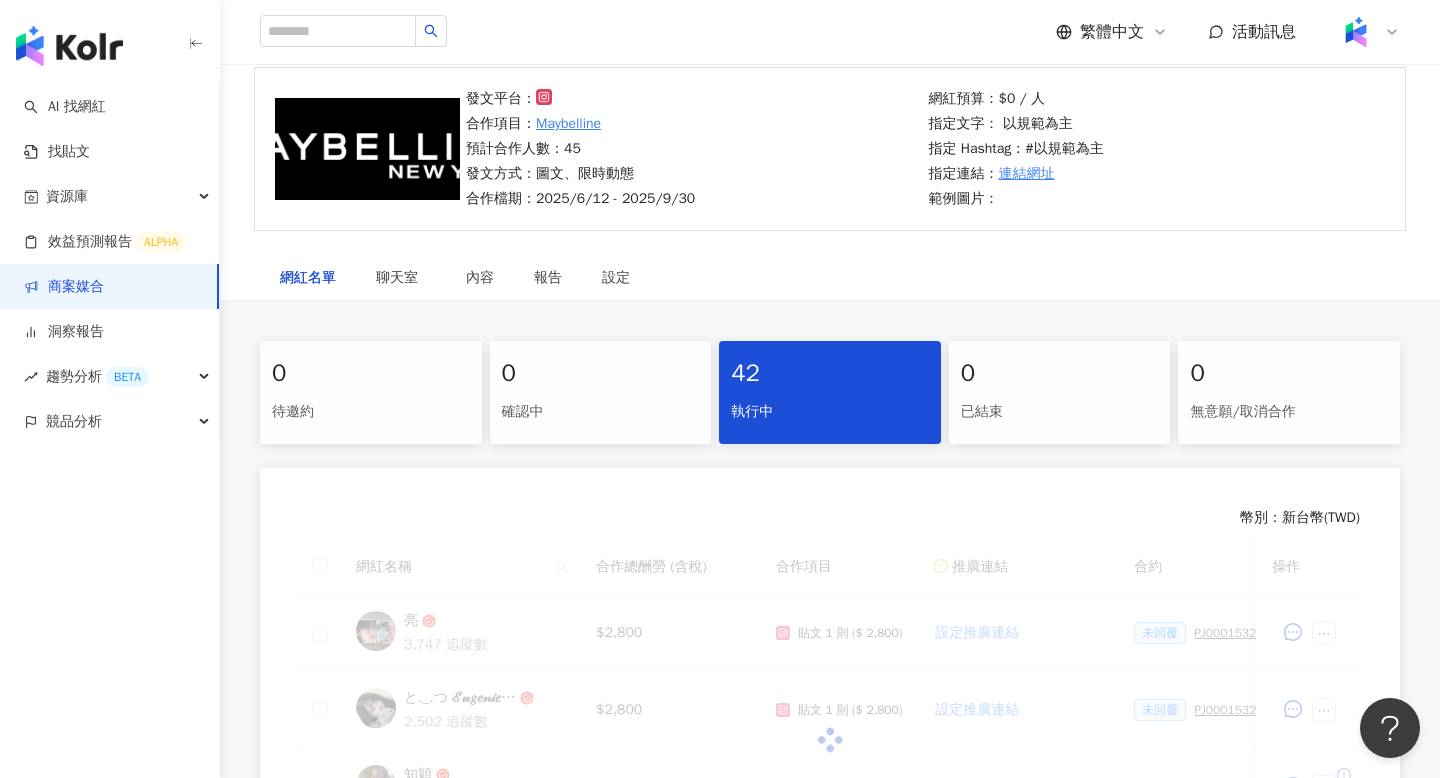 scroll, scrollTop: 5, scrollLeft: 0, axis: vertical 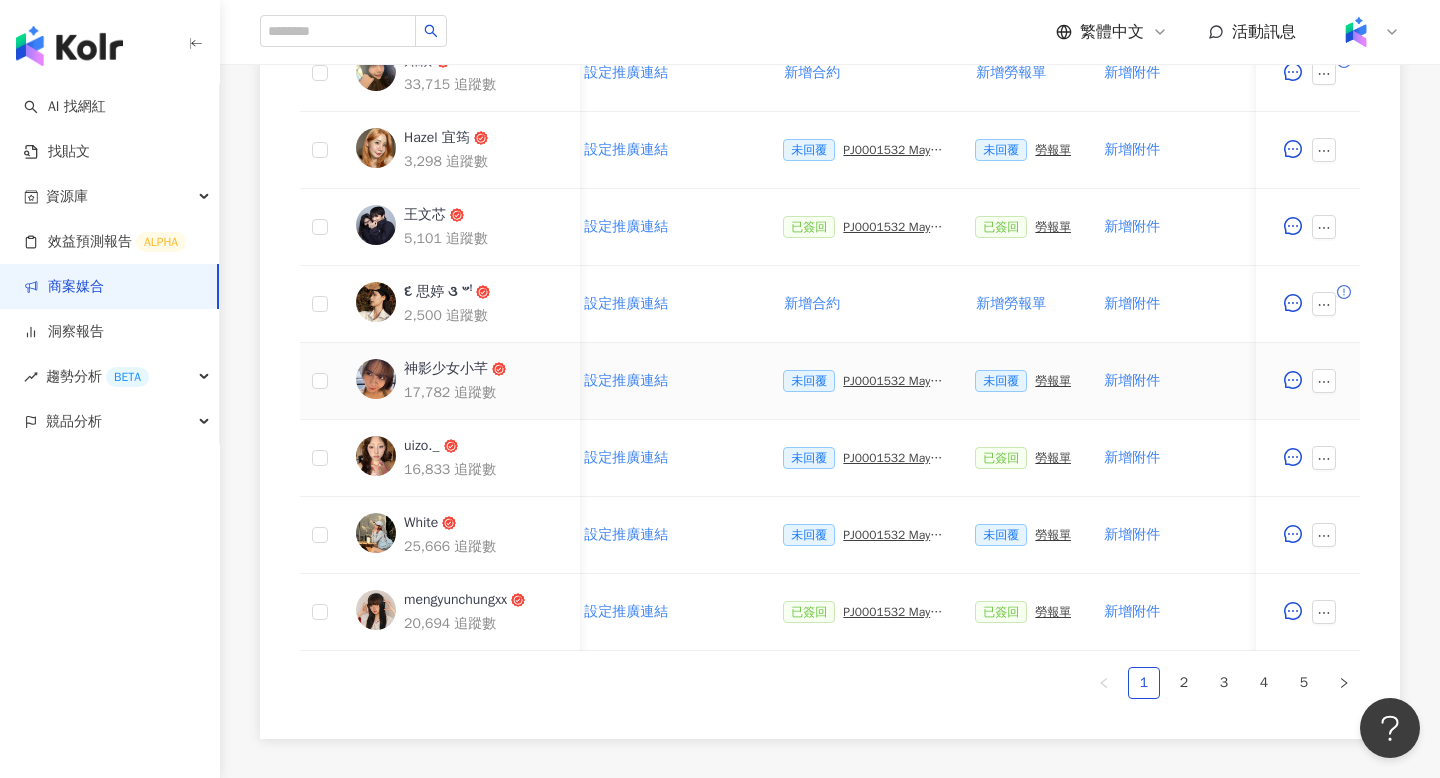 click on "PJ0001532 Maybelline_202506_skyhigh_小黑霸眼線液_萊雅合作備忘錄" at bounding box center (893, 381) 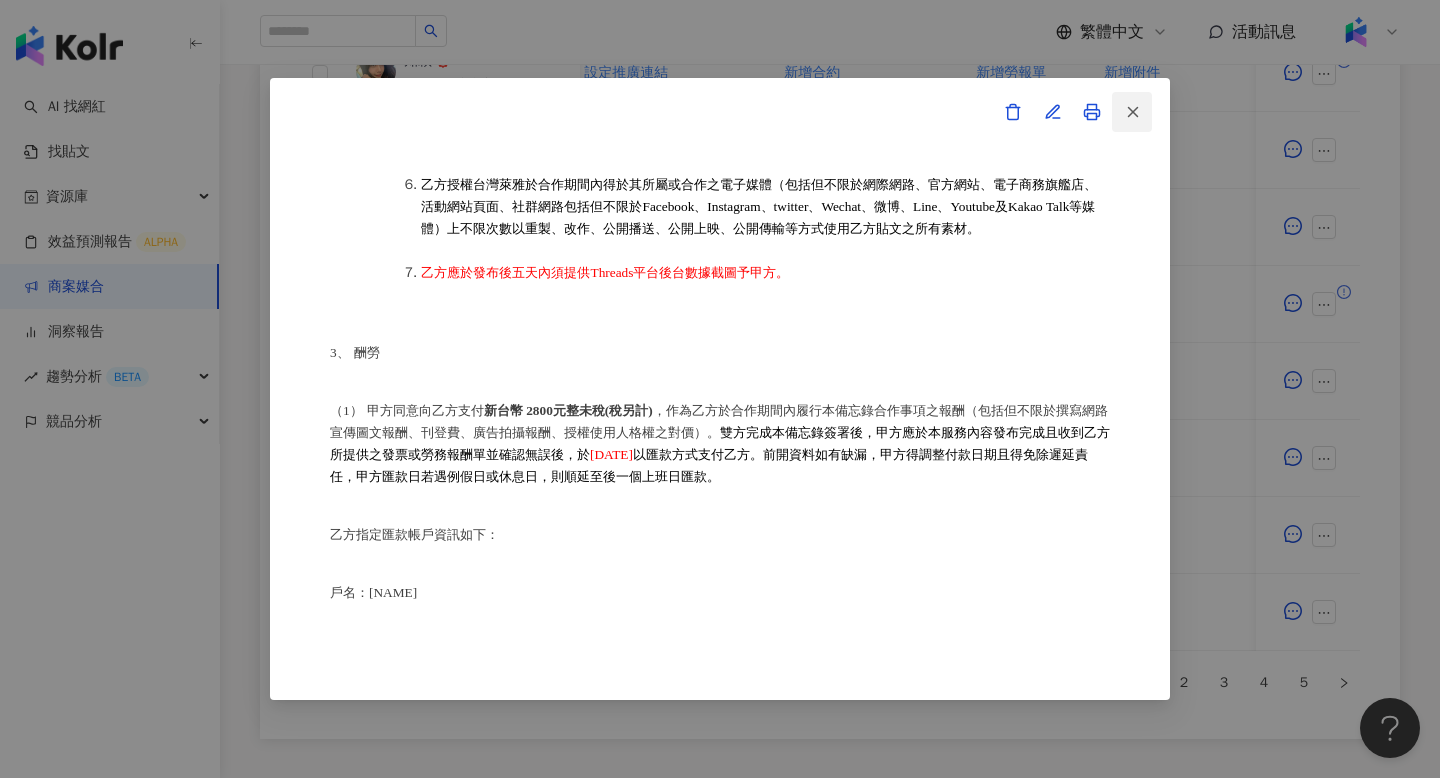 click 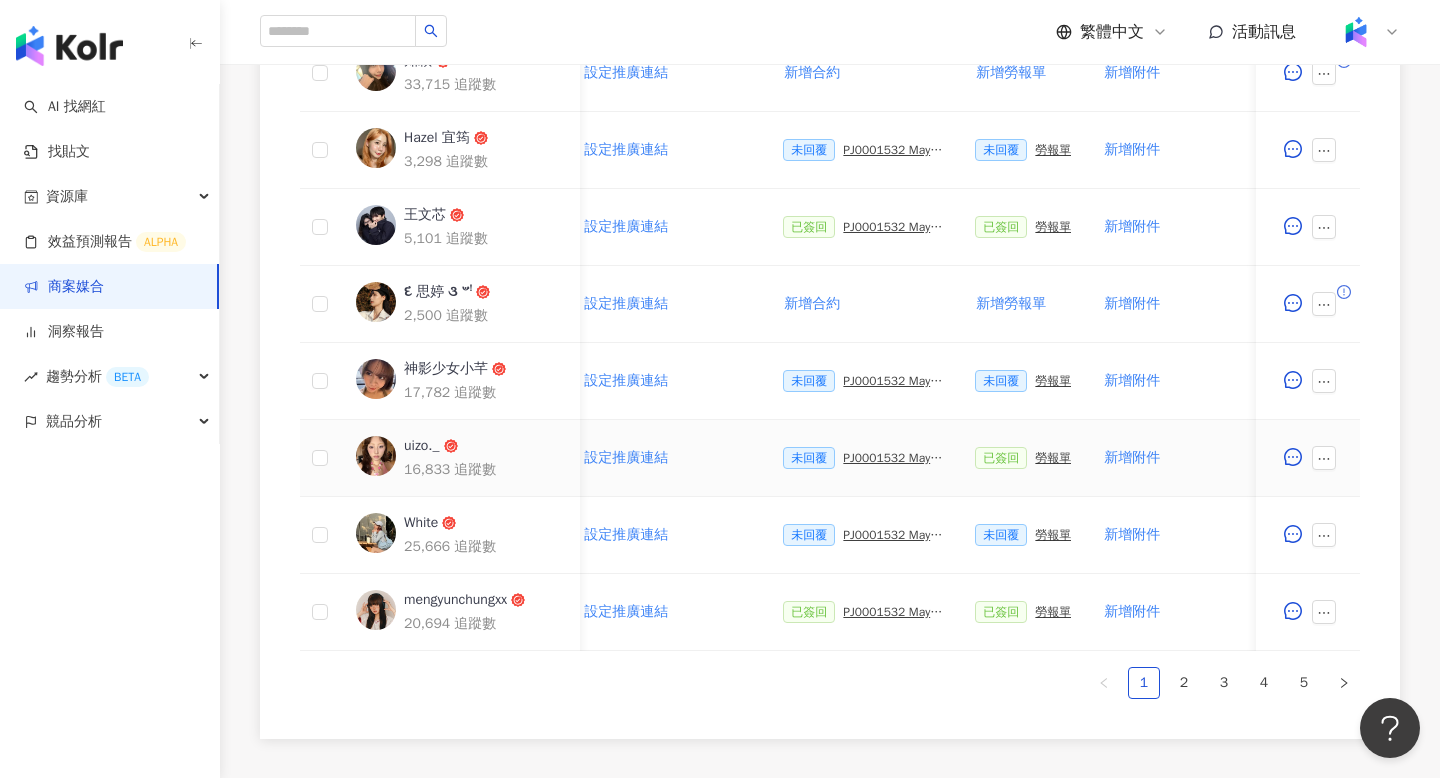 click on "PJ0001532 Maybelline_202506_skyhigh_小黑霸眼線液_萊雅合作備忘錄" at bounding box center [893, 458] 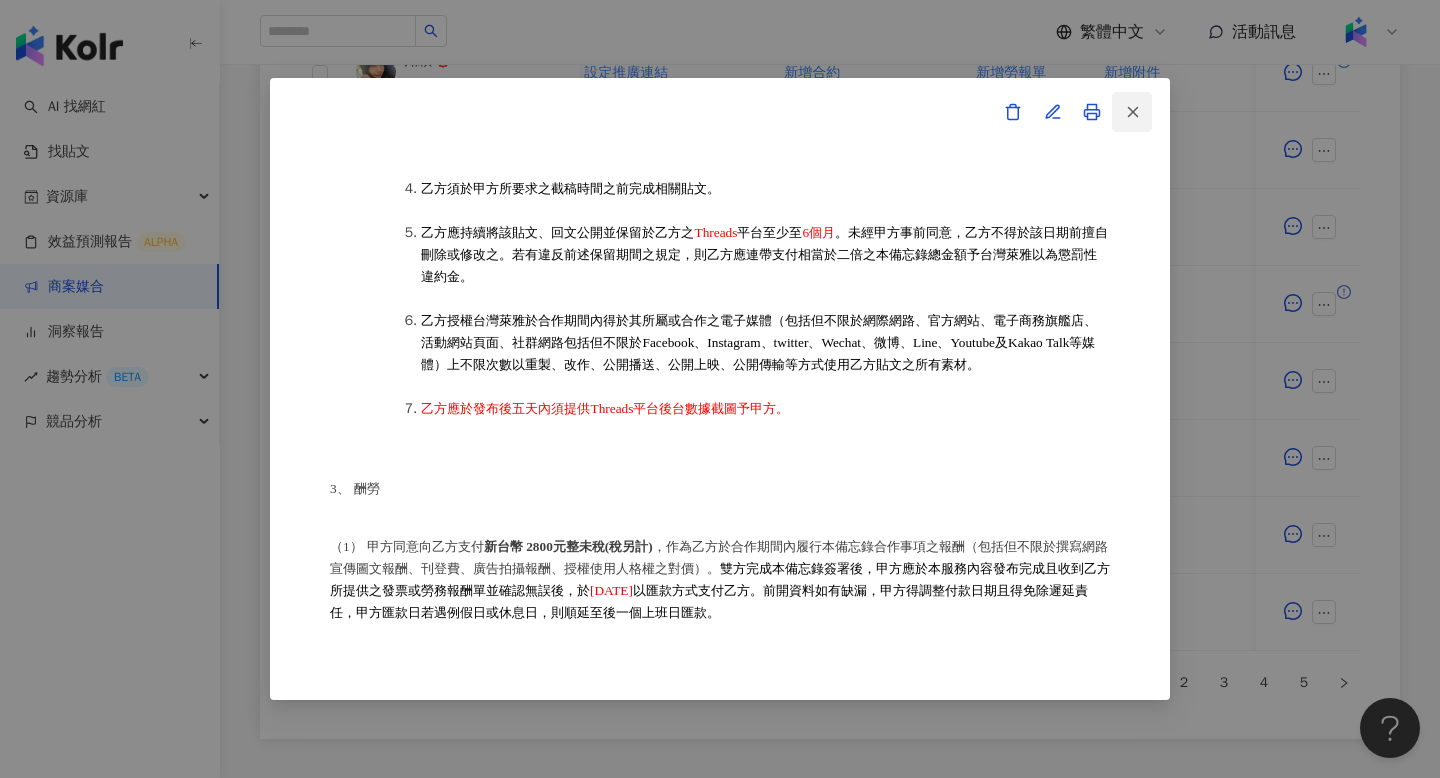 click 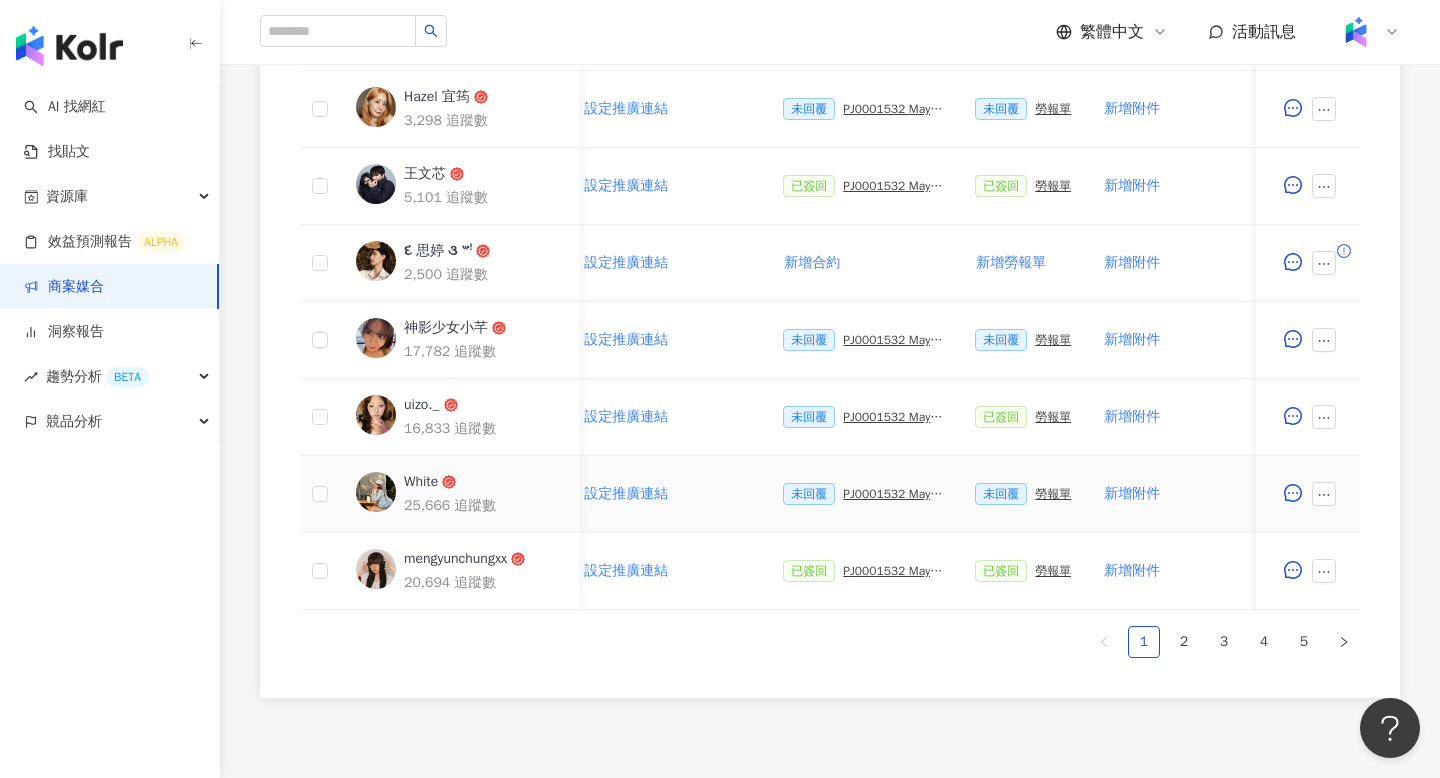 scroll, scrollTop: 905, scrollLeft: 0, axis: vertical 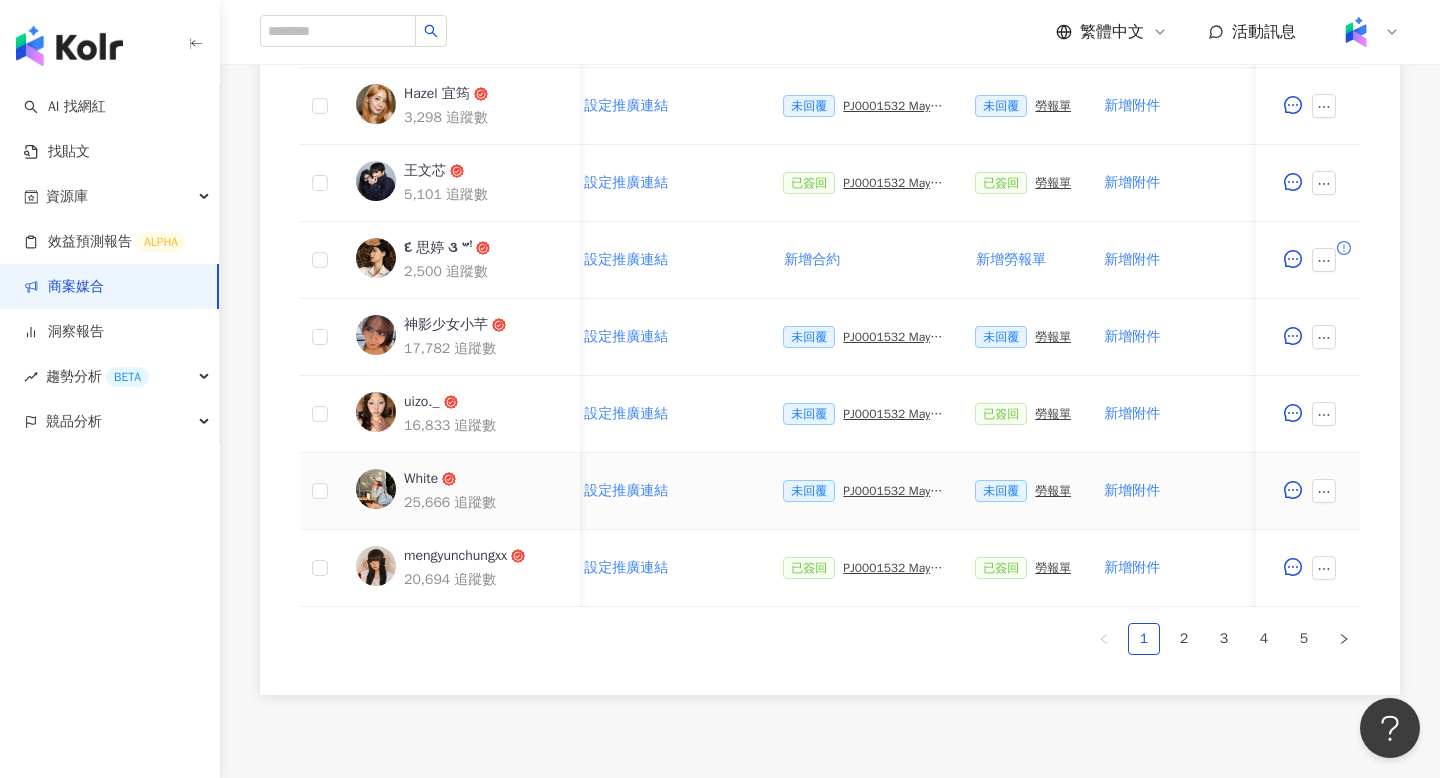 click on "PJ0001532 Maybelline_202506_skyhigh_小黑霸眼線液_萊雅合作備忘錄" at bounding box center [893, 491] 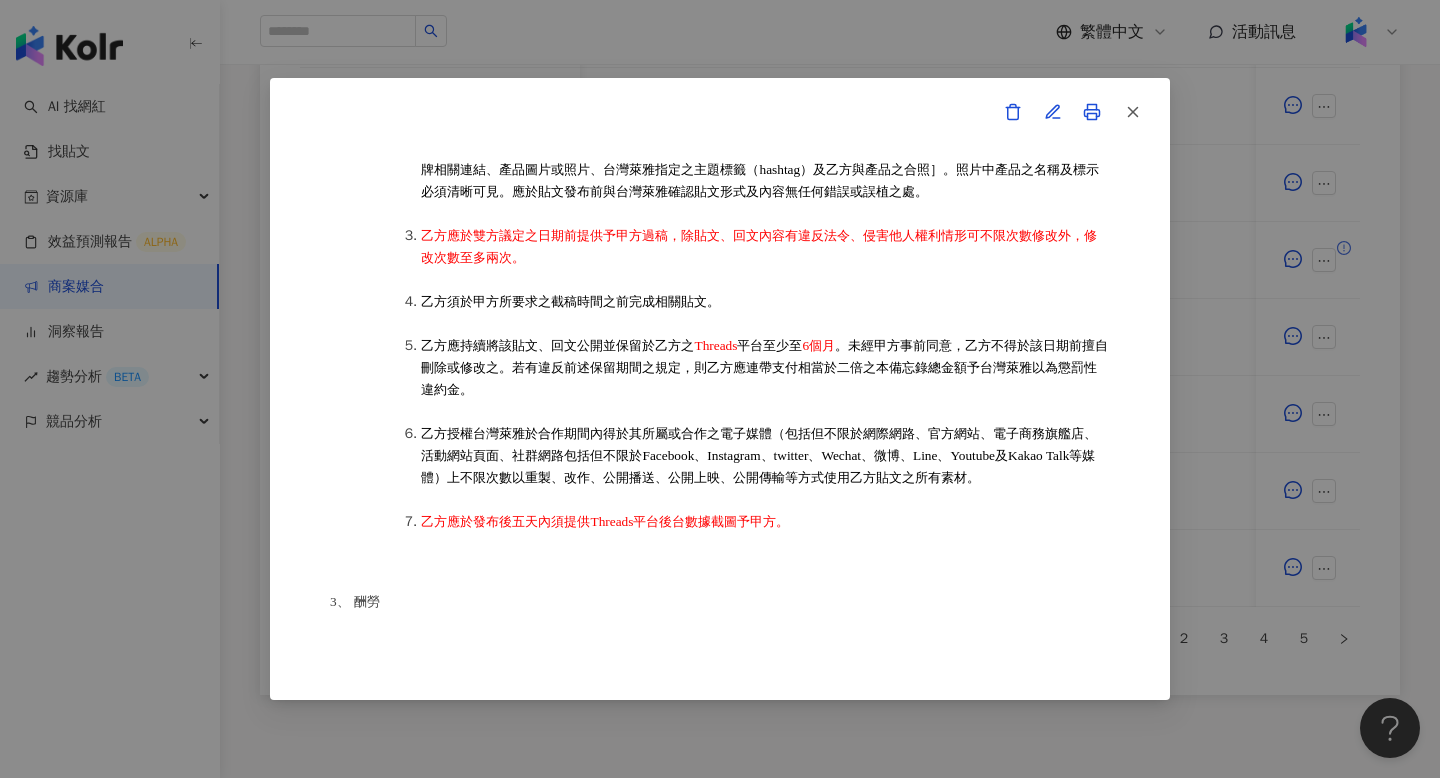 scroll, scrollTop: 697, scrollLeft: 0, axis: vertical 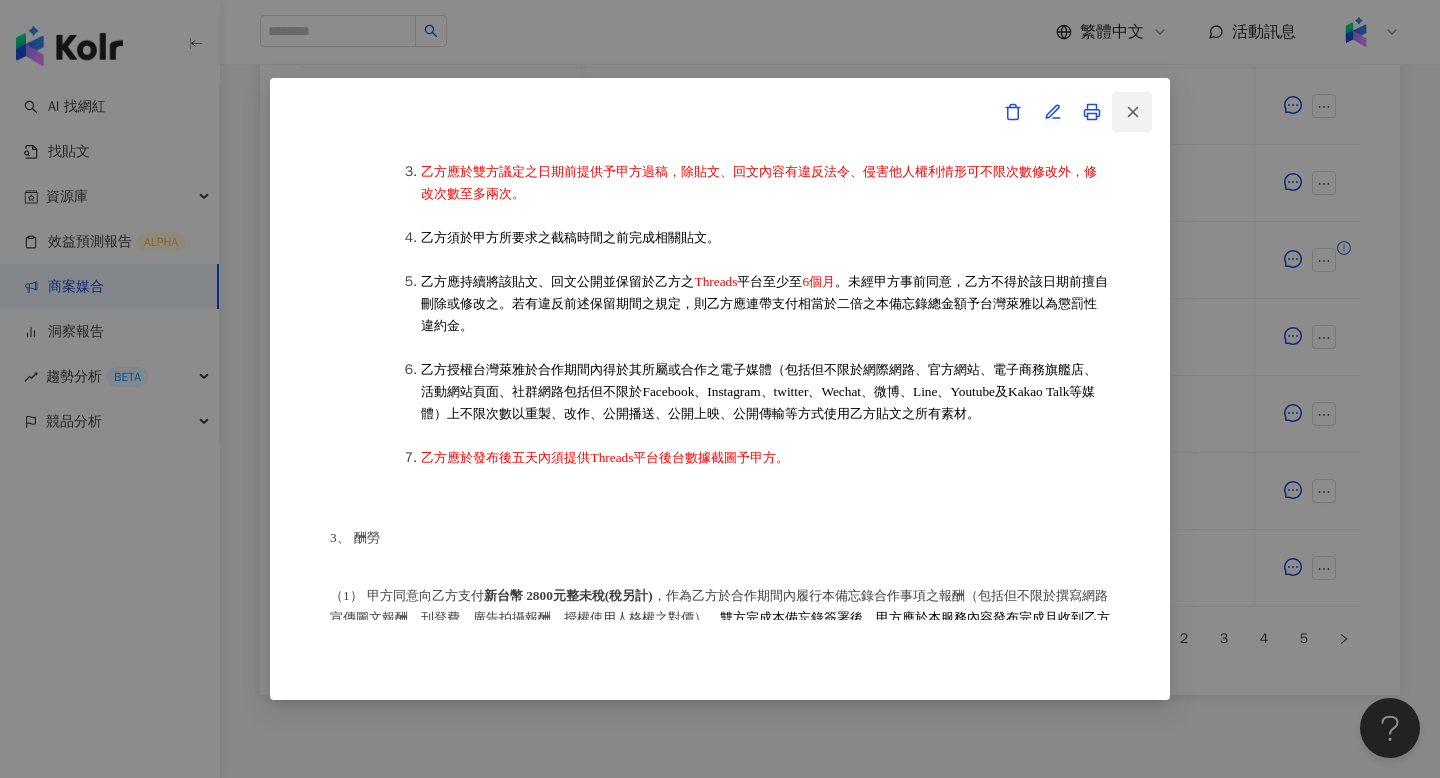 click 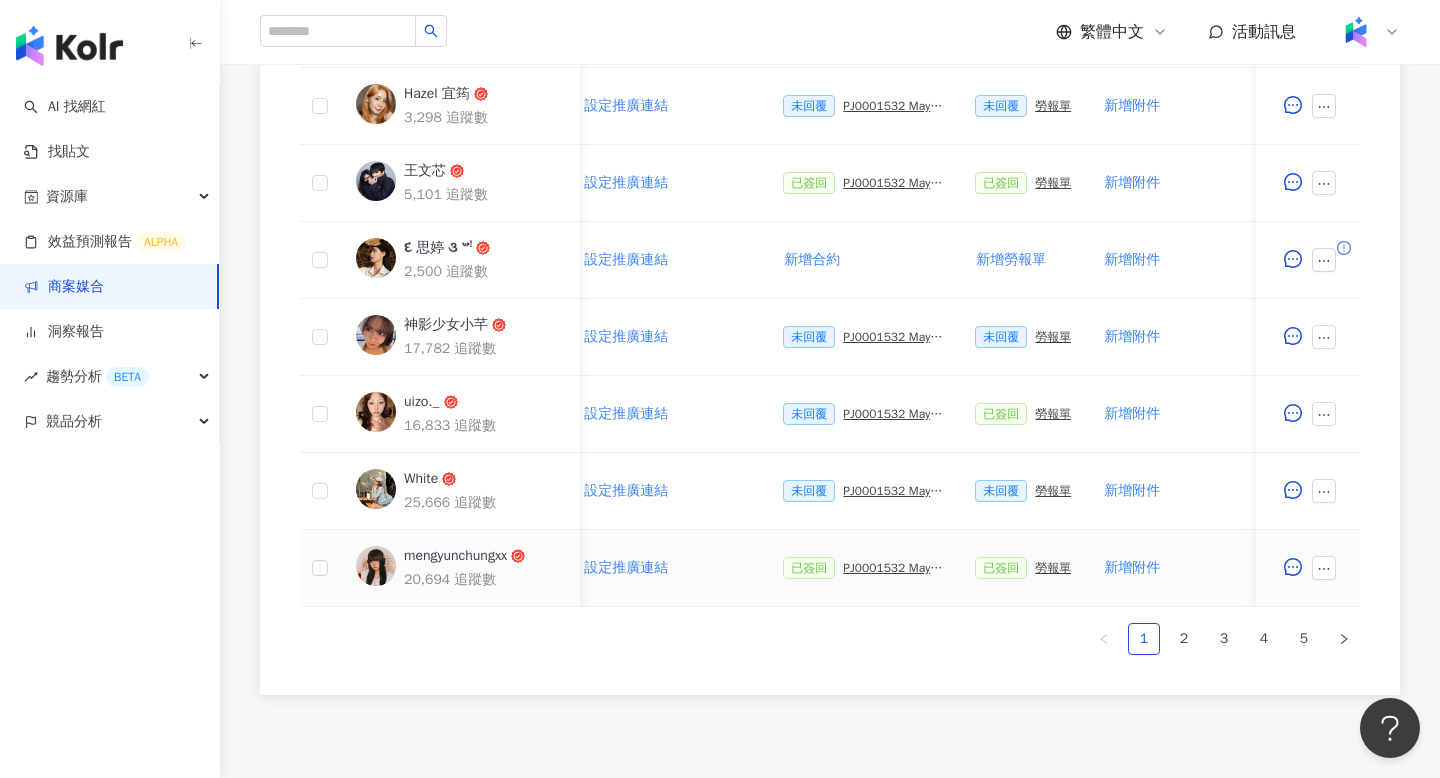 click on "PJ0001532 Maybelline_202506_skyhigh_小黑霸眼線液_萊雅合作備忘錄" at bounding box center (893, 568) 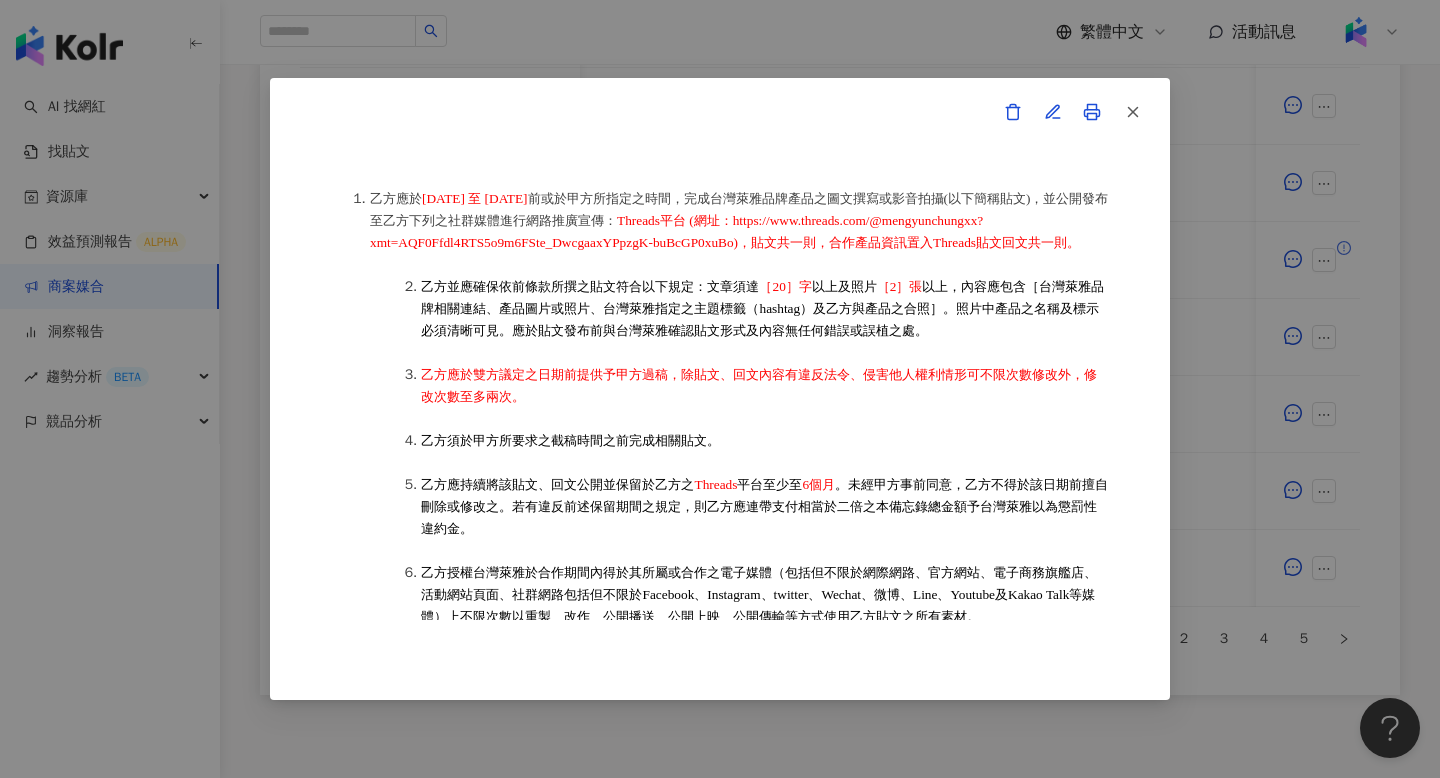 scroll, scrollTop: 775, scrollLeft: 0, axis: vertical 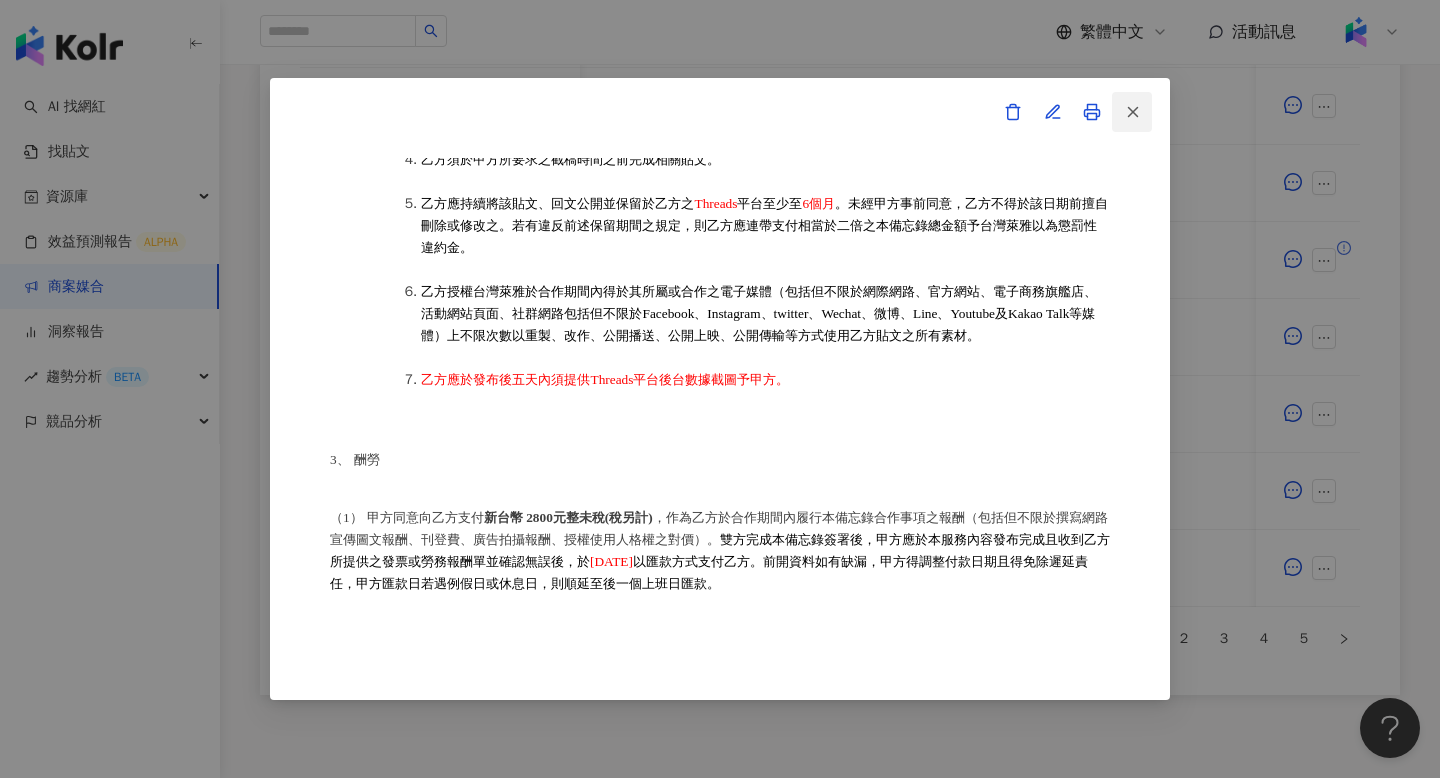 click 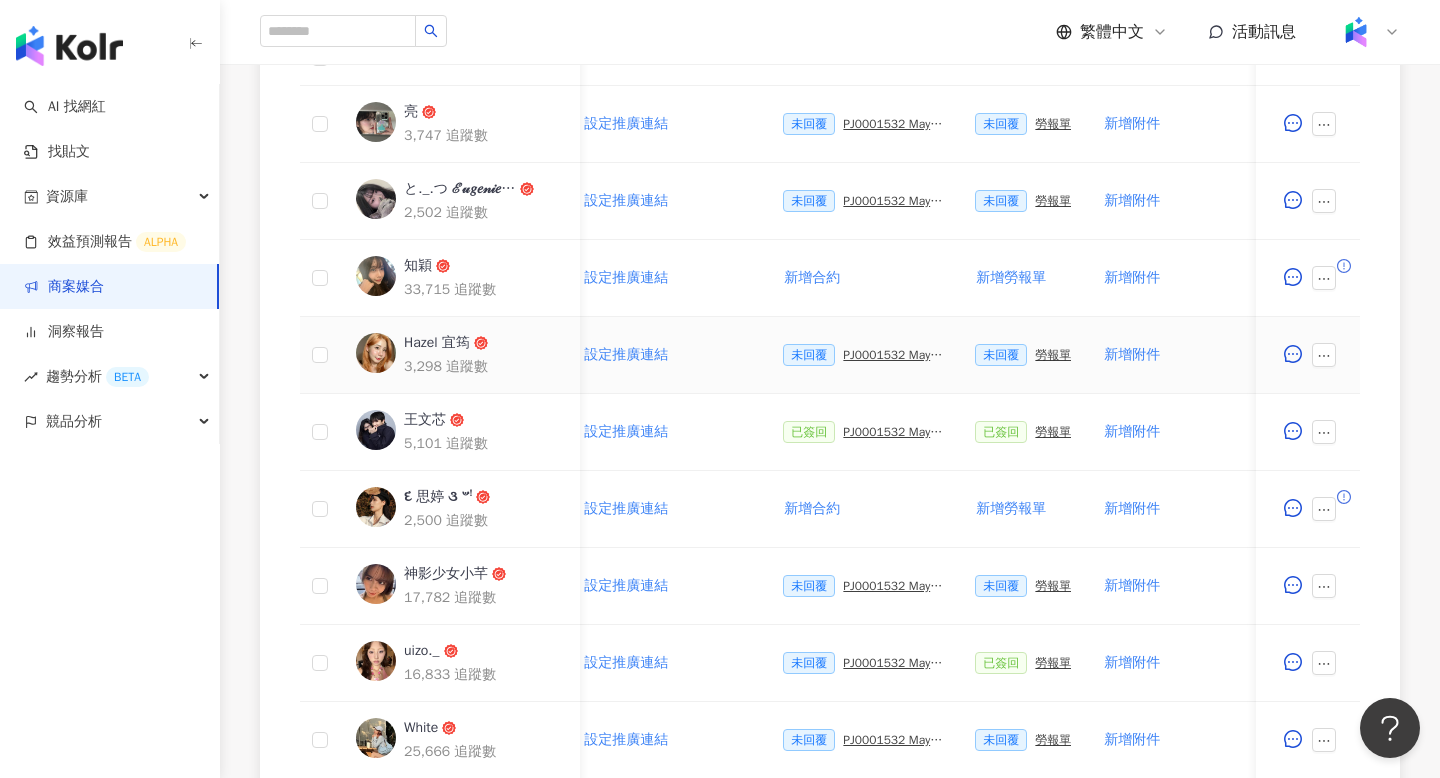 scroll, scrollTop: 672, scrollLeft: 0, axis: vertical 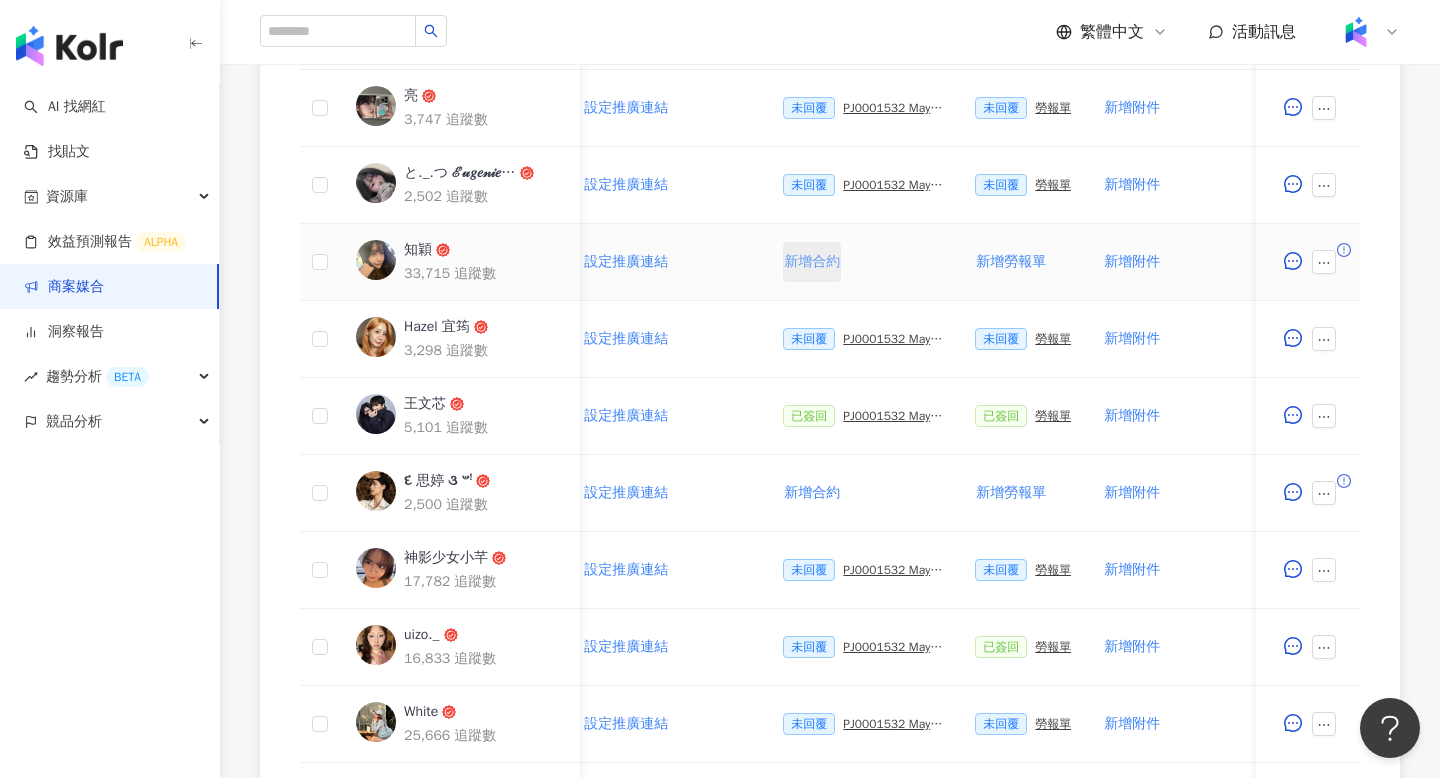 click on "新增合約" at bounding box center (812, 262) 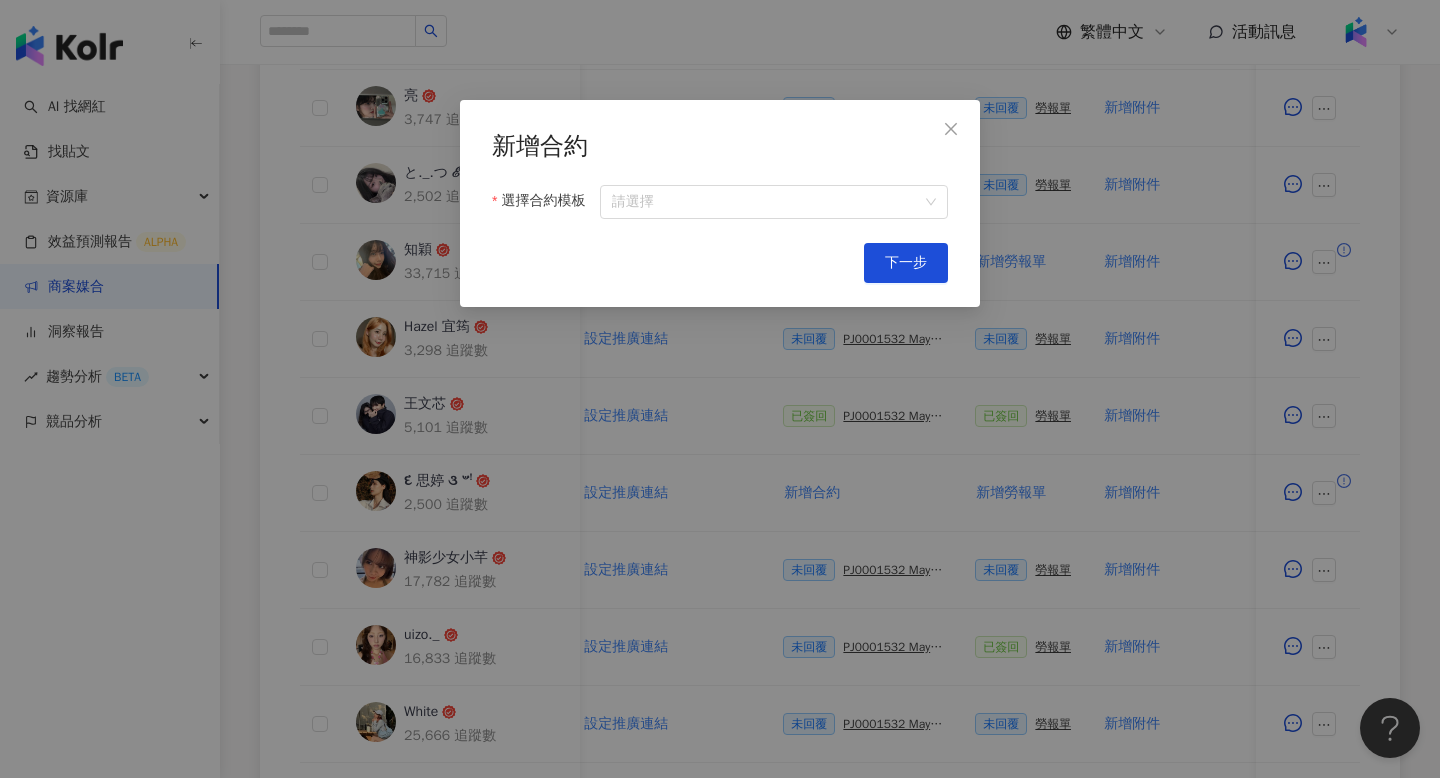 click on "新增合約 選擇合約模板 請選擇" at bounding box center [720, 175] 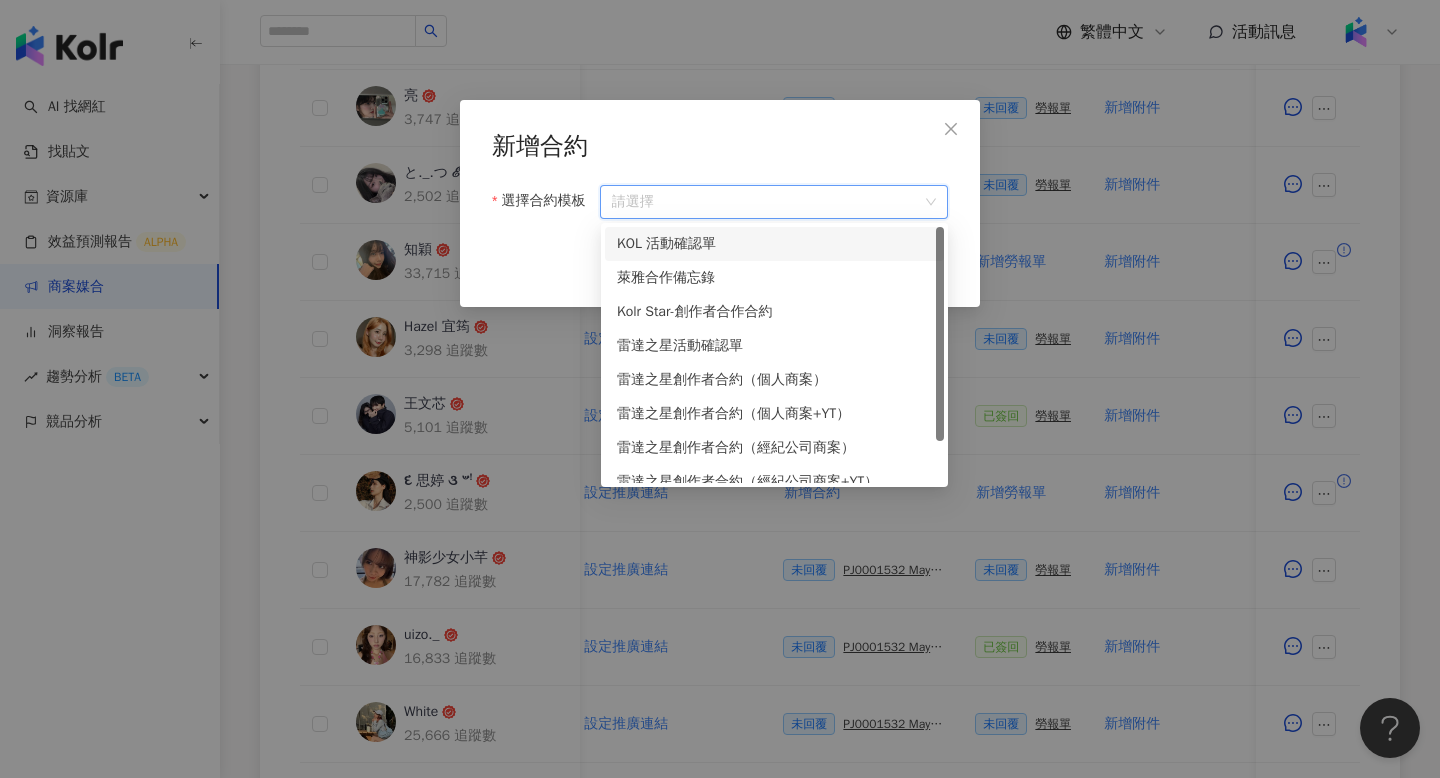 click on "選擇合約模板" at bounding box center (774, 202) 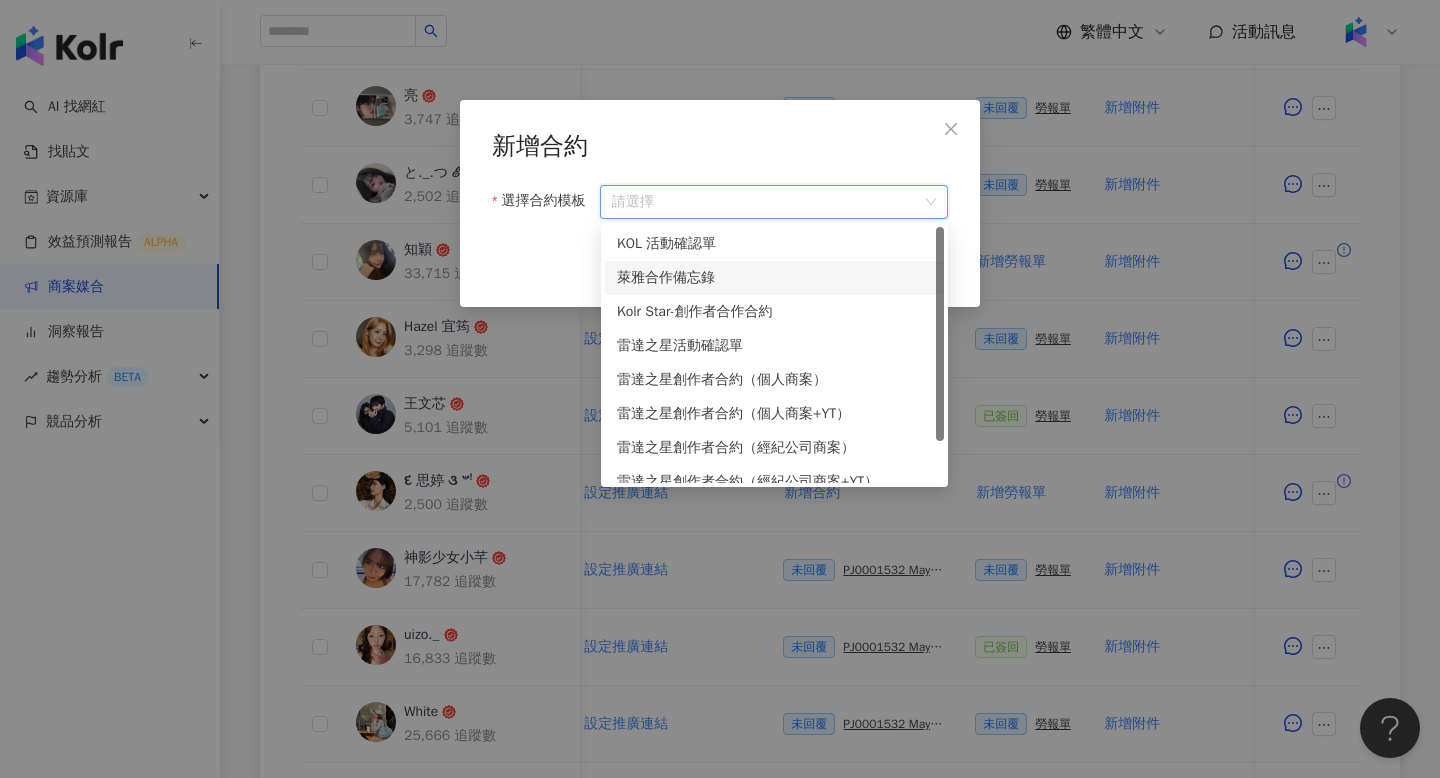 click on "萊雅合作備忘錄" at bounding box center [774, 278] 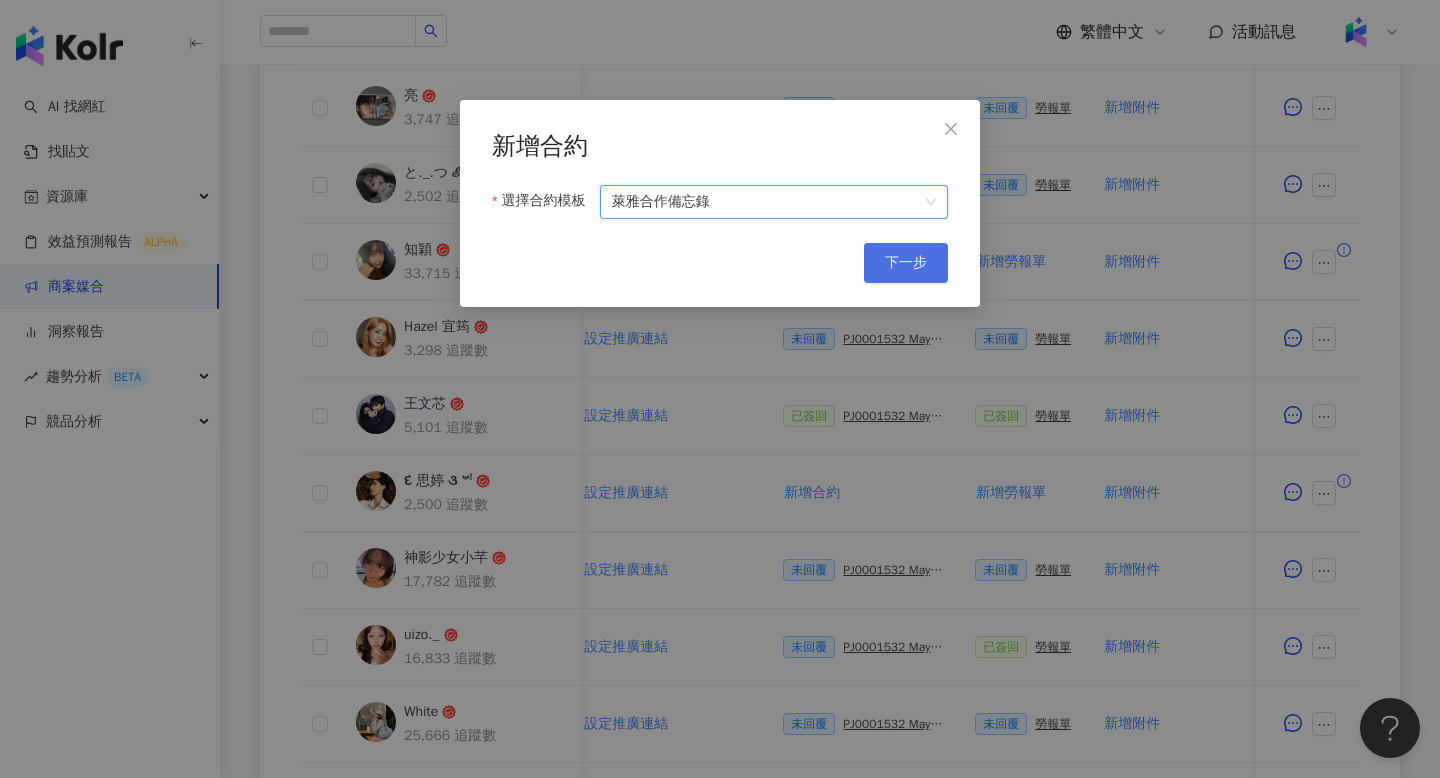 click on "下一步" at bounding box center (906, 263) 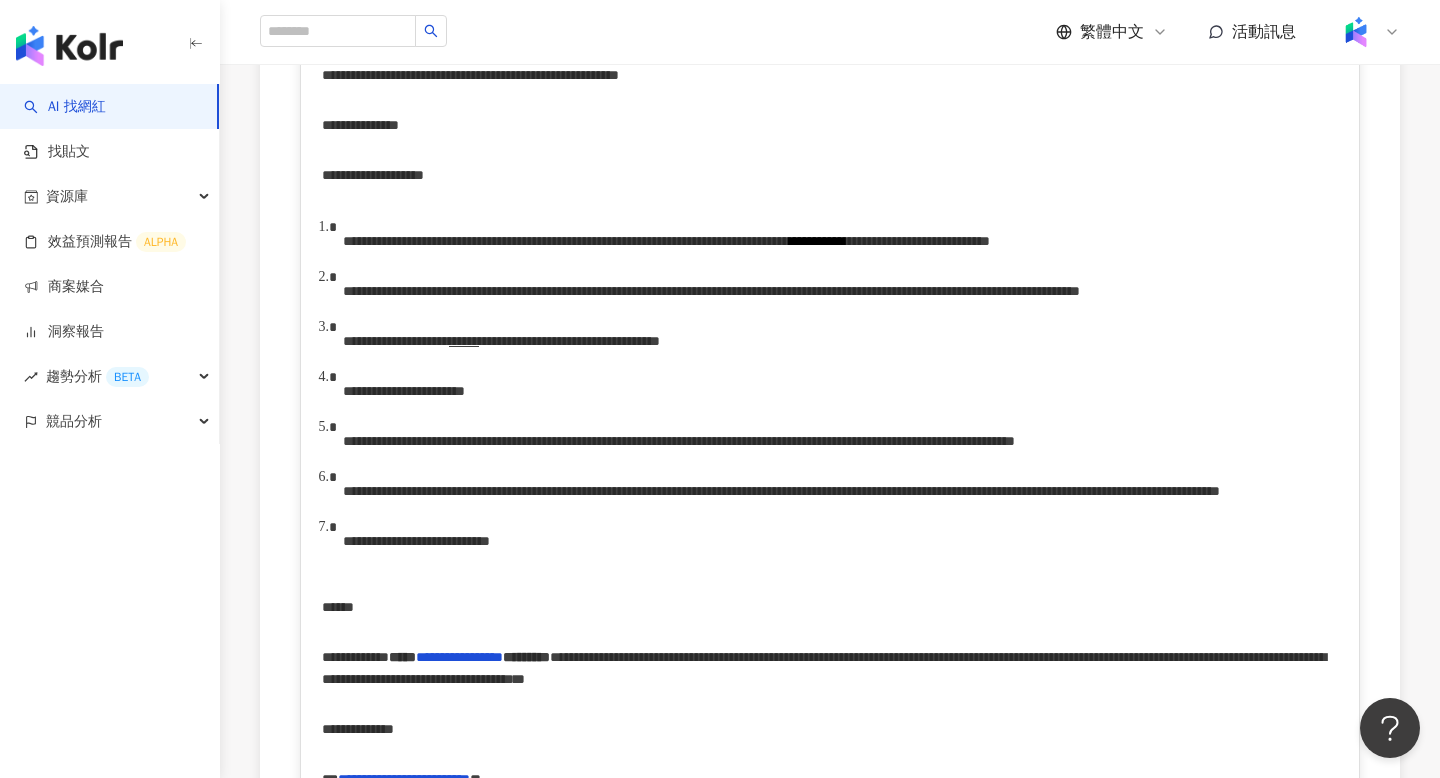 scroll, scrollTop: 0, scrollLeft: 0, axis: both 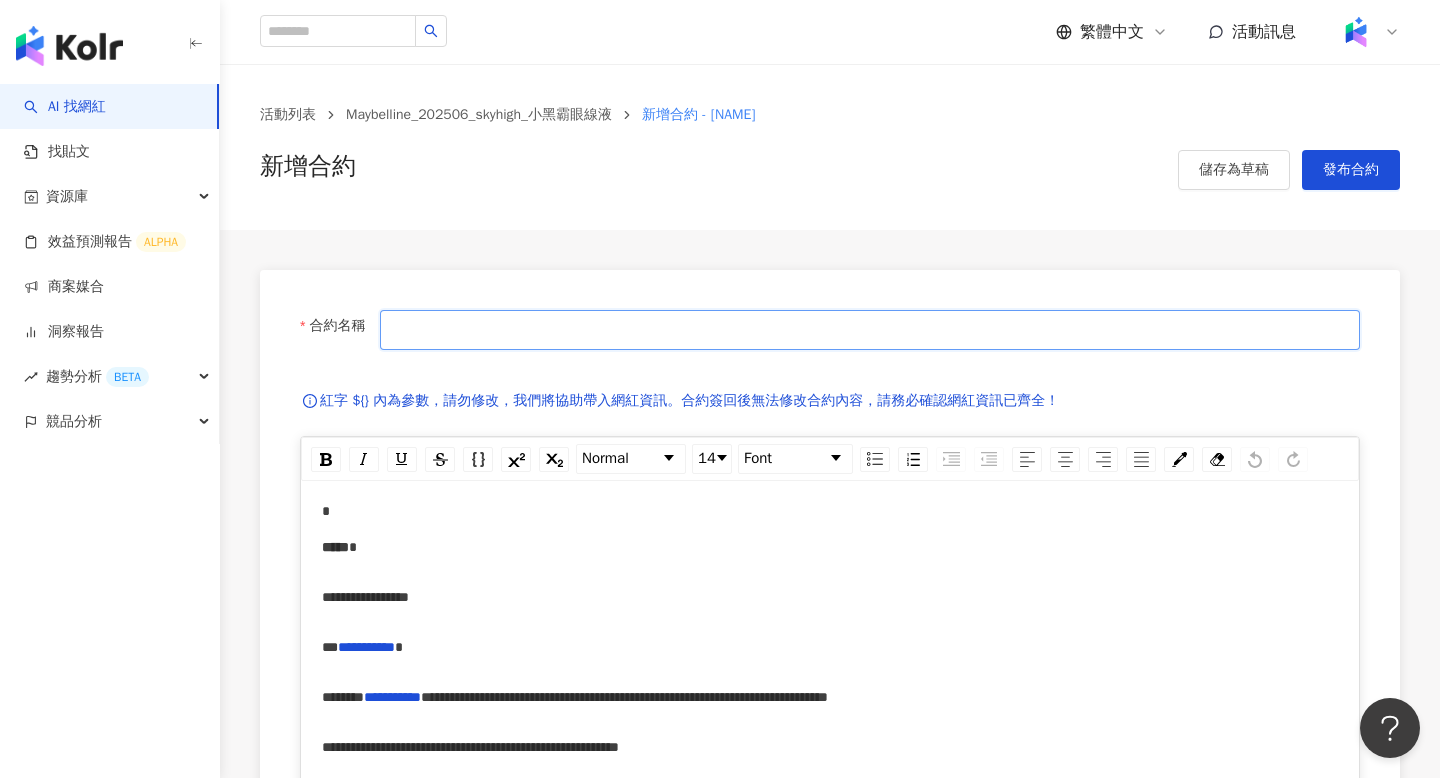 click on "合約名稱" at bounding box center [870, 330] 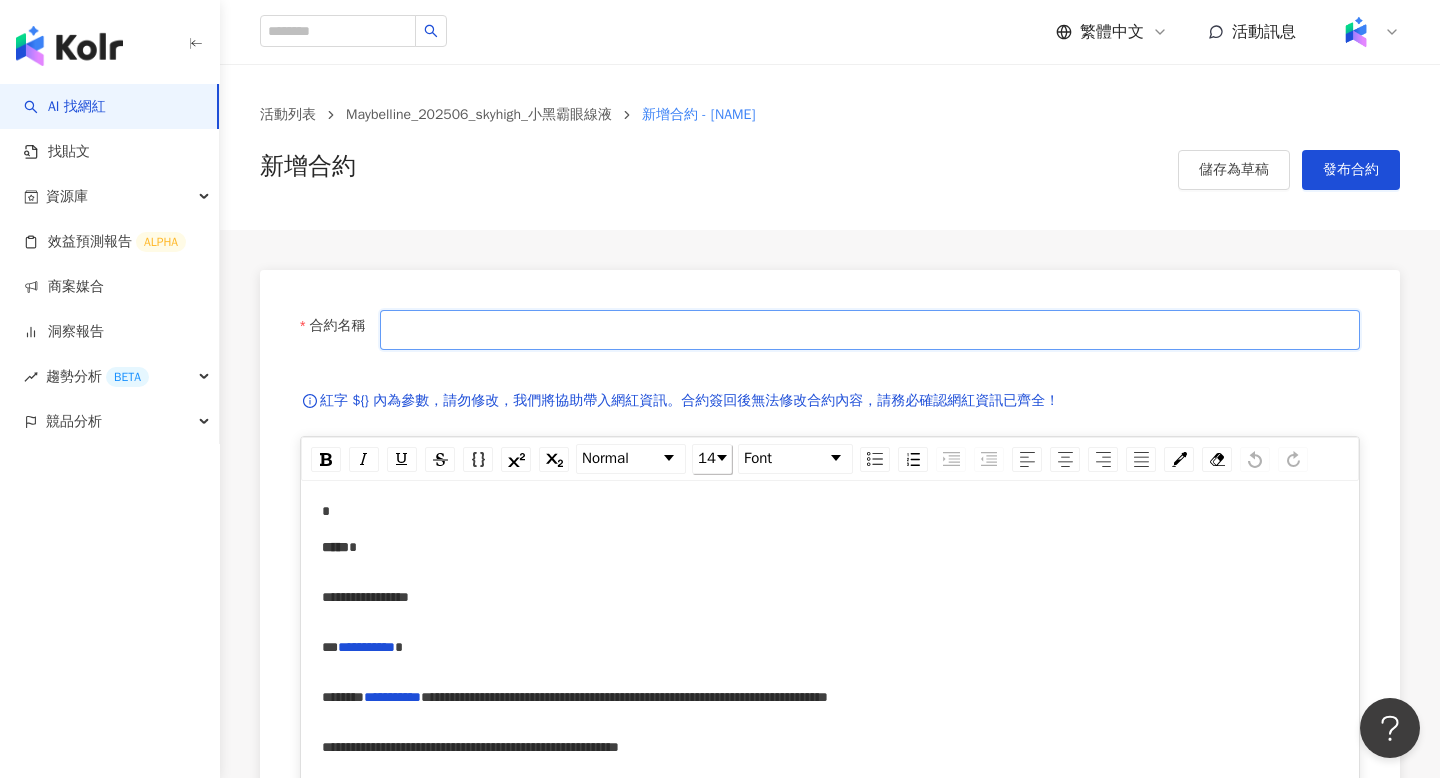 type on "**********" 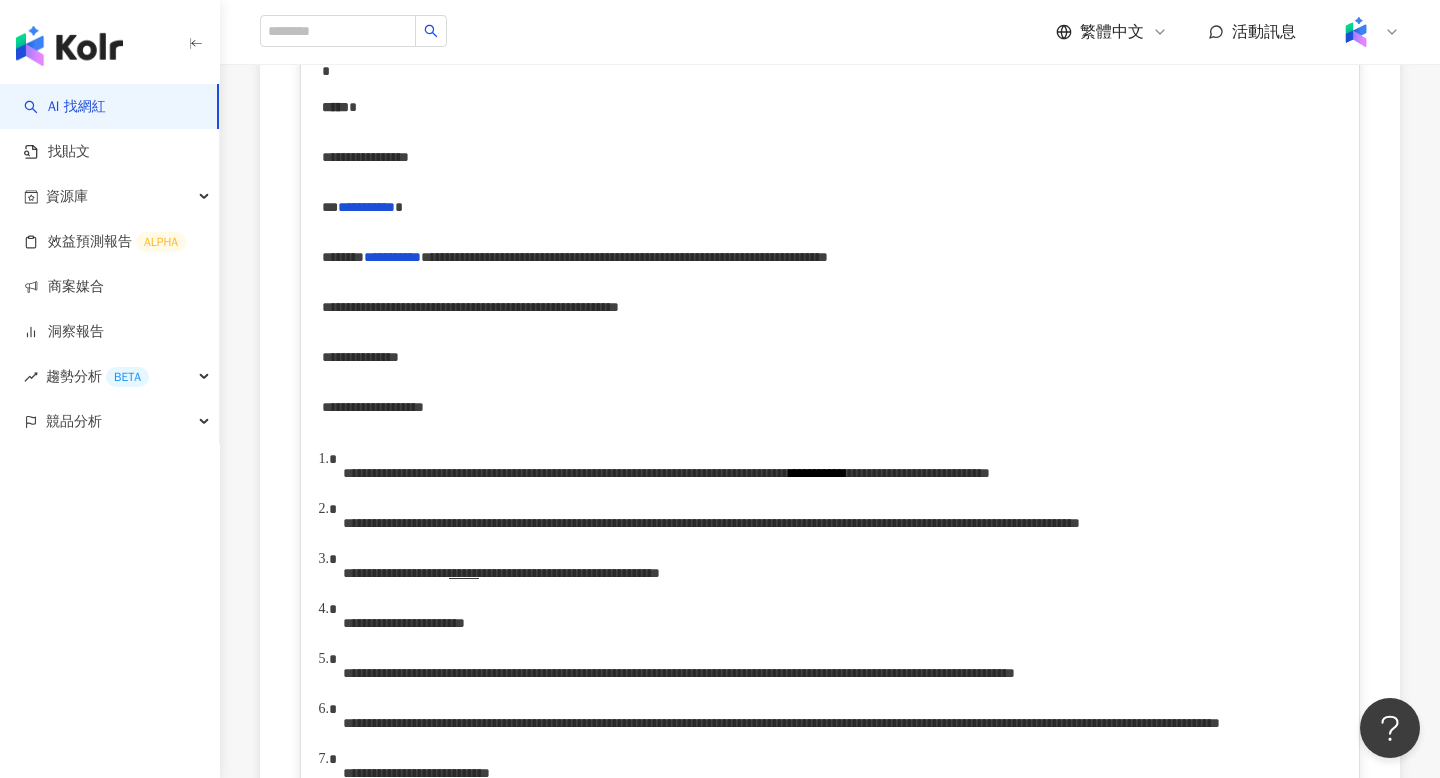 scroll, scrollTop: 458, scrollLeft: 0, axis: vertical 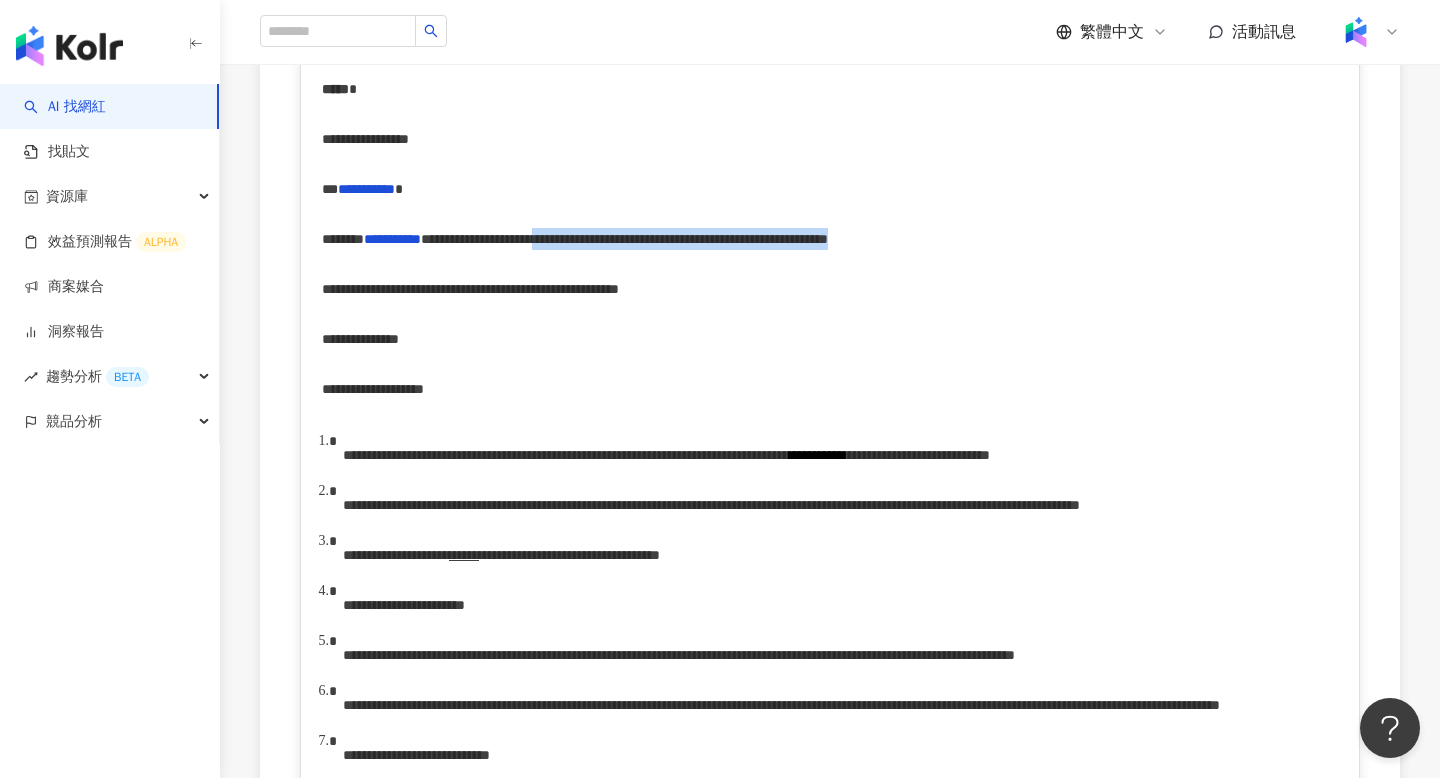 drag, startPoint x: 807, startPoint y: 241, endPoint x: 464, endPoint y: 258, distance: 343.42102 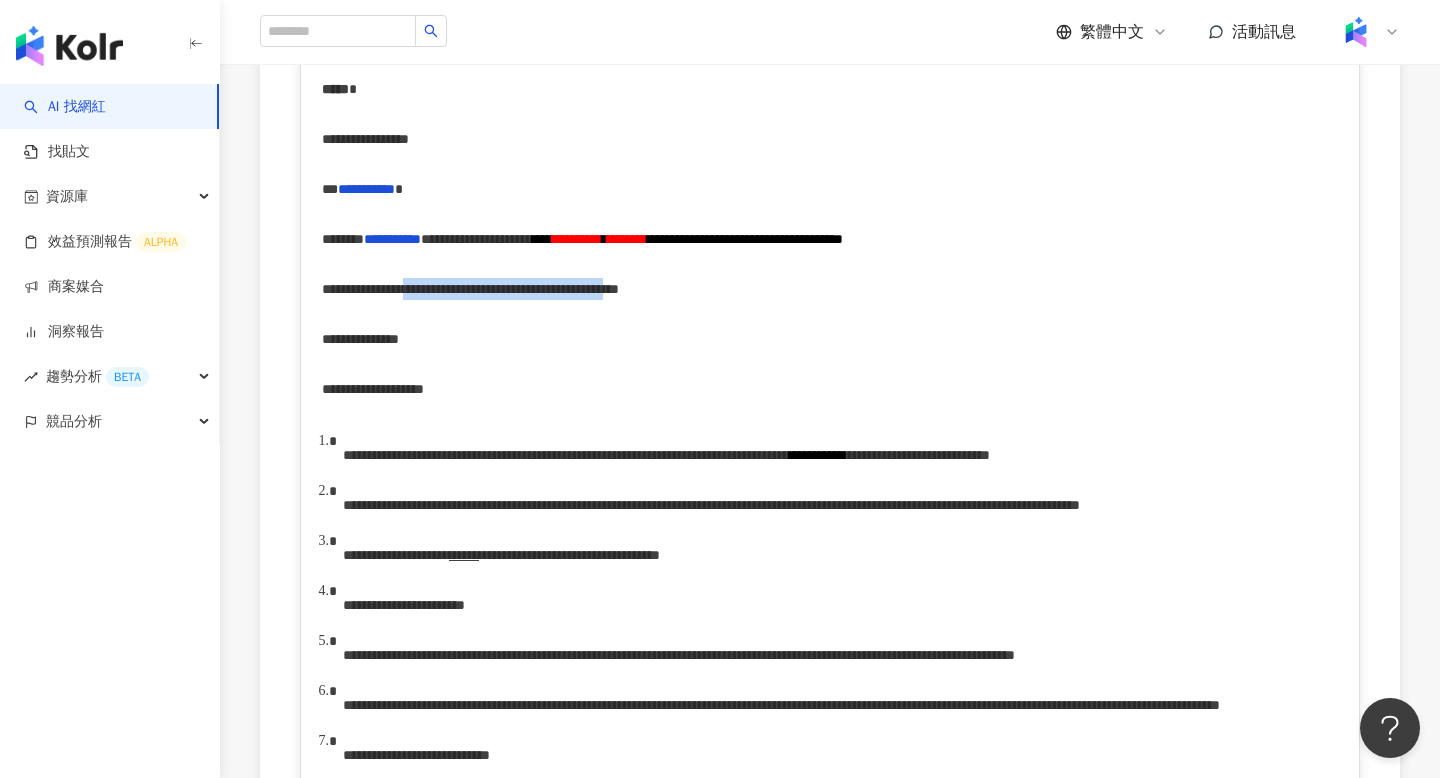 drag, startPoint x: 501, startPoint y: 317, endPoint x: 745, endPoint y: 316, distance: 244.00204 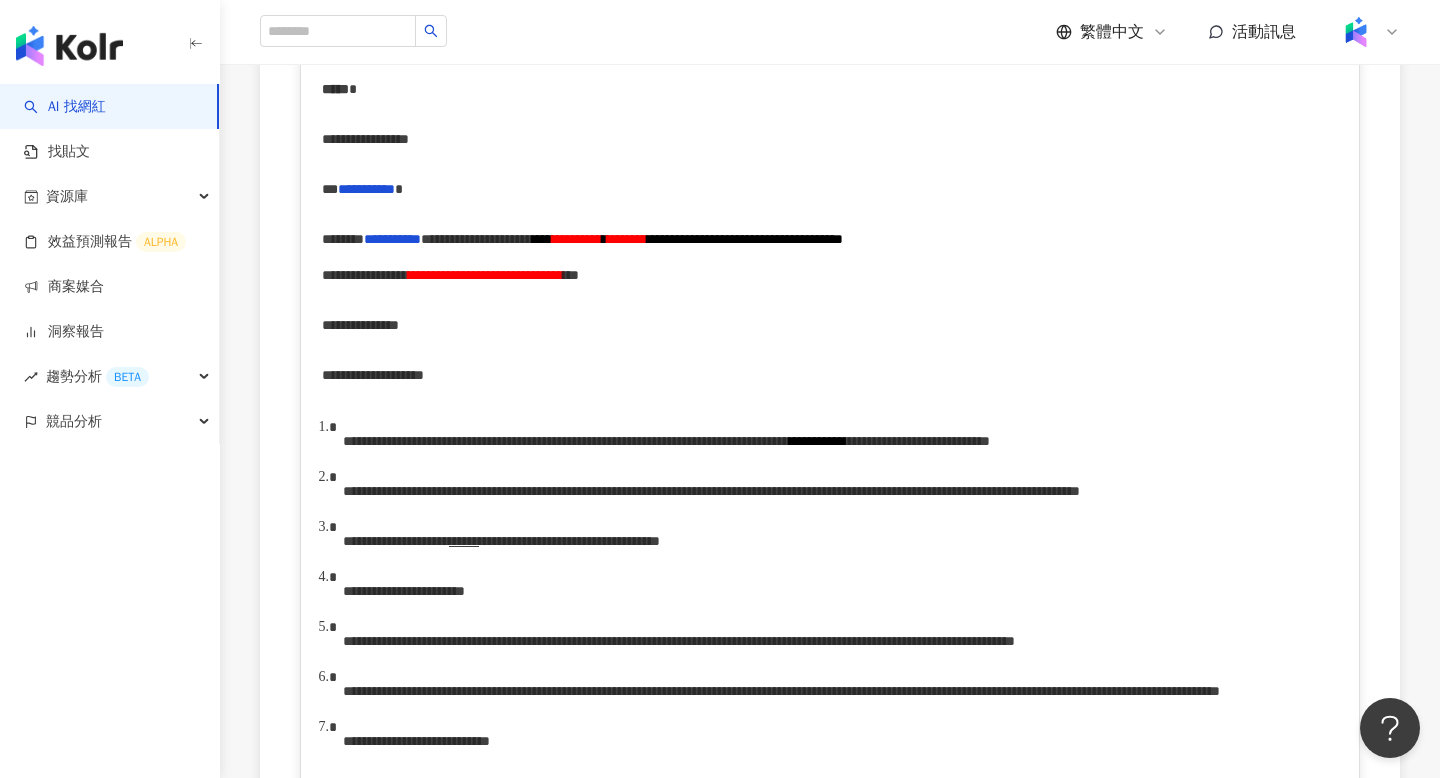 drag, startPoint x: 401, startPoint y: 468, endPoint x: 478, endPoint y: 470, distance: 77.02597 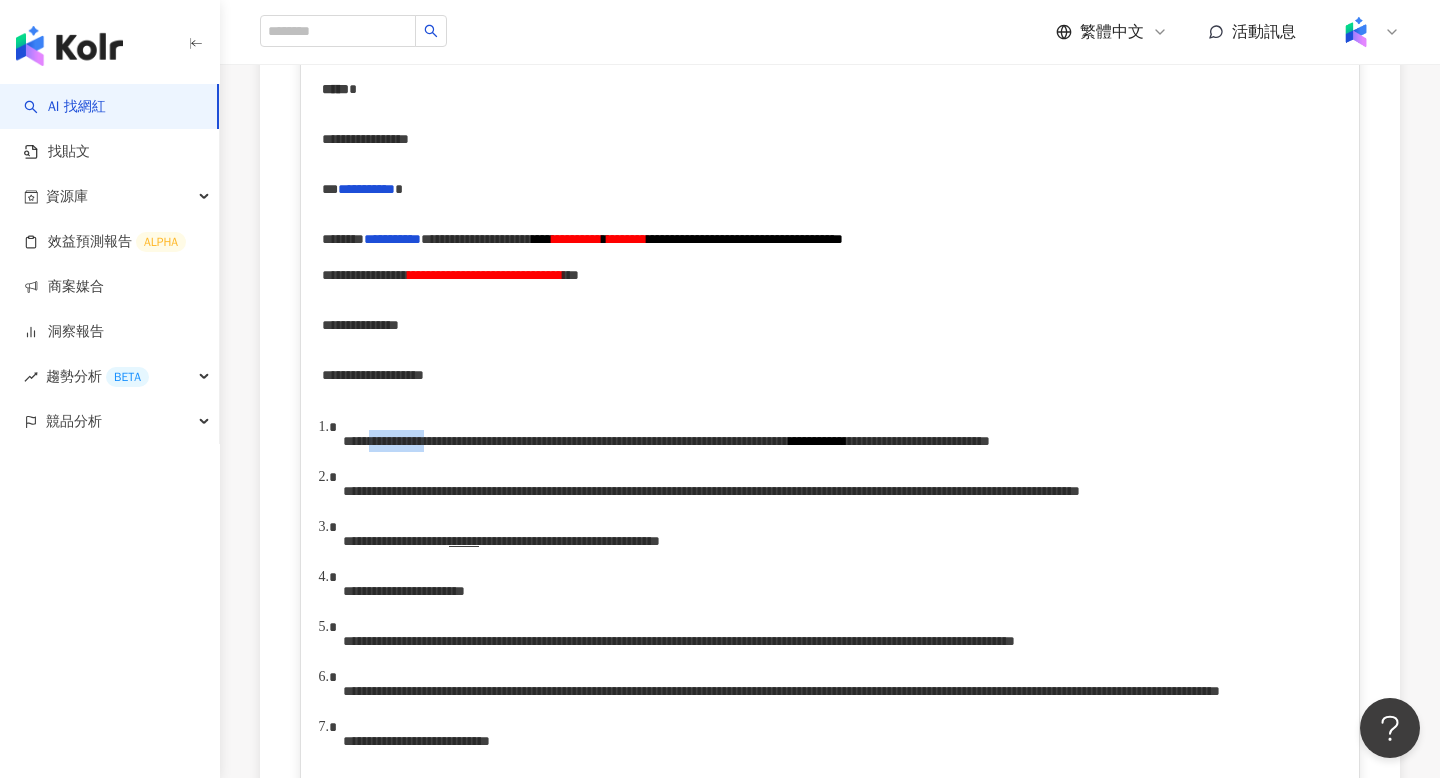 drag, startPoint x: 401, startPoint y: 468, endPoint x: 478, endPoint y: 468, distance: 77 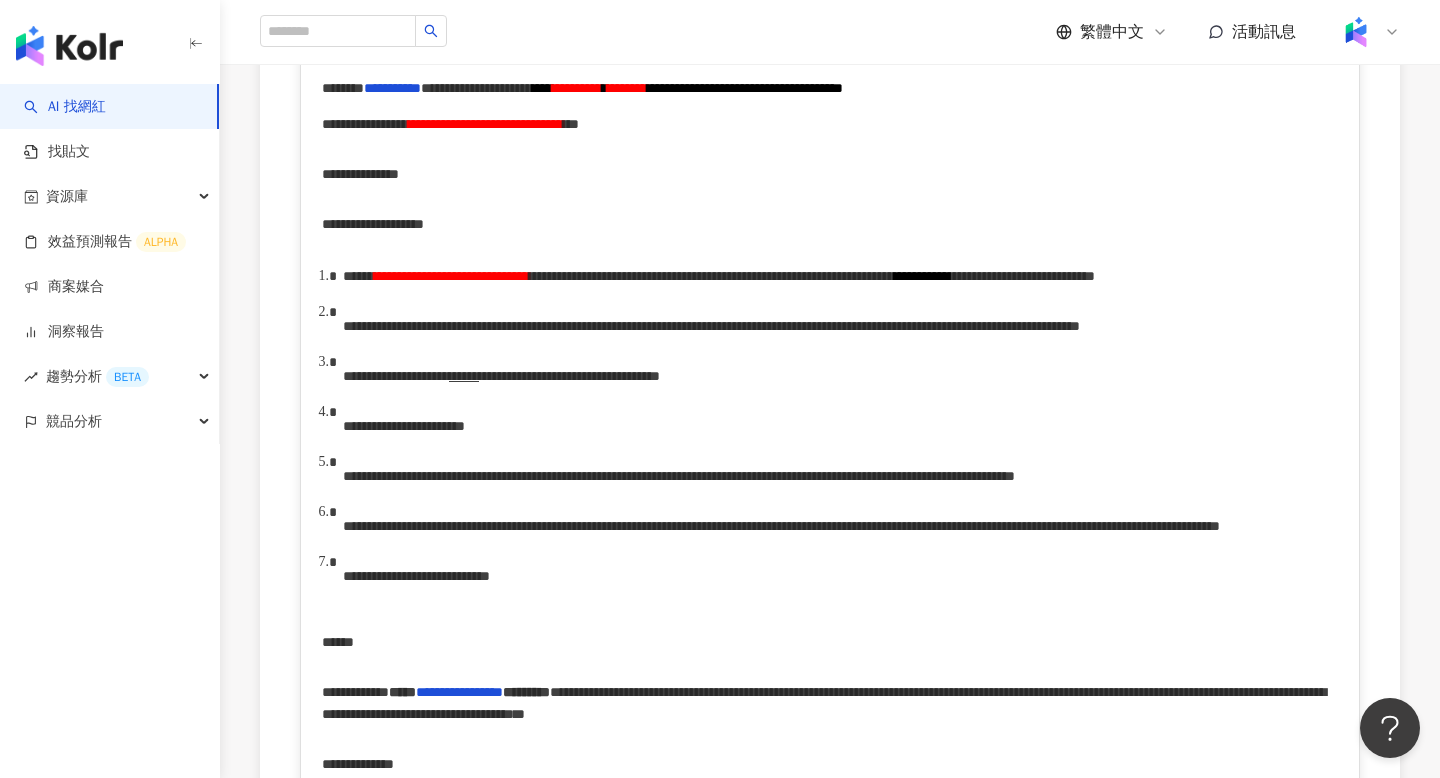 scroll, scrollTop: 610, scrollLeft: 0, axis: vertical 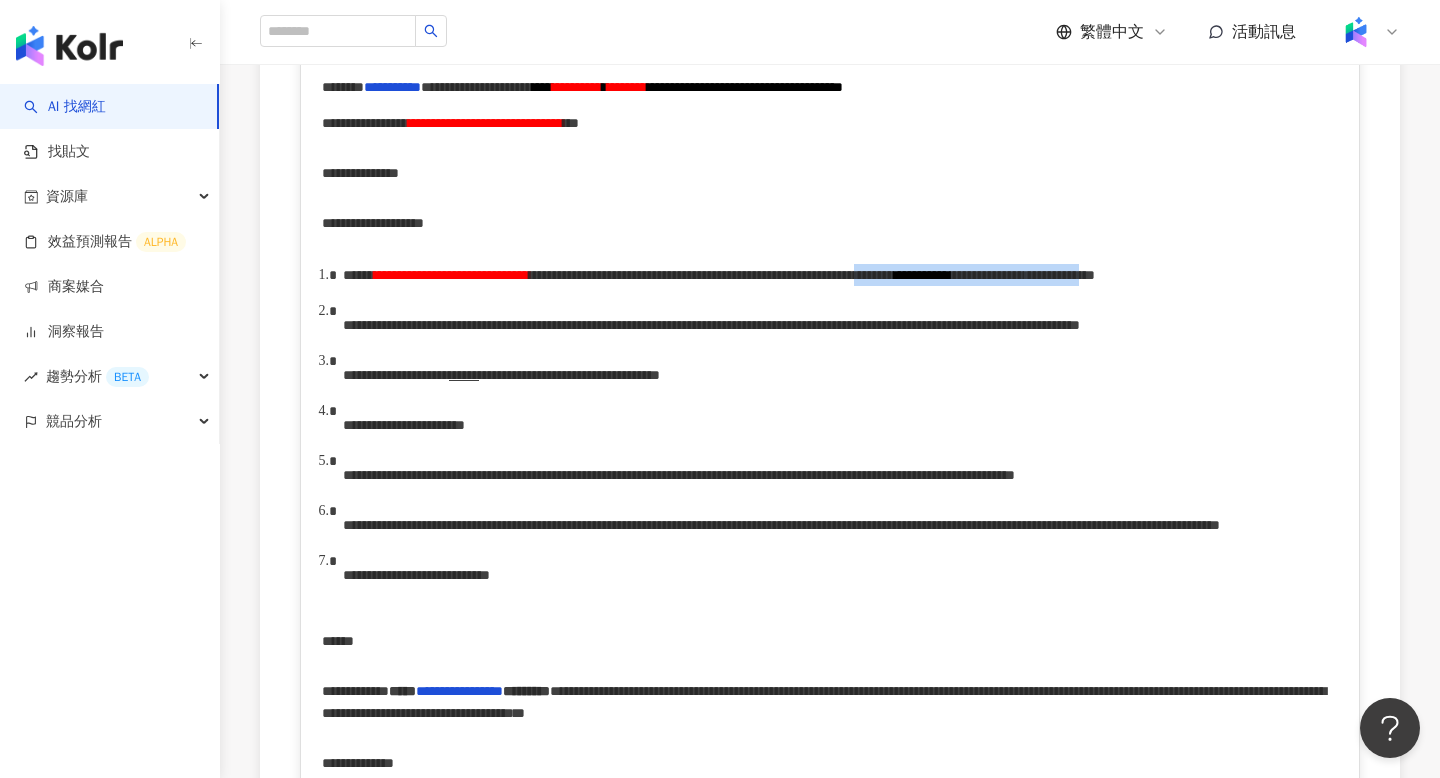 drag, startPoint x: 565, startPoint y: 327, endPoint x: 991, endPoint y: 327, distance: 426 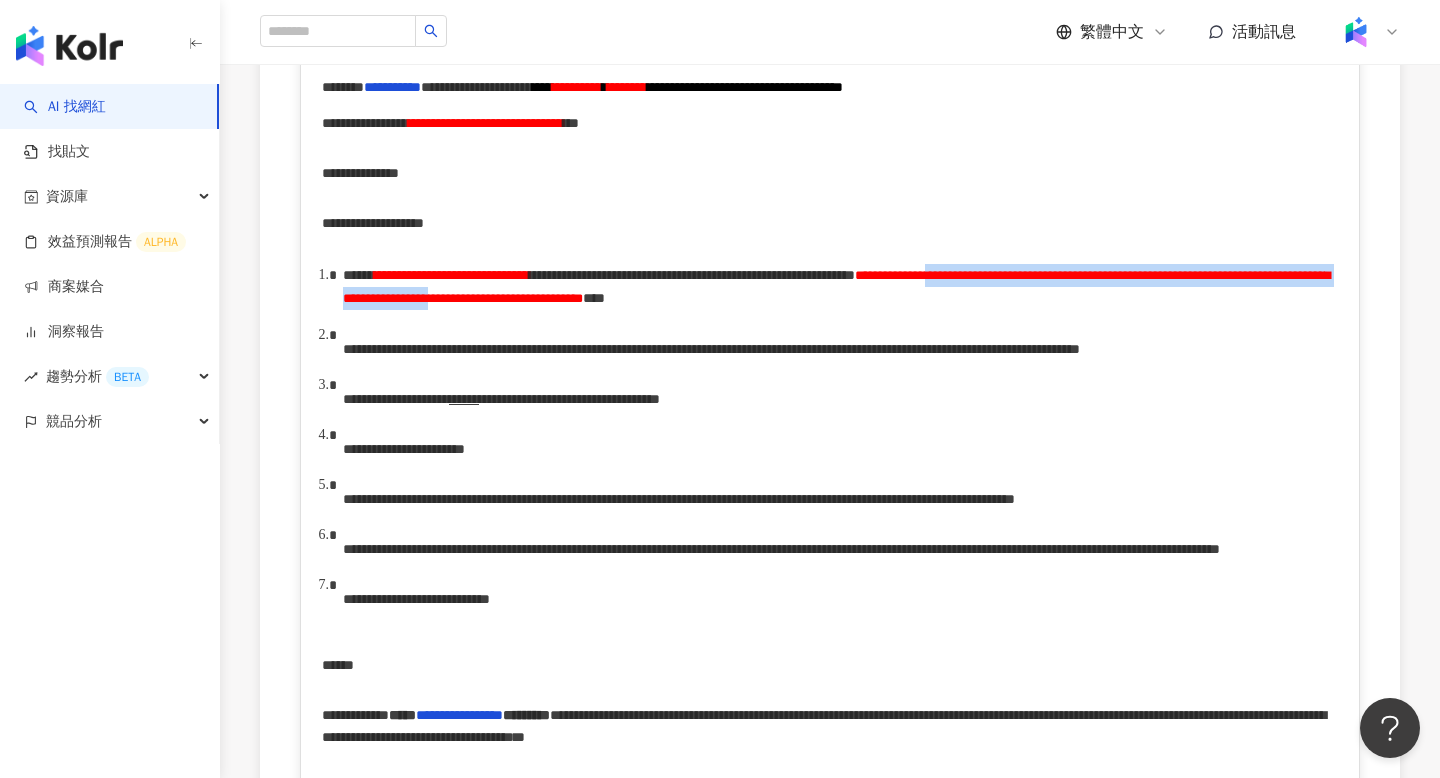 drag, startPoint x: 692, startPoint y: 326, endPoint x: 729, endPoint y: 346, distance: 42.059483 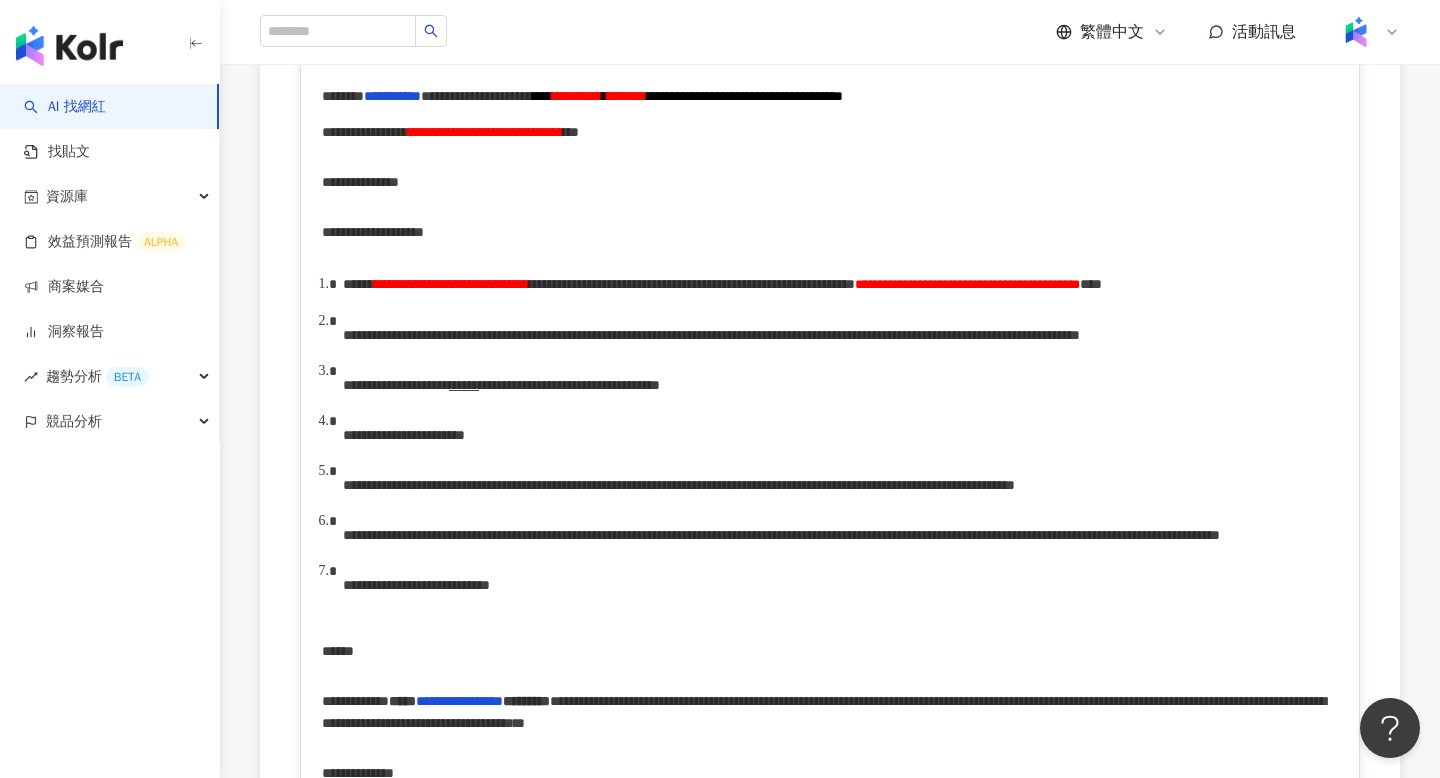 scroll, scrollTop: 600, scrollLeft: 0, axis: vertical 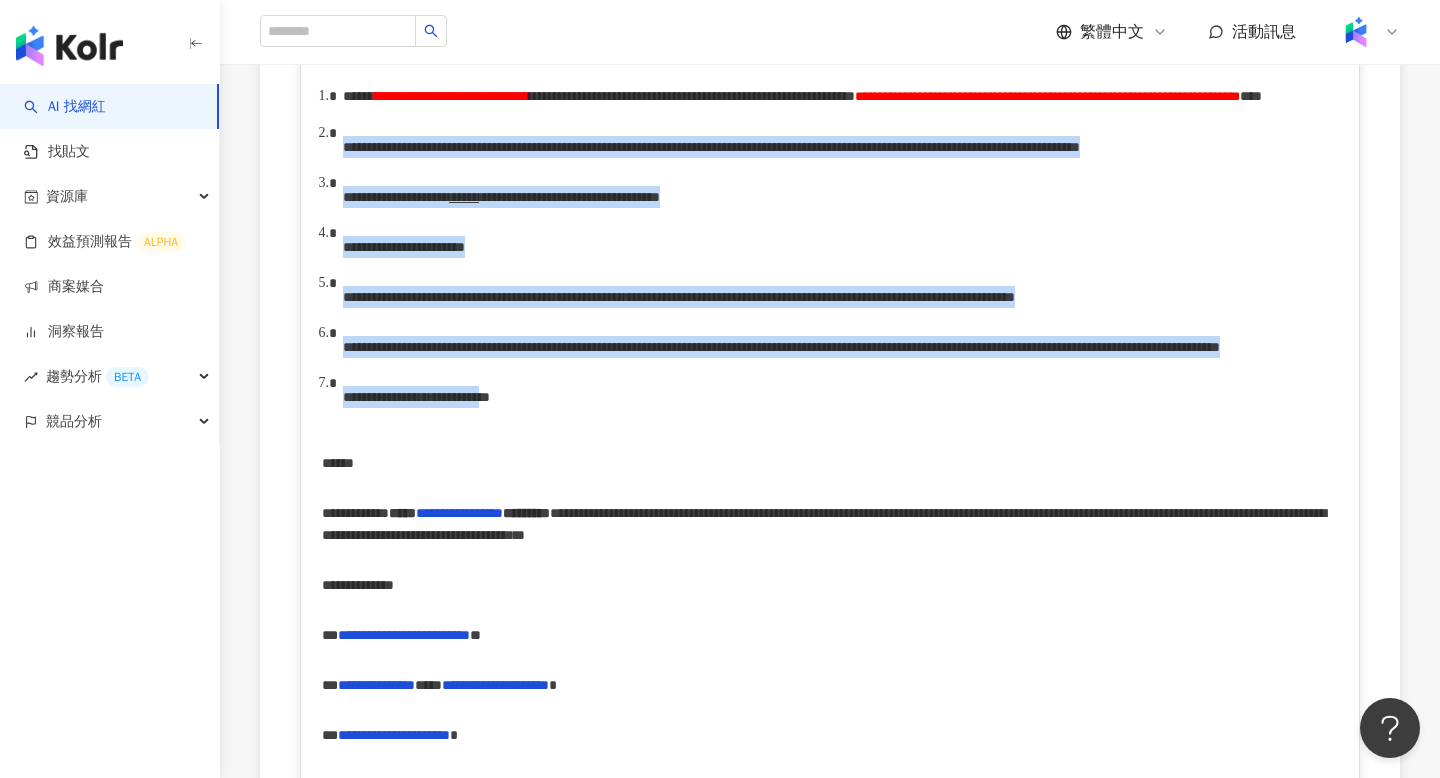 drag, startPoint x: 342, startPoint y: 198, endPoint x: 697, endPoint y: 561, distance: 507.7342 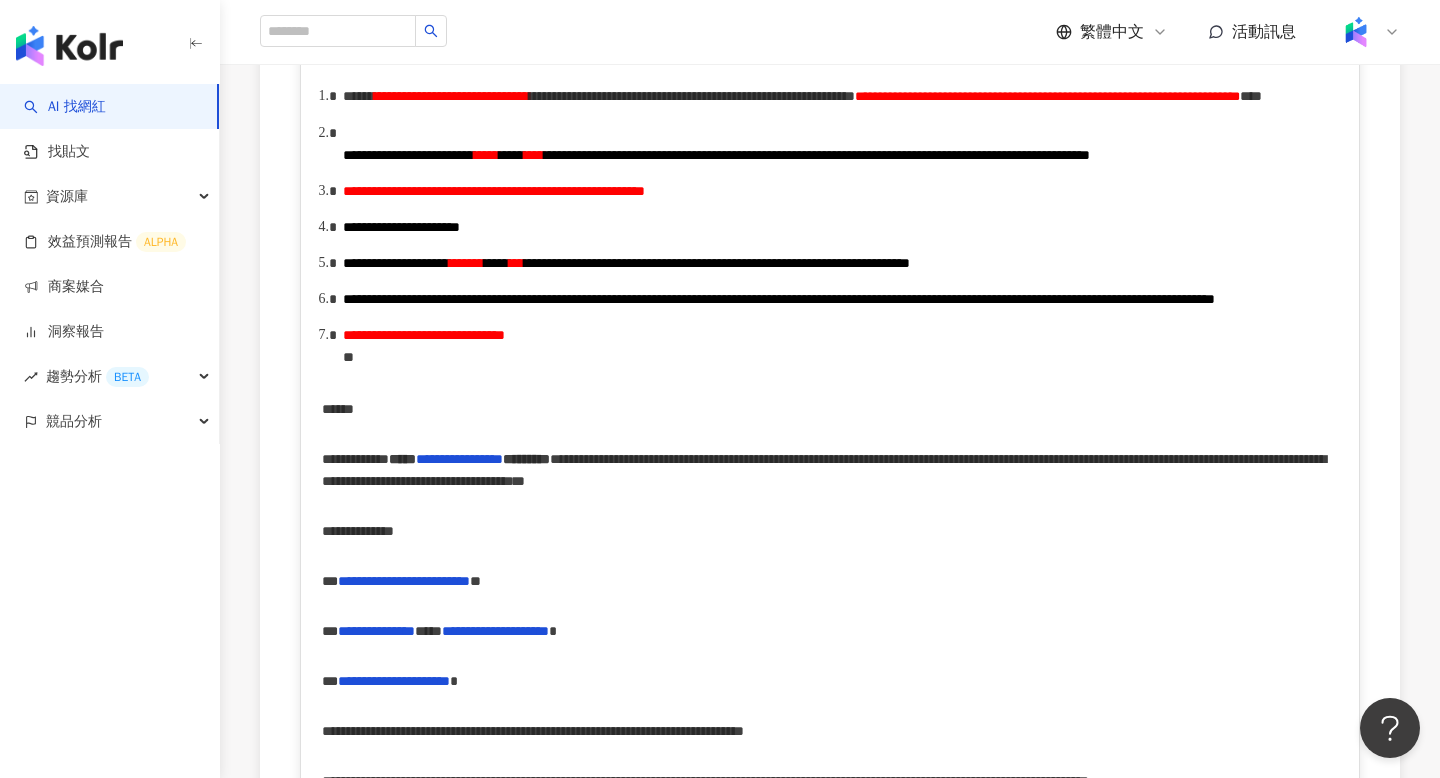 click on "**********" at bounding box center [408, 155] 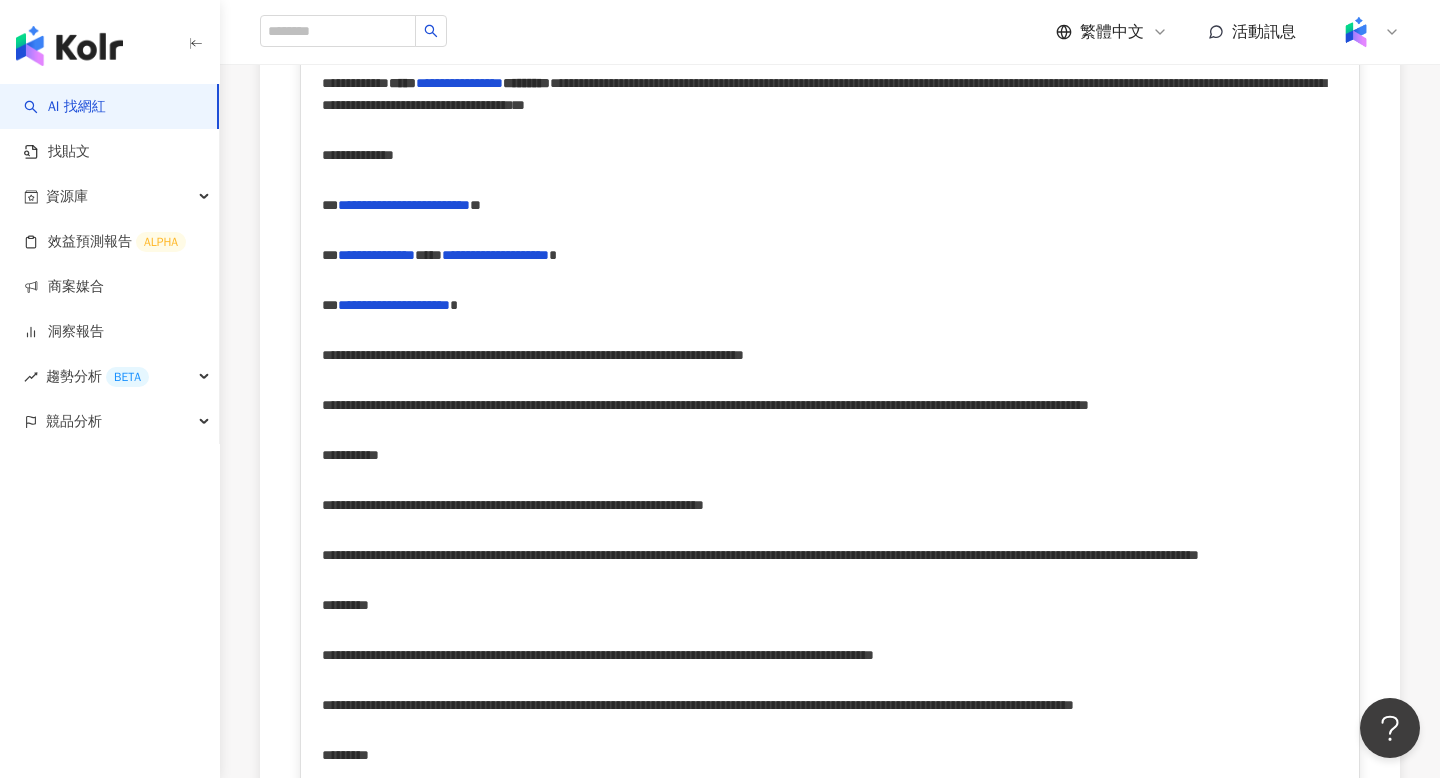 scroll, scrollTop: 1146, scrollLeft: 0, axis: vertical 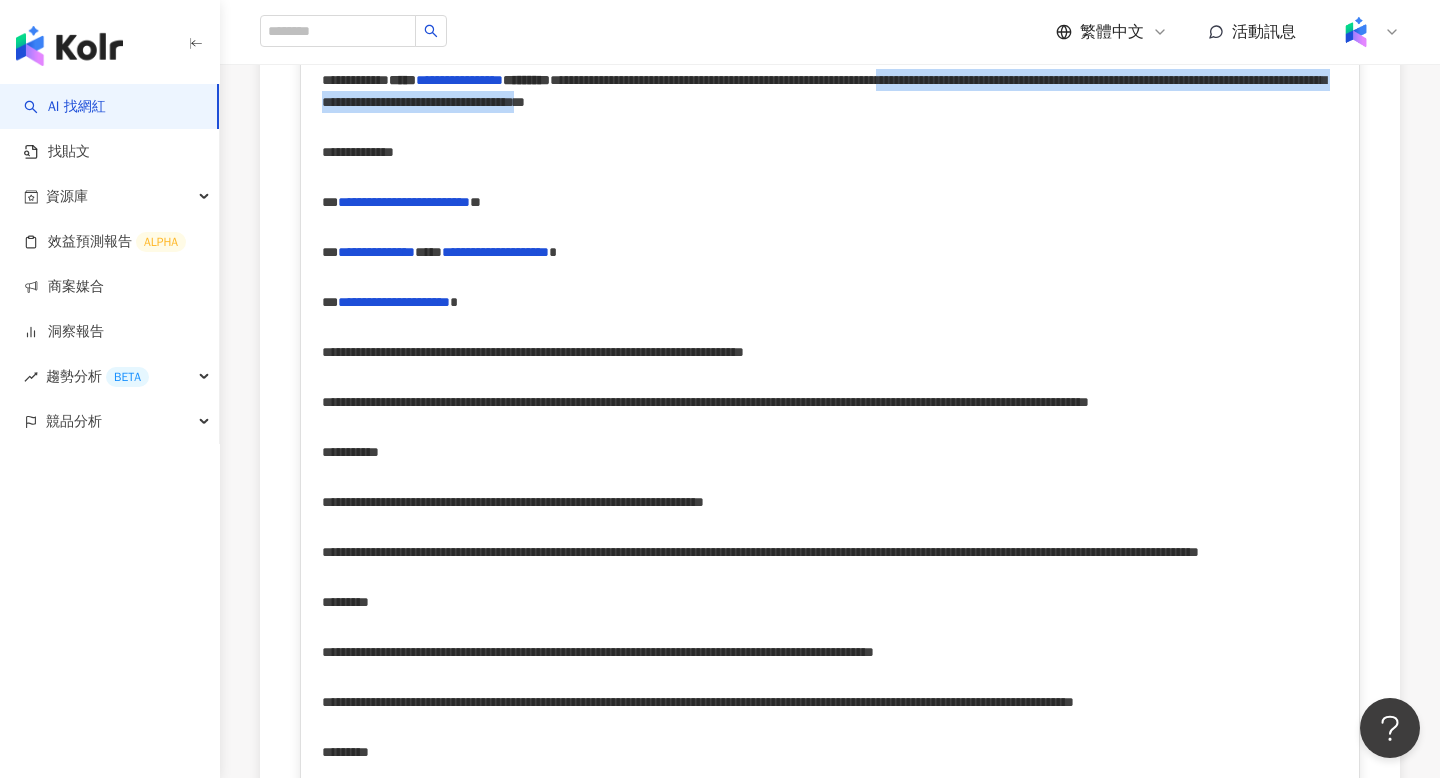 drag, startPoint x: 669, startPoint y: 264, endPoint x: 343, endPoint y: 316, distance: 330.1212 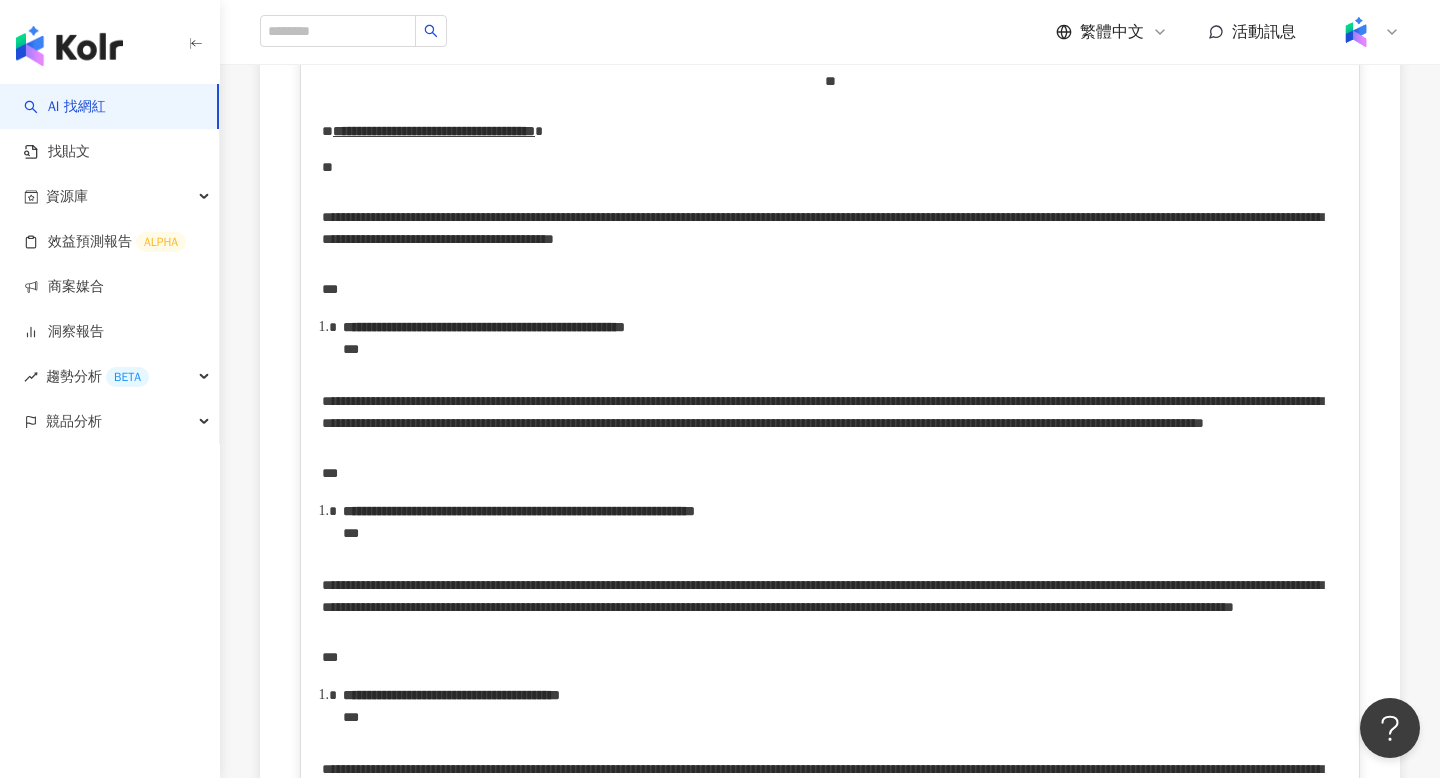 click on "**********" at bounding box center (830, 7253) 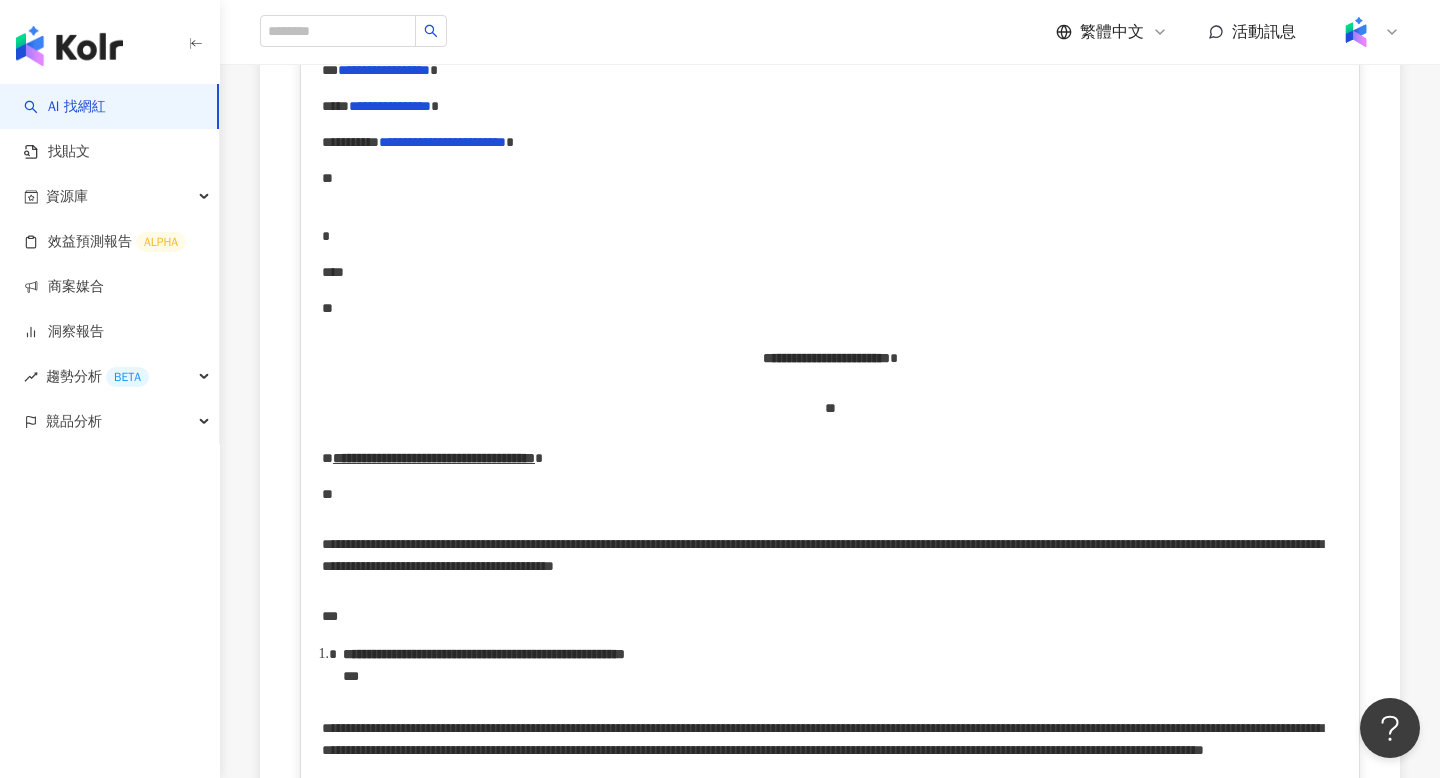 scroll, scrollTop: 4057, scrollLeft: 0, axis: vertical 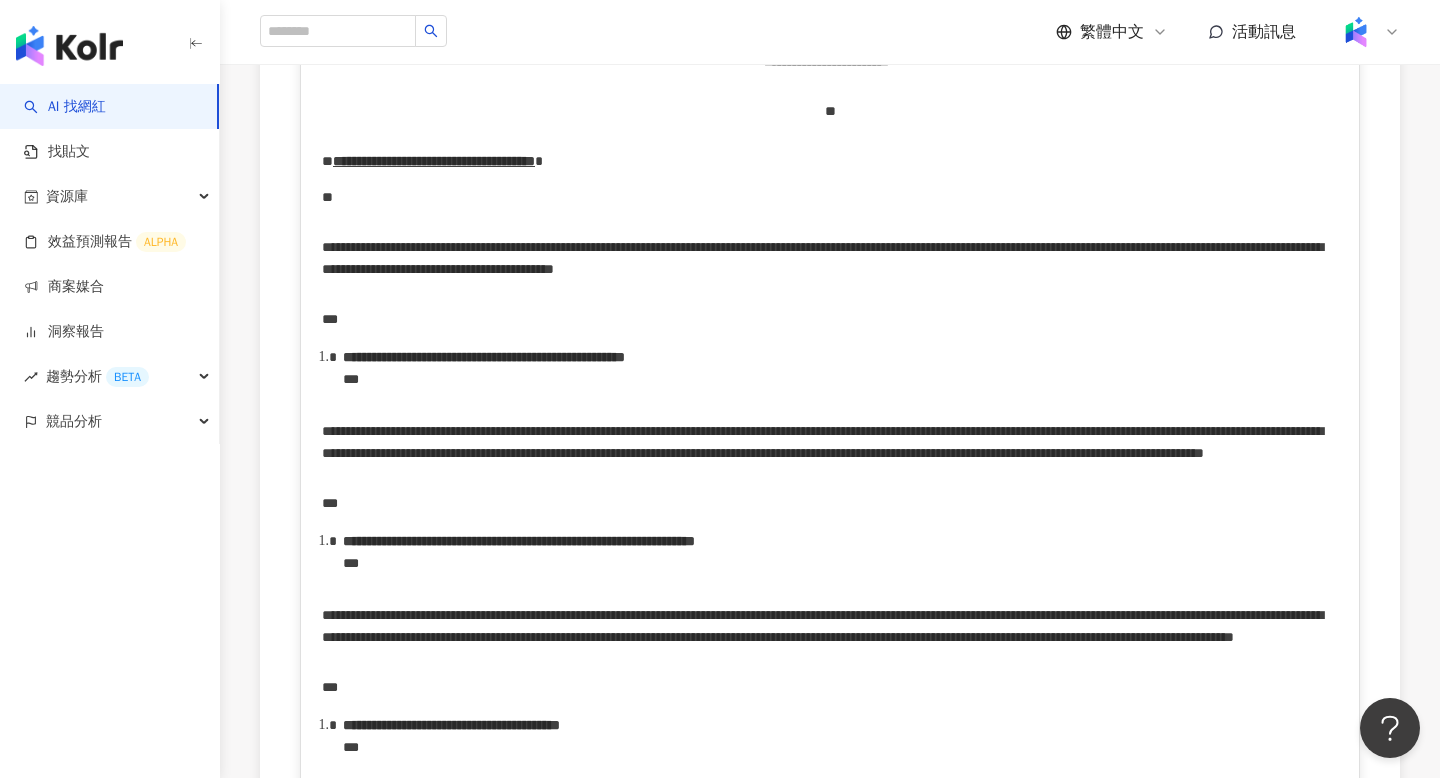 click on "******" at bounding box center [338, -263] 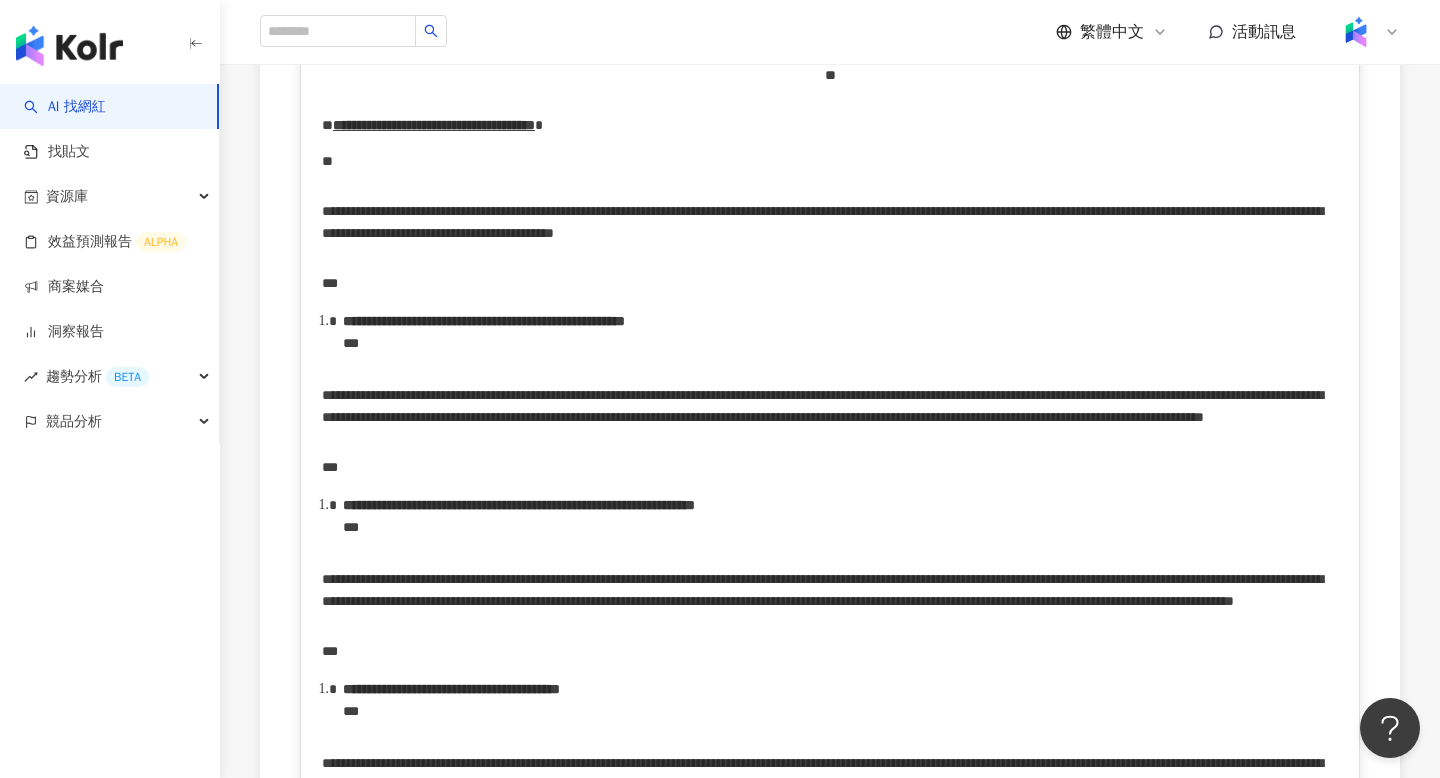 drag, startPoint x: 391, startPoint y: 555, endPoint x: 457, endPoint y: 559, distance: 66.1211 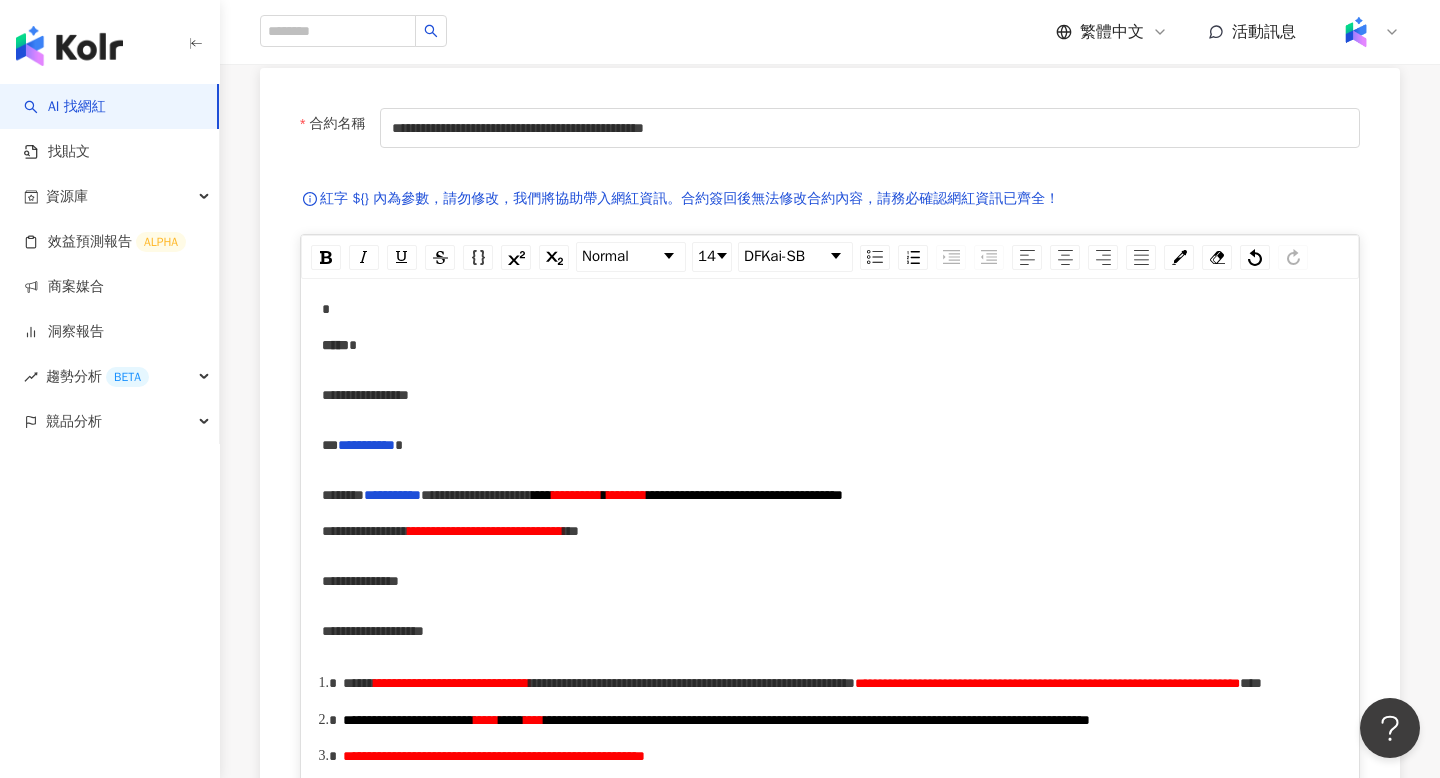 scroll, scrollTop: 0, scrollLeft: 0, axis: both 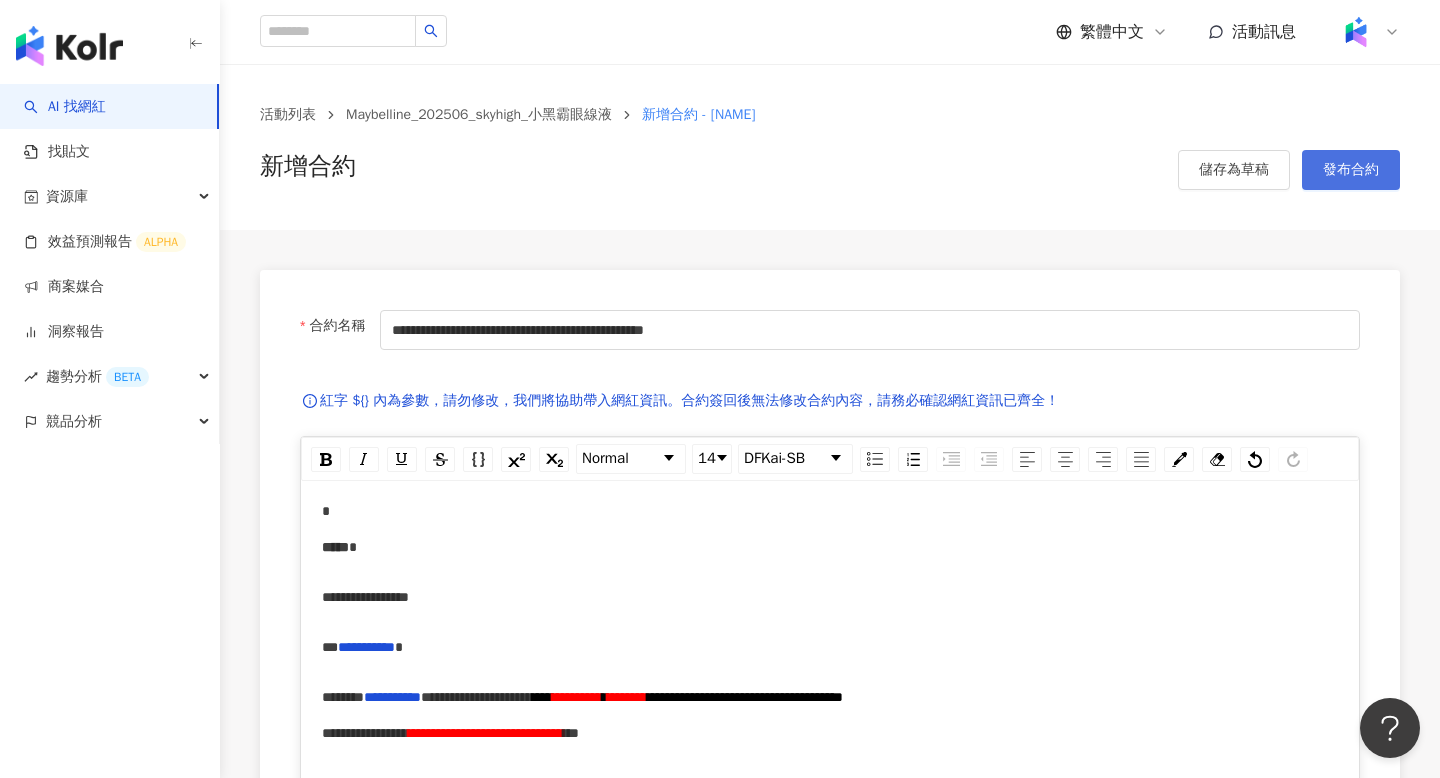 click on "發布合約" at bounding box center (1351, 170) 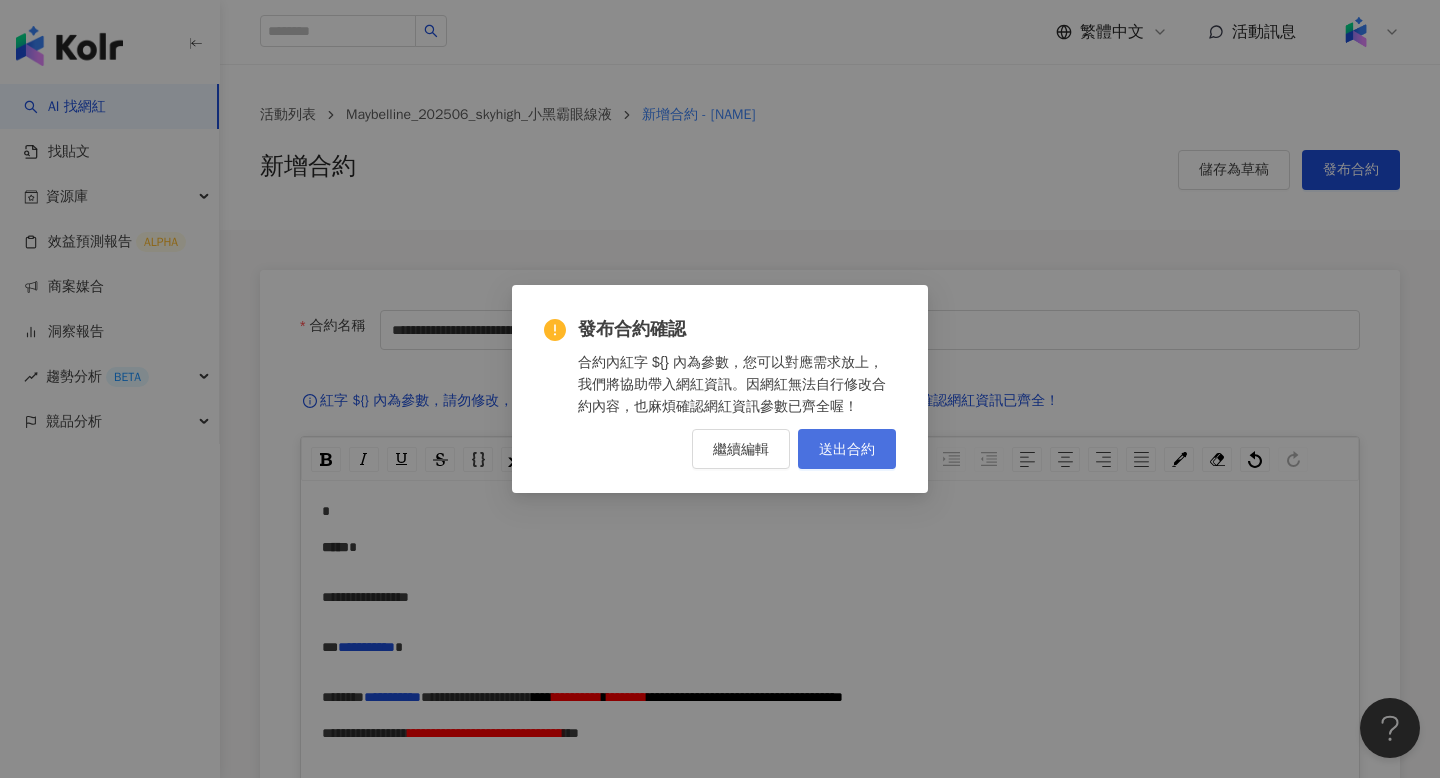 click on "送出合約" at bounding box center [847, 449] 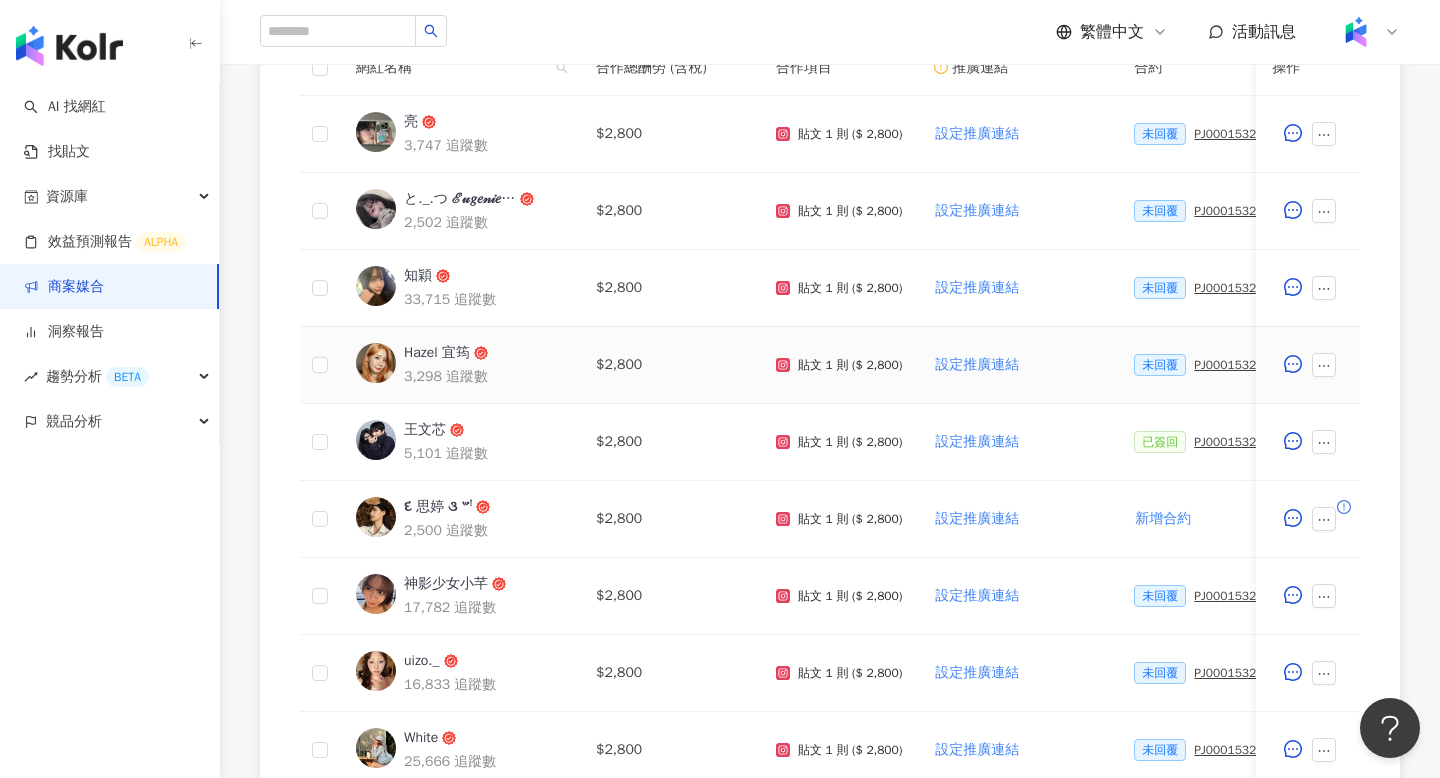 scroll, scrollTop: 655, scrollLeft: 0, axis: vertical 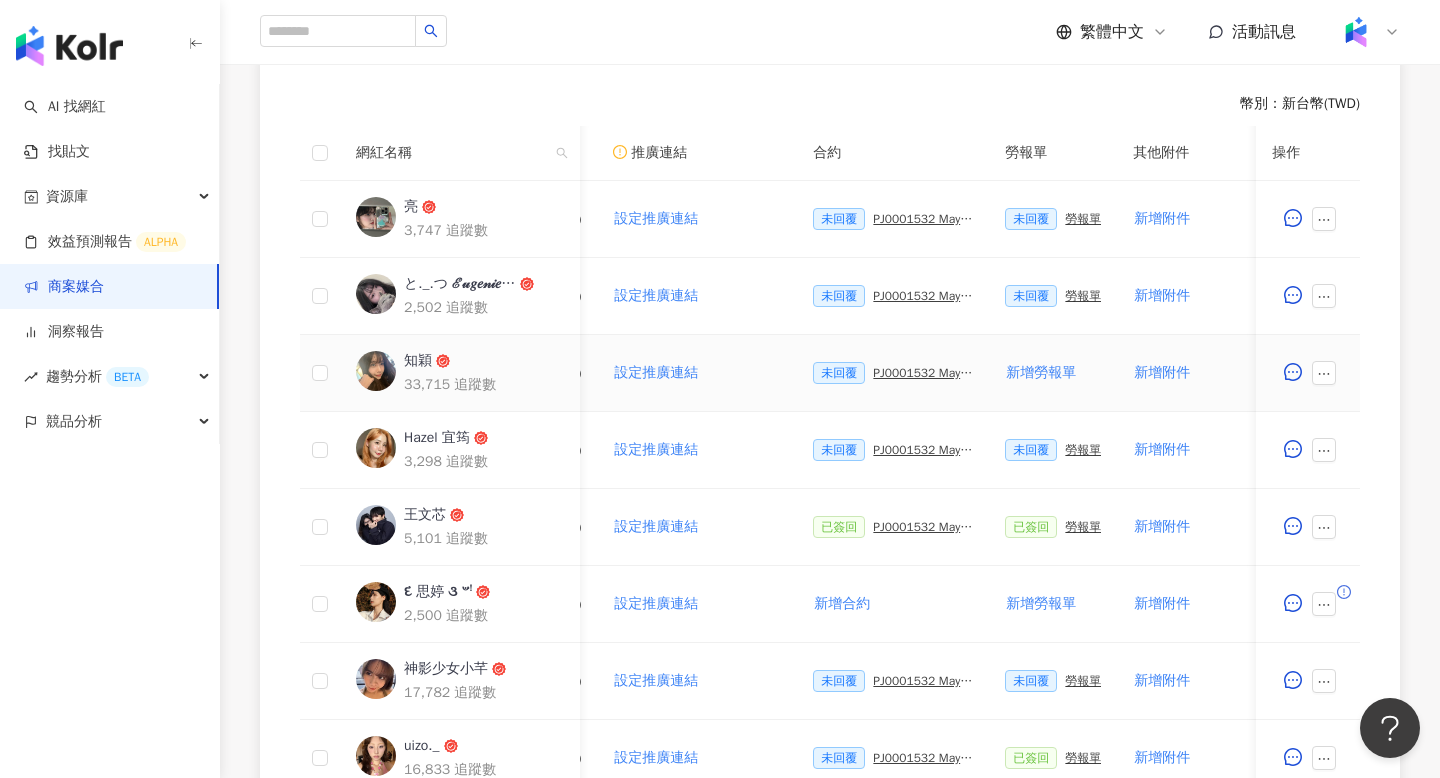 click on "PJ0001532 Maybelline_202506_skyhigh_小黑霸眼線液_萊雅合作備忘錄" at bounding box center (923, 373) 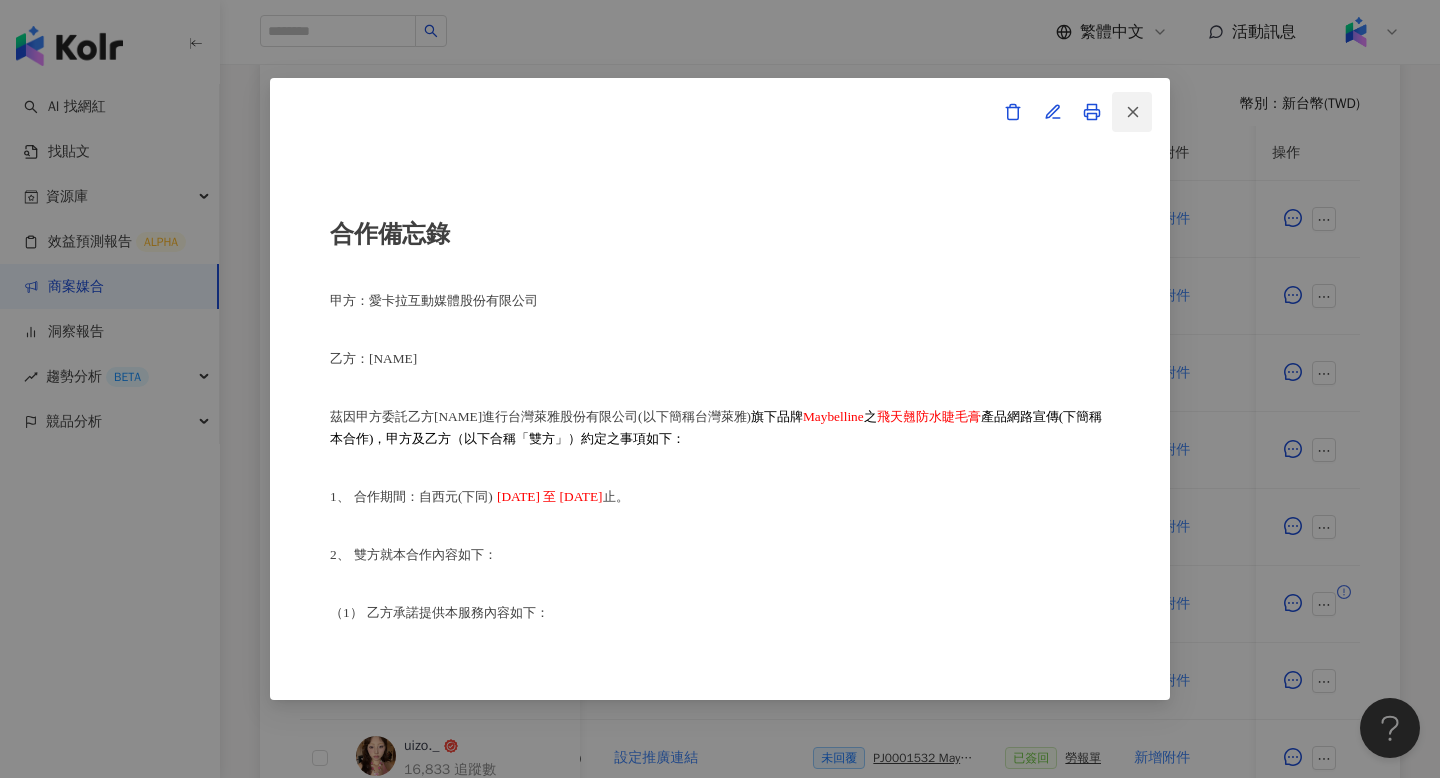 click 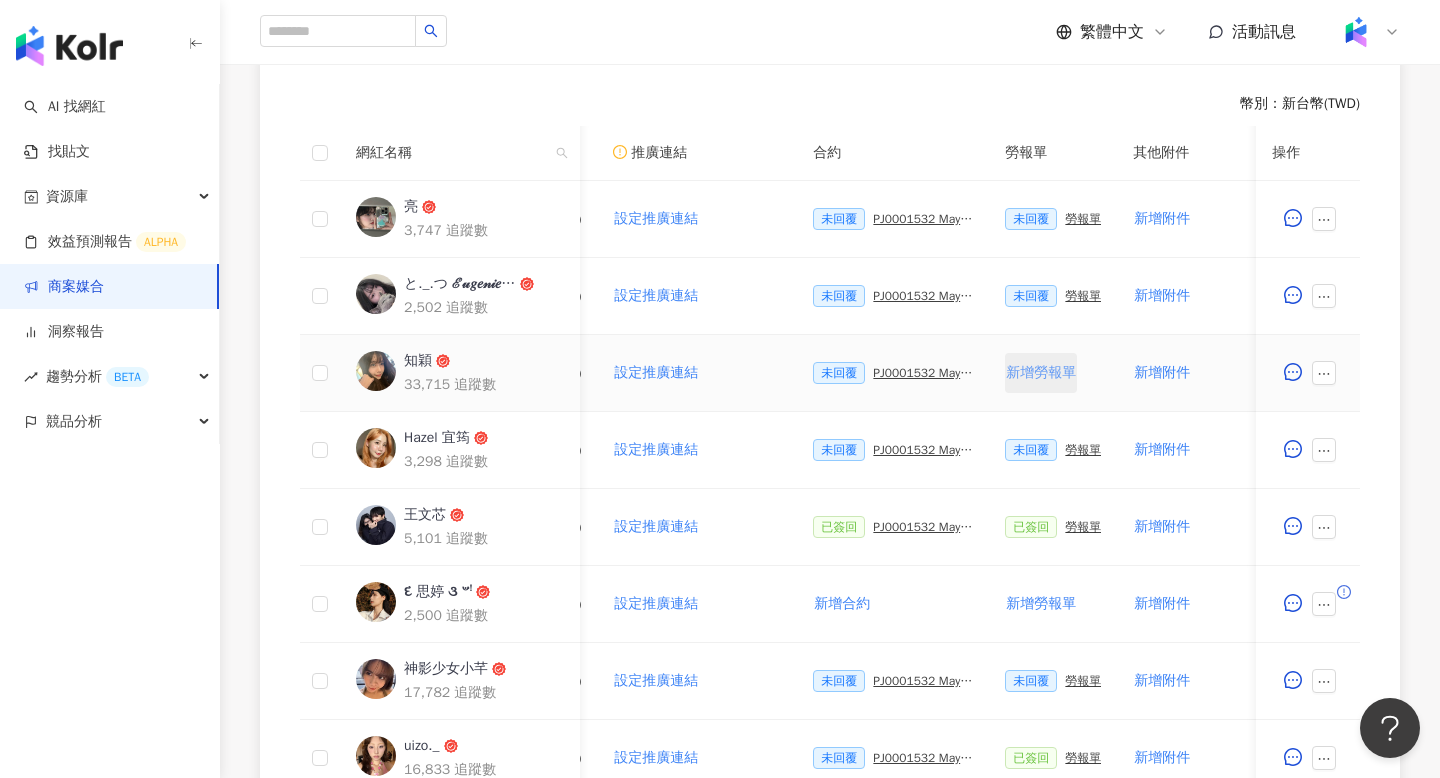 click on "新增勞報單" at bounding box center (1041, 373) 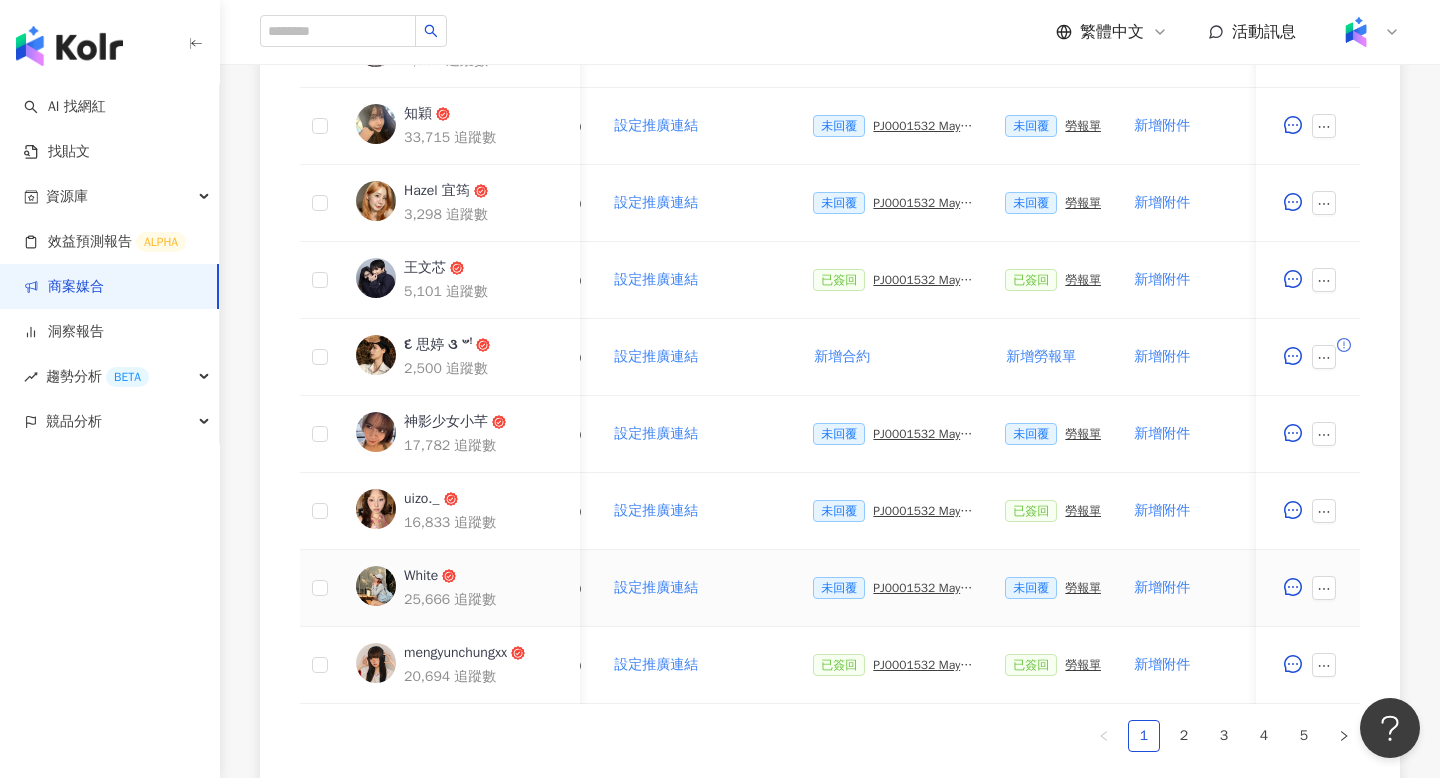 scroll, scrollTop: 854, scrollLeft: 0, axis: vertical 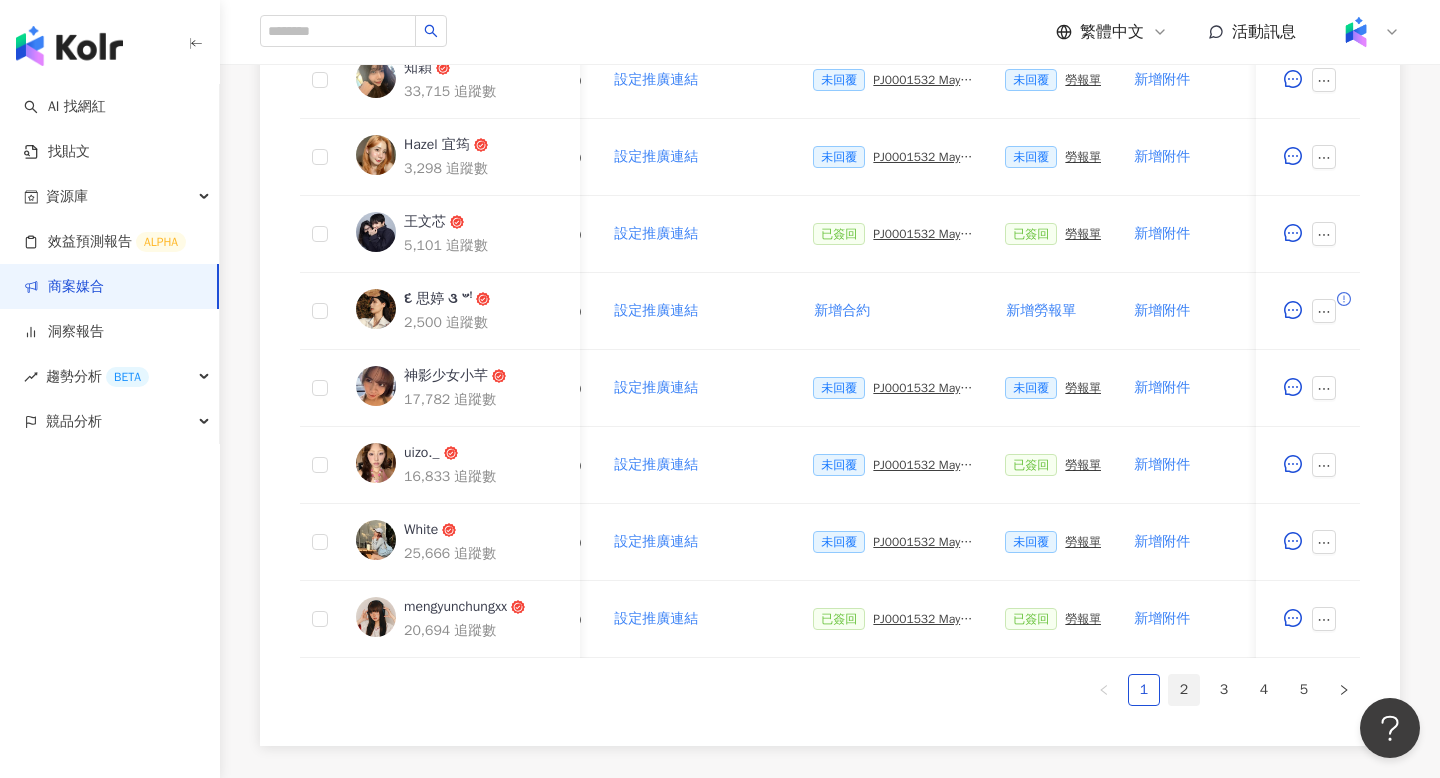 click on "2" at bounding box center [1184, 690] 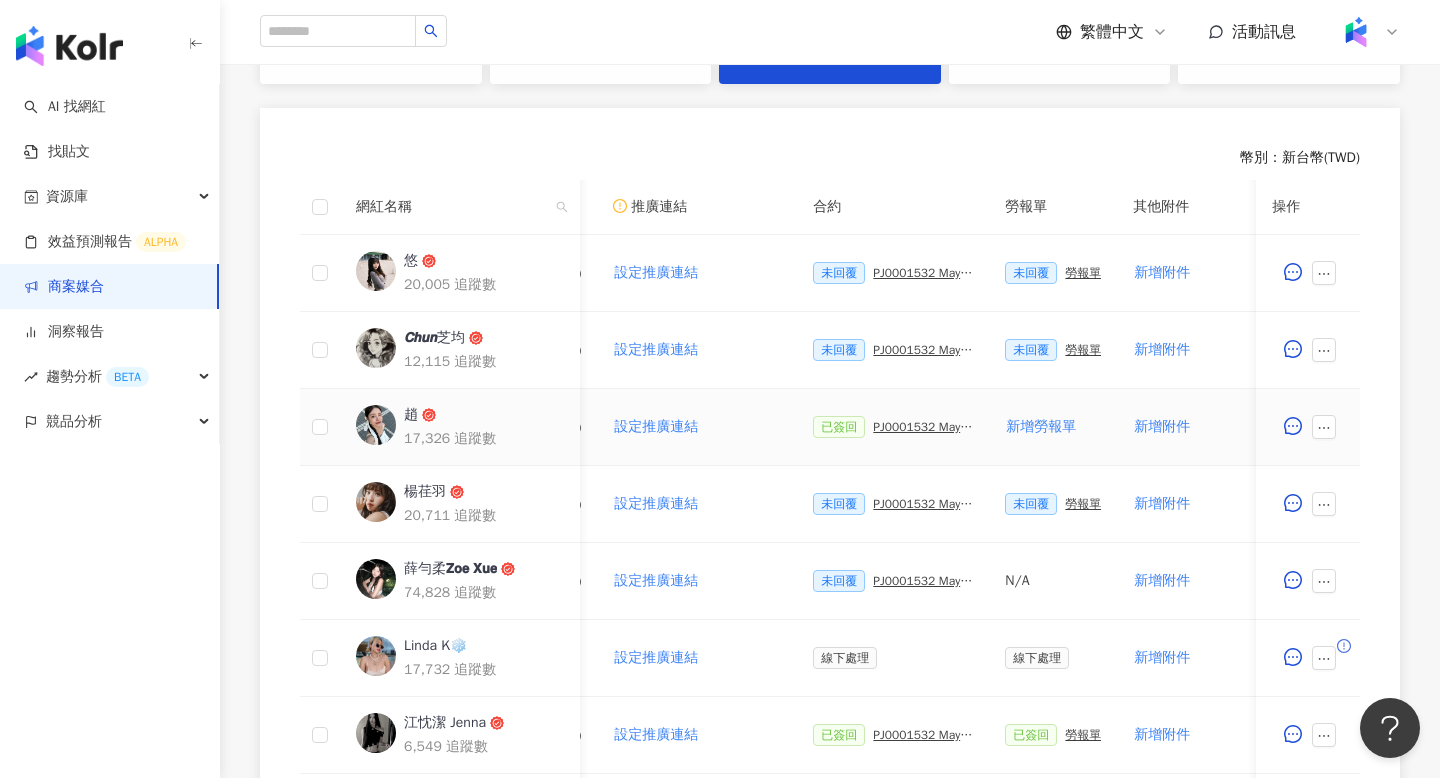scroll, scrollTop: 506, scrollLeft: 0, axis: vertical 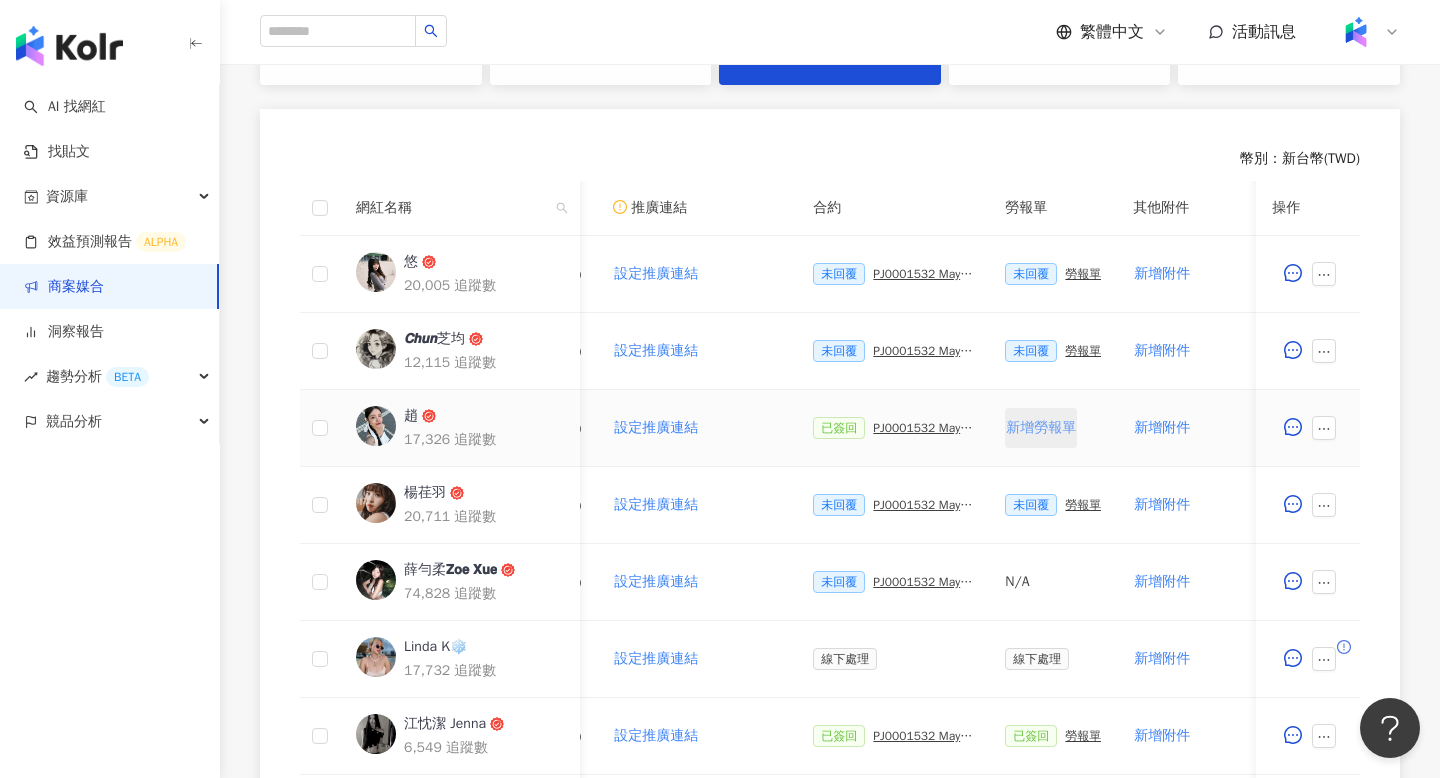 click on "新增勞報單" at bounding box center [1041, 428] 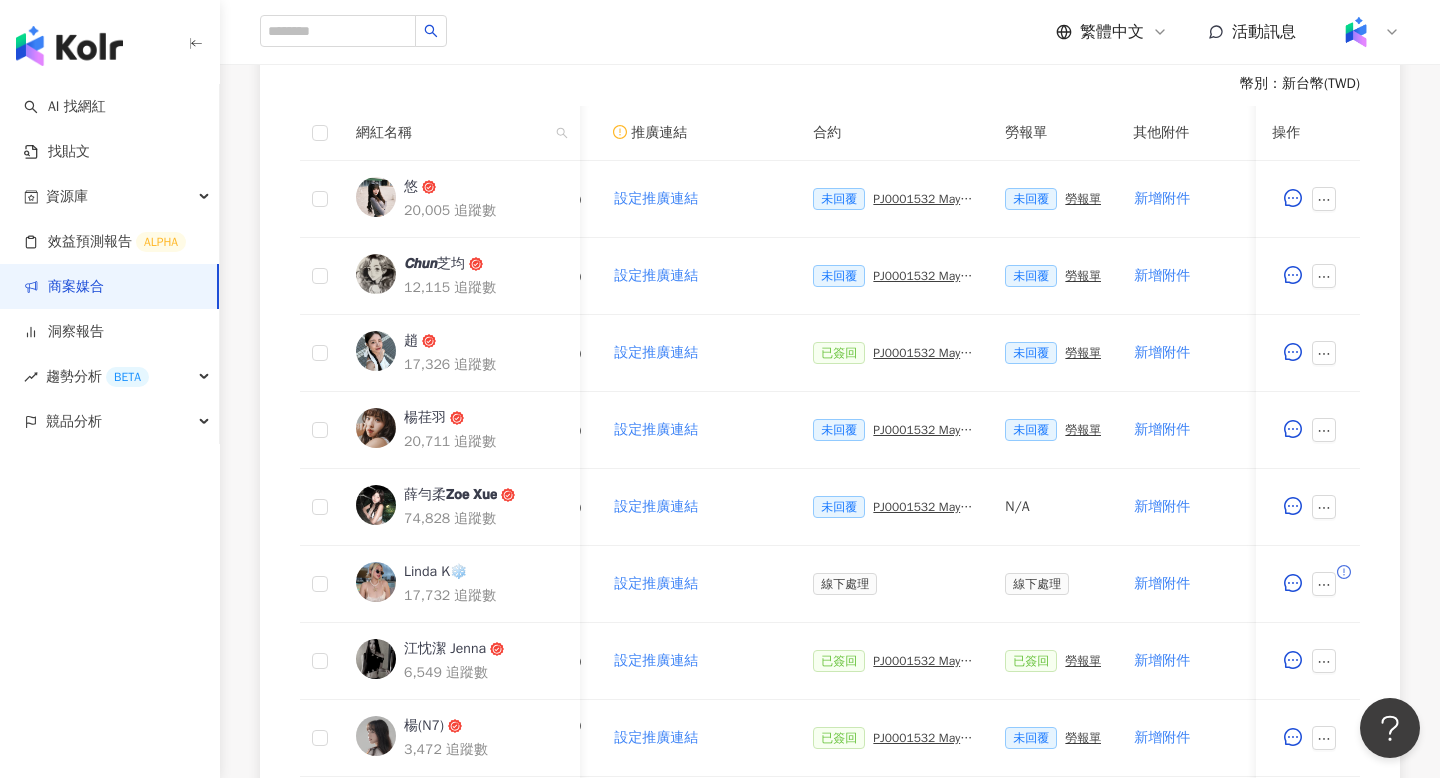 scroll, scrollTop: 573, scrollLeft: 0, axis: vertical 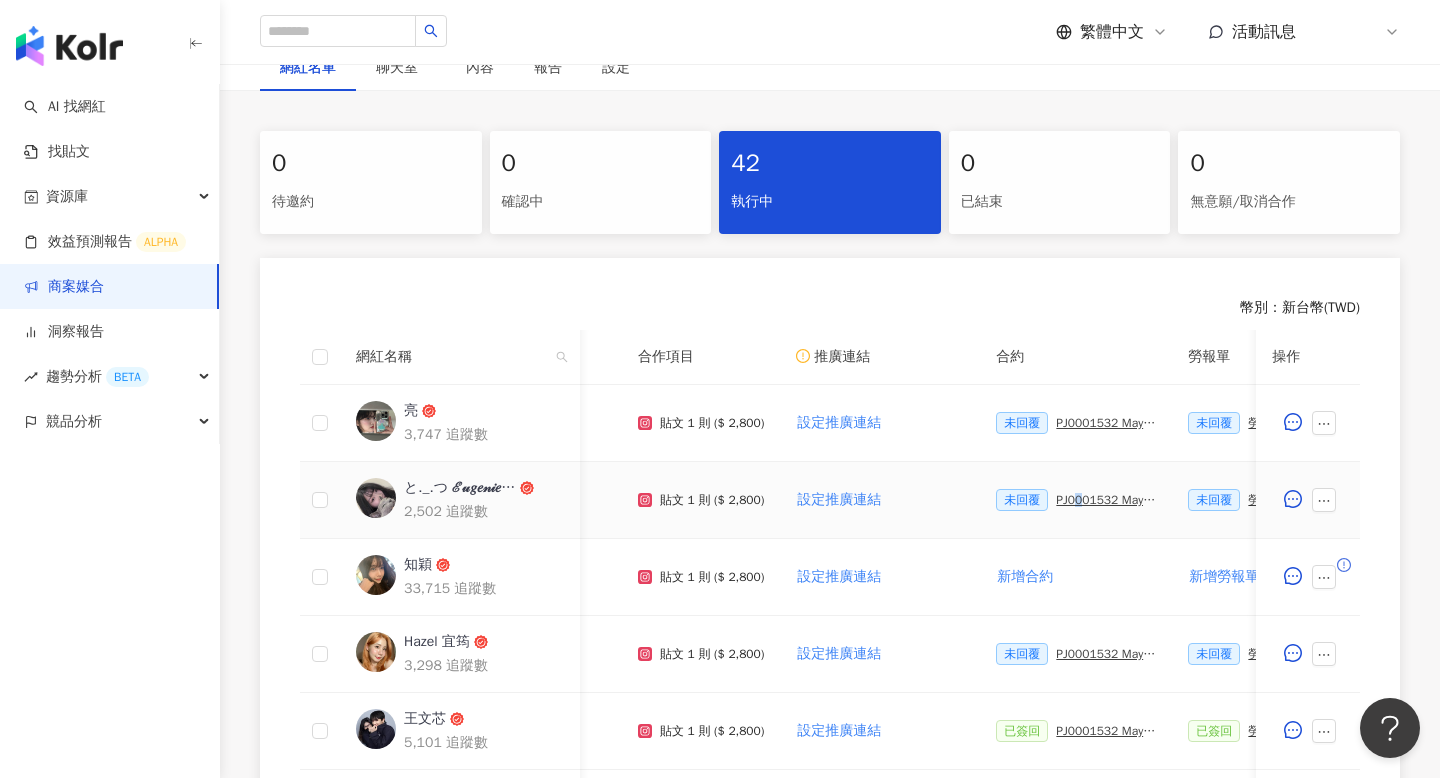 click on "PJ0001532 Maybelline_202506_skyhigh_小黑霸眼線液_萊雅合作備忘錄" at bounding box center (1106, 500) 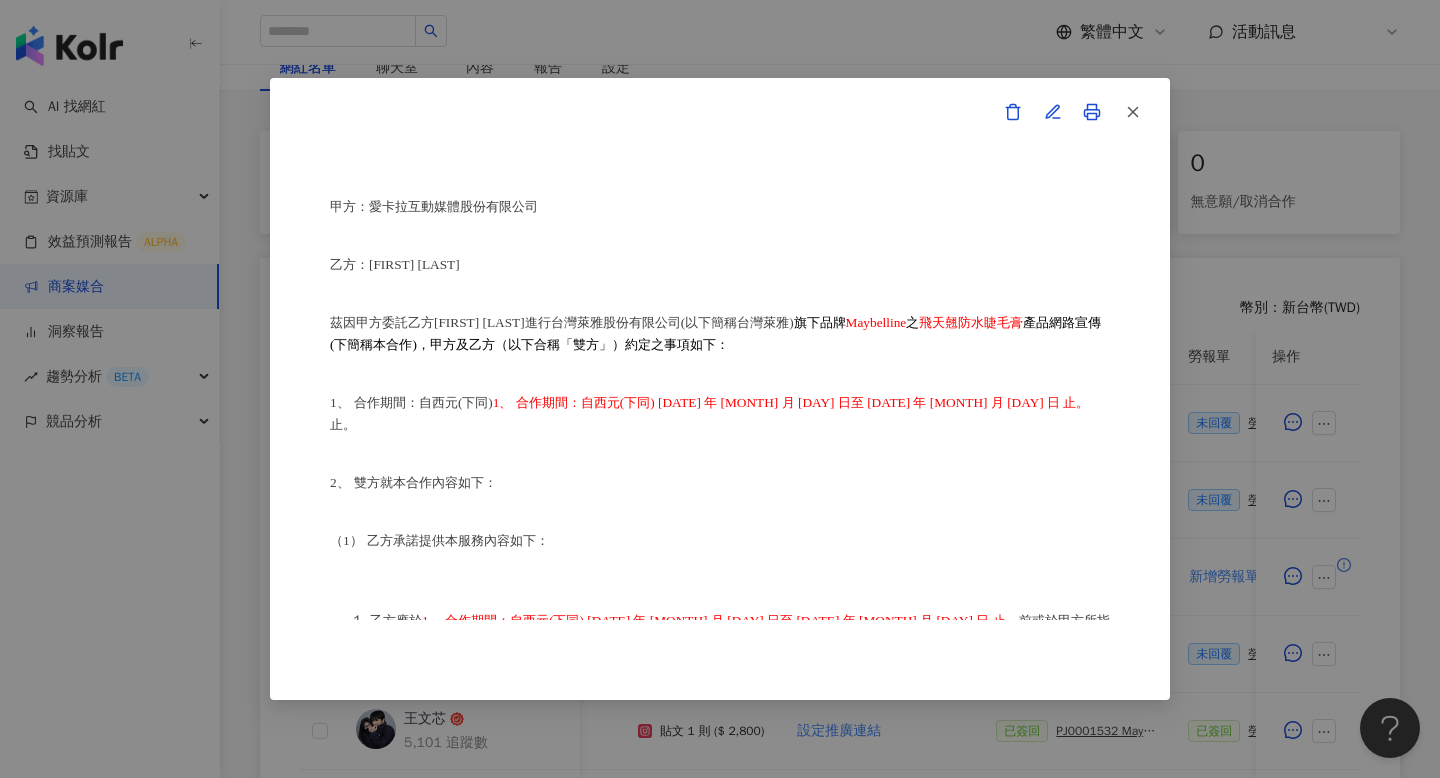 scroll, scrollTop: 101, scrollLeft: 0, axis: vertical 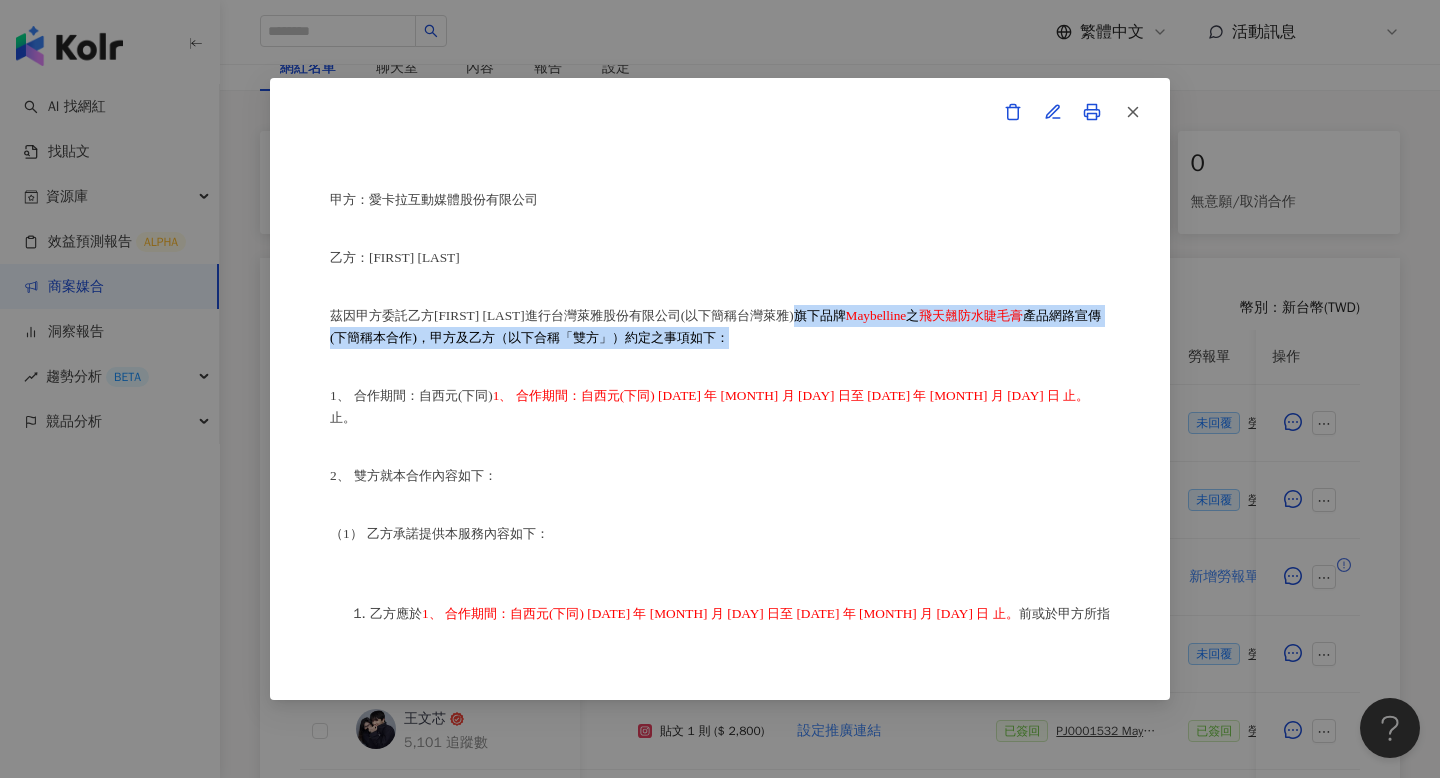 drag, startPoint x: 754, startPoint y: 318, endPoint x: 689, endPoint y: 332, distance: 66.4906 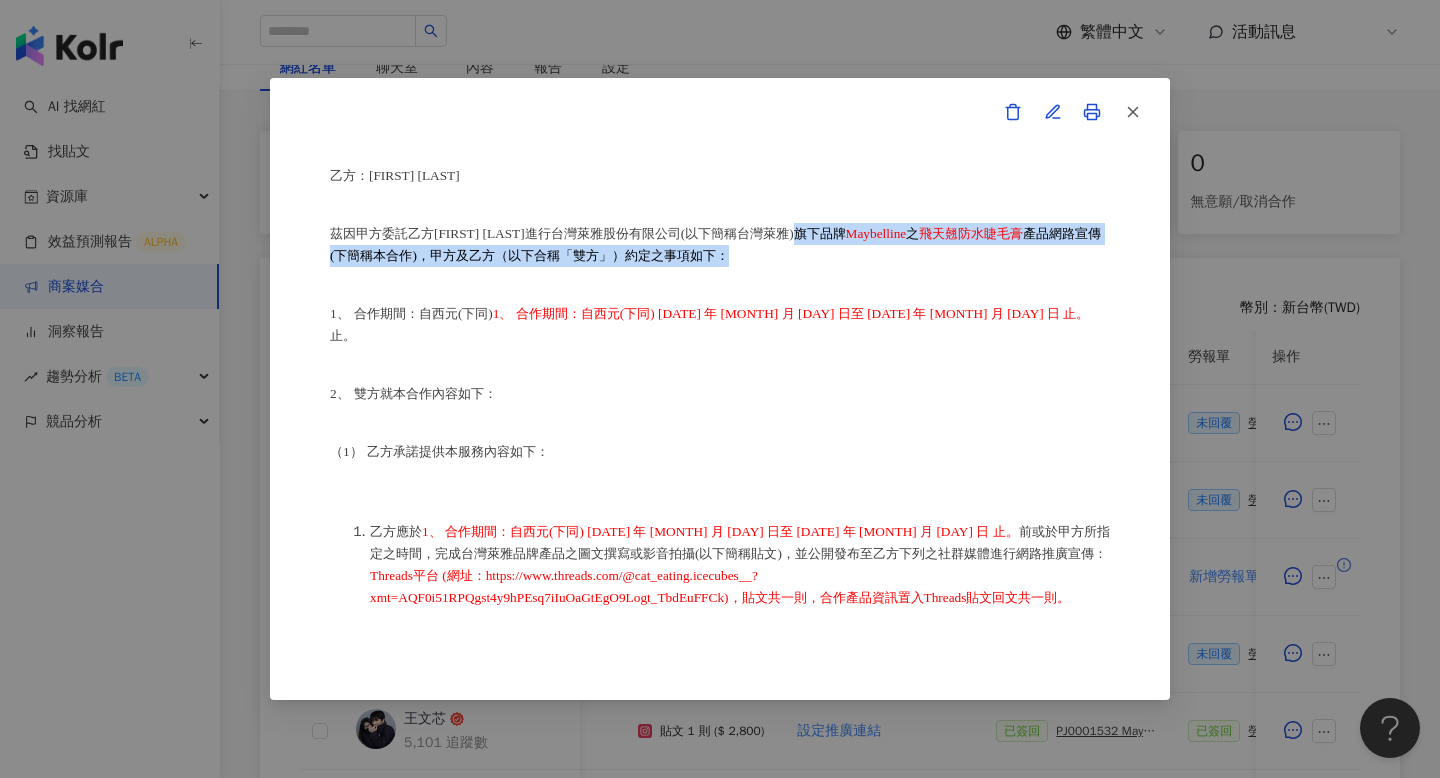 scroll, scrollTop: 202, scrollLeft: 0, axis: vertical 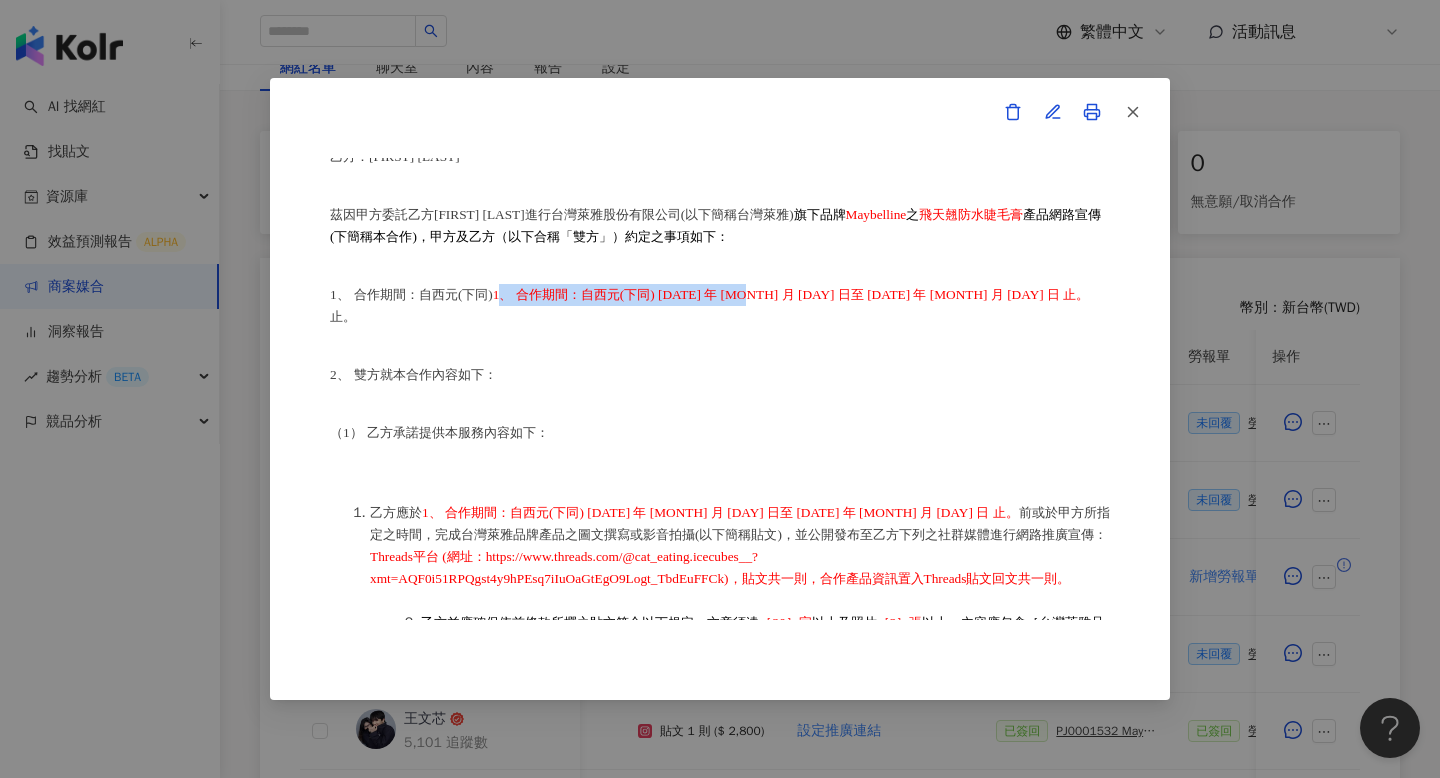 drag, startPoint x: 499, startPoint y: 297, endPoint x: 735, endPoint y: 295, distance: 236.00847 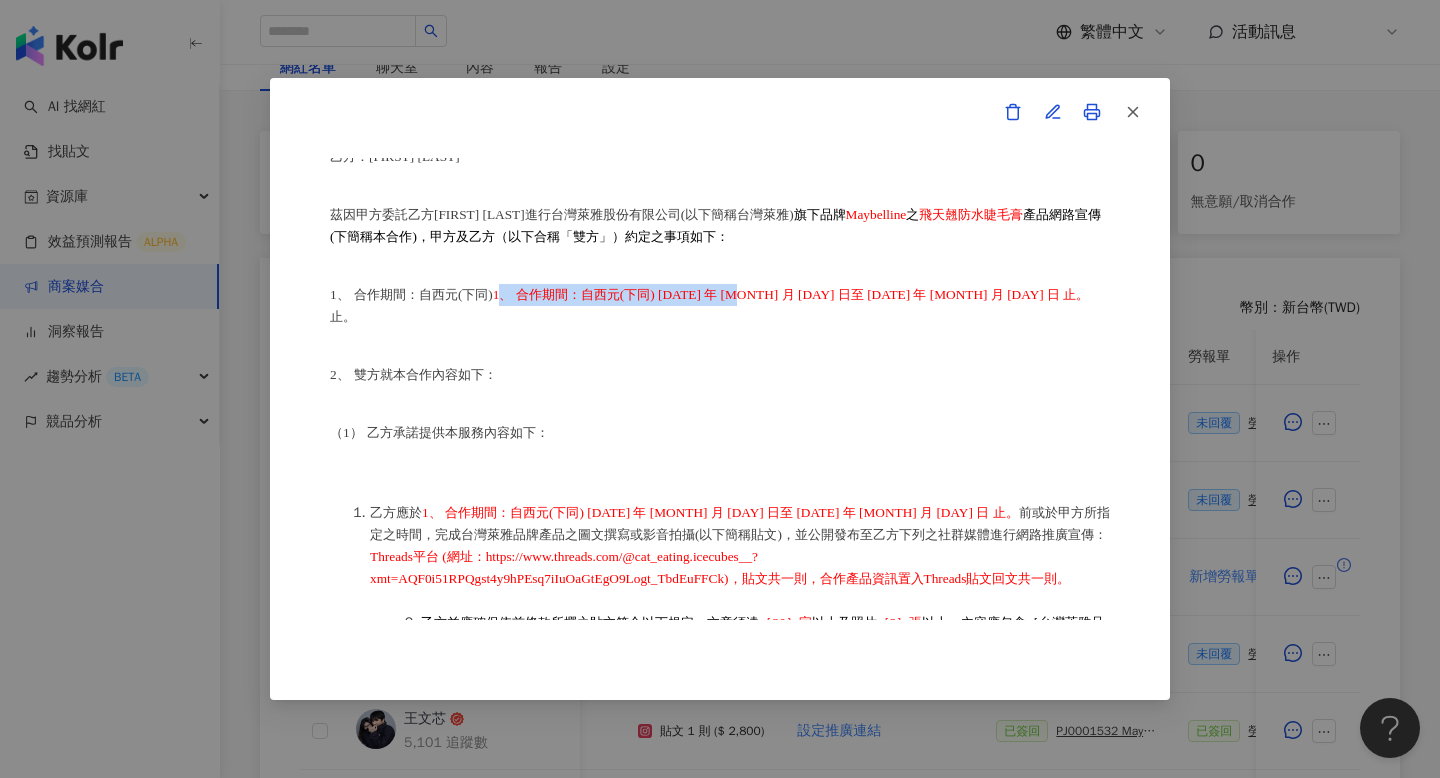 copy on "2025 年 6 月 30 日至 2025 年 8 月 8" 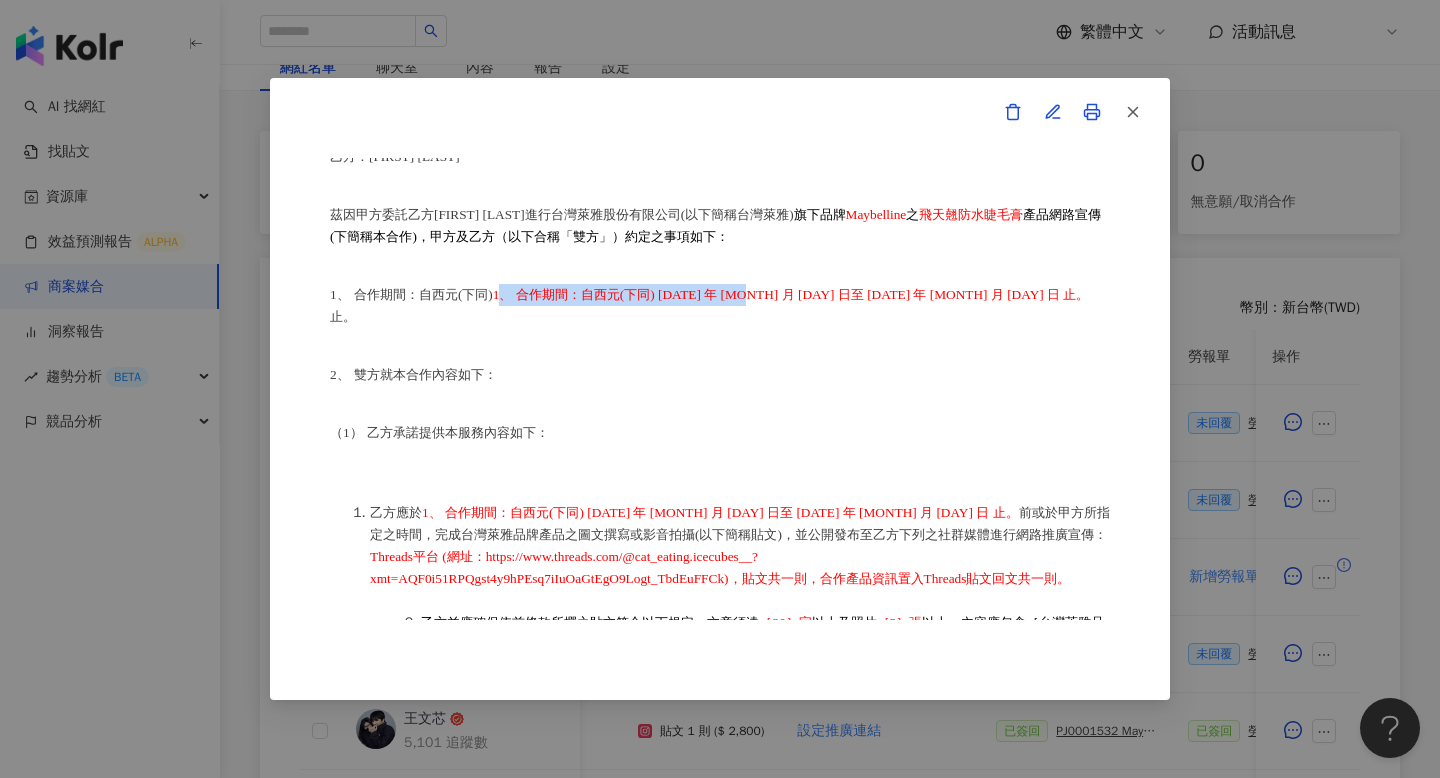 copy on "[DATE] 至 [DATE]" 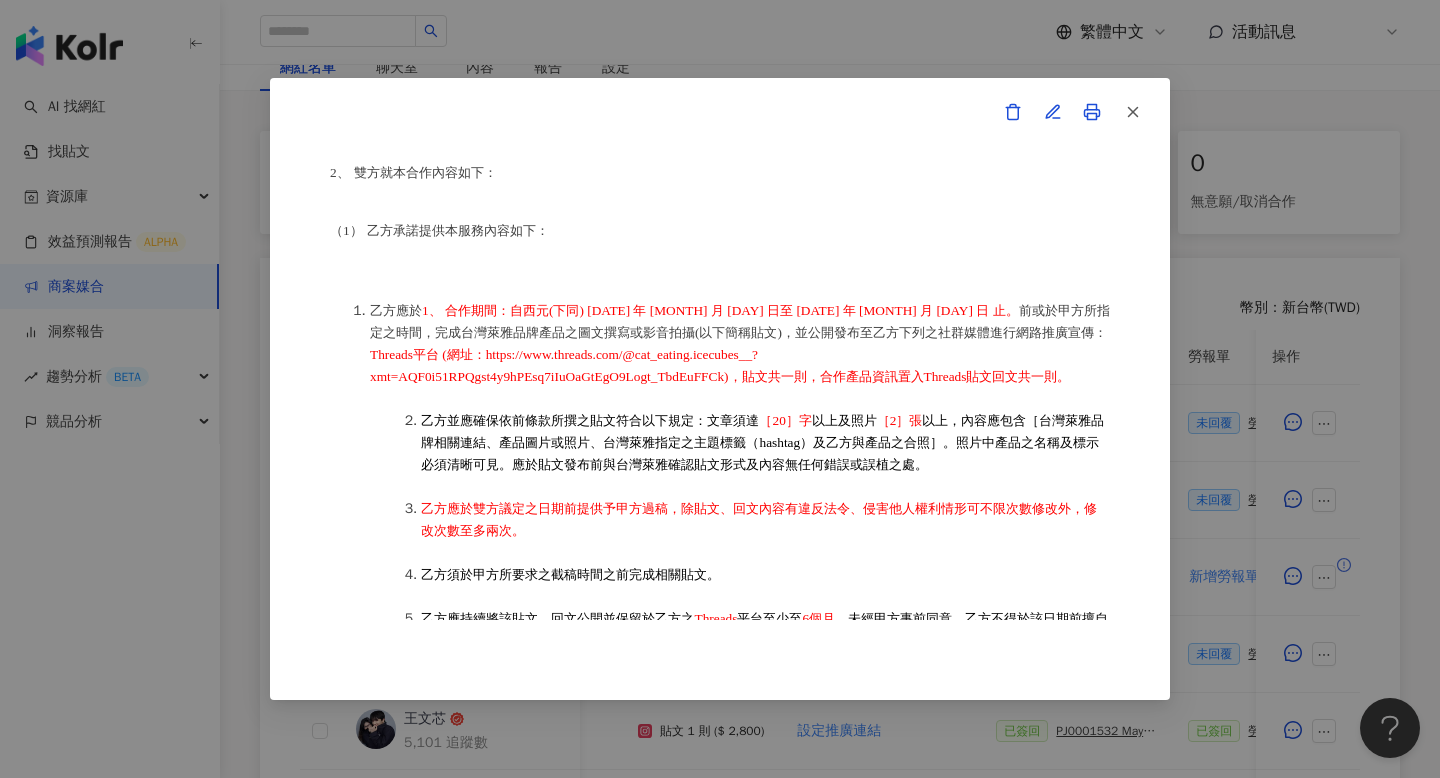 scroll, scrollTop: 410, scrollLeft: 0, axis: vertical 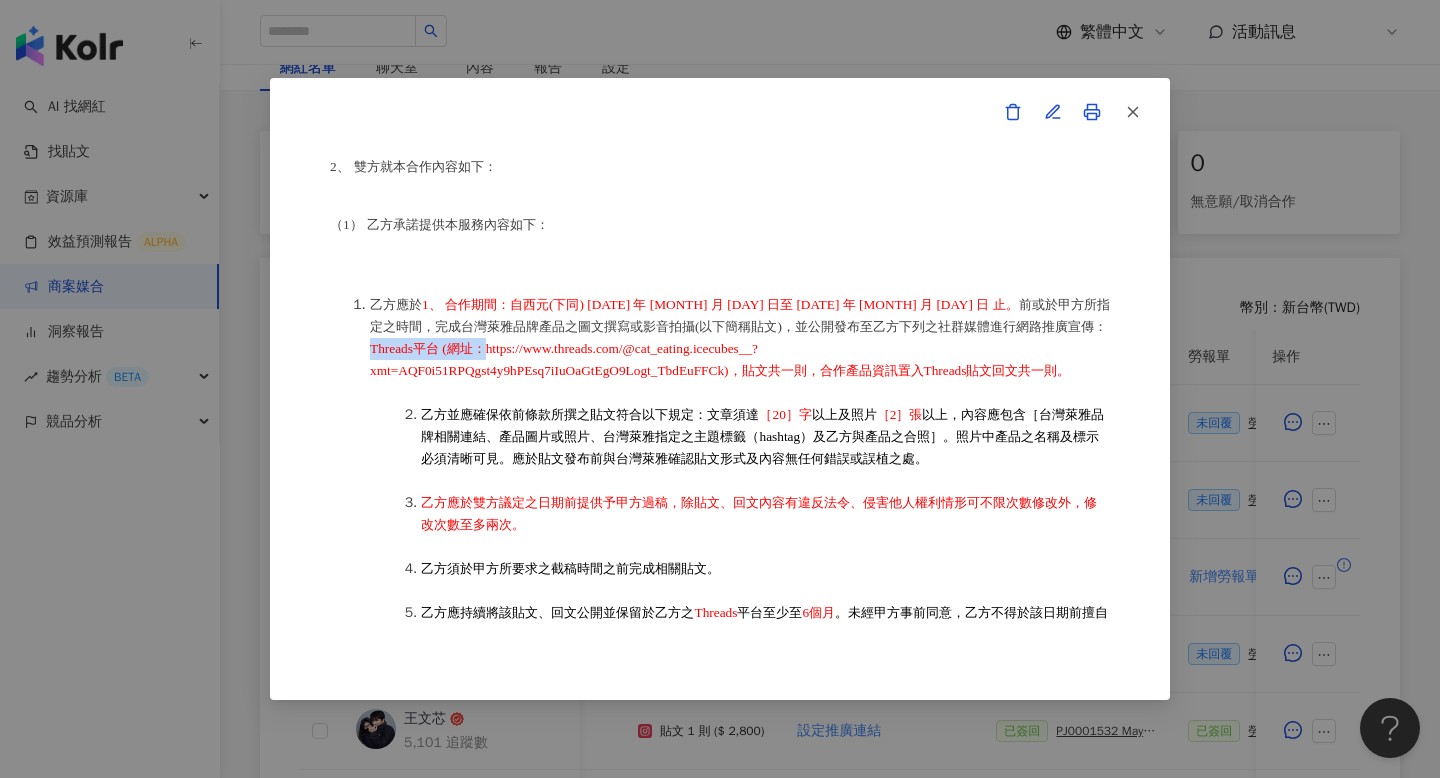 copy on "Threads平台 (網址：" 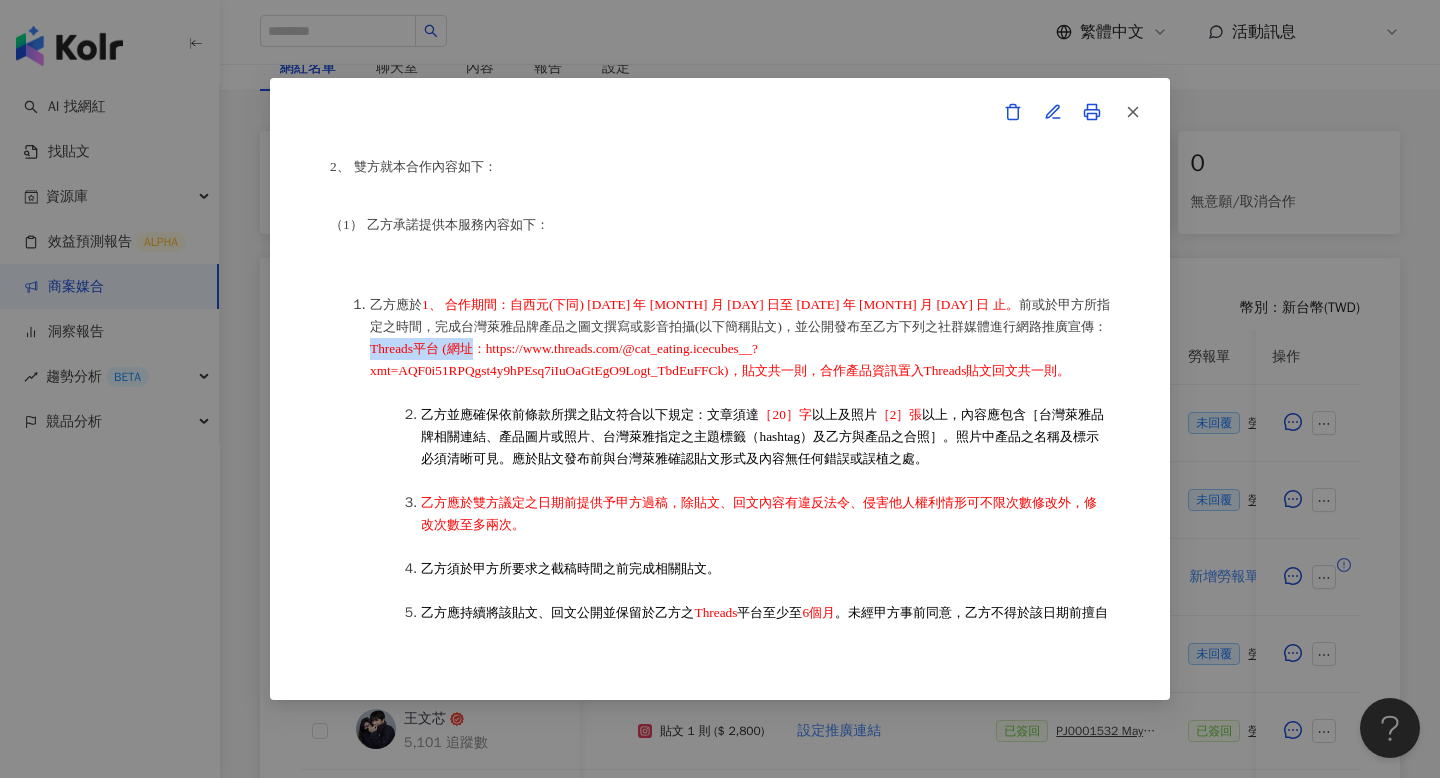 drag, startPoint x: 786, startPoint y: 307, endPoint x: 908, endPoint y: 313, distance: 122.14745 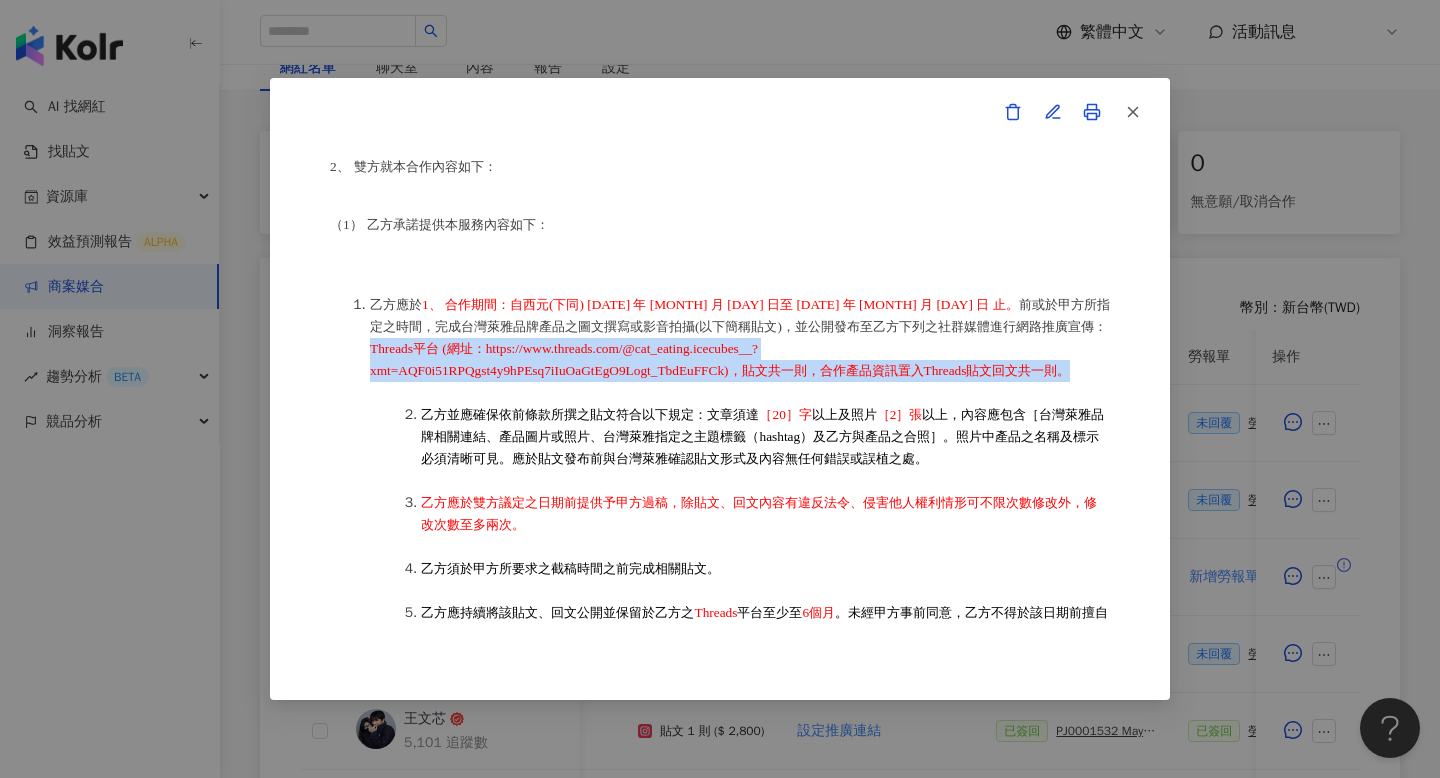 drag, startPoint x: 793, startPoint y: 302, endPoint x: 696, endPoint y: 353, distance: 109.59015 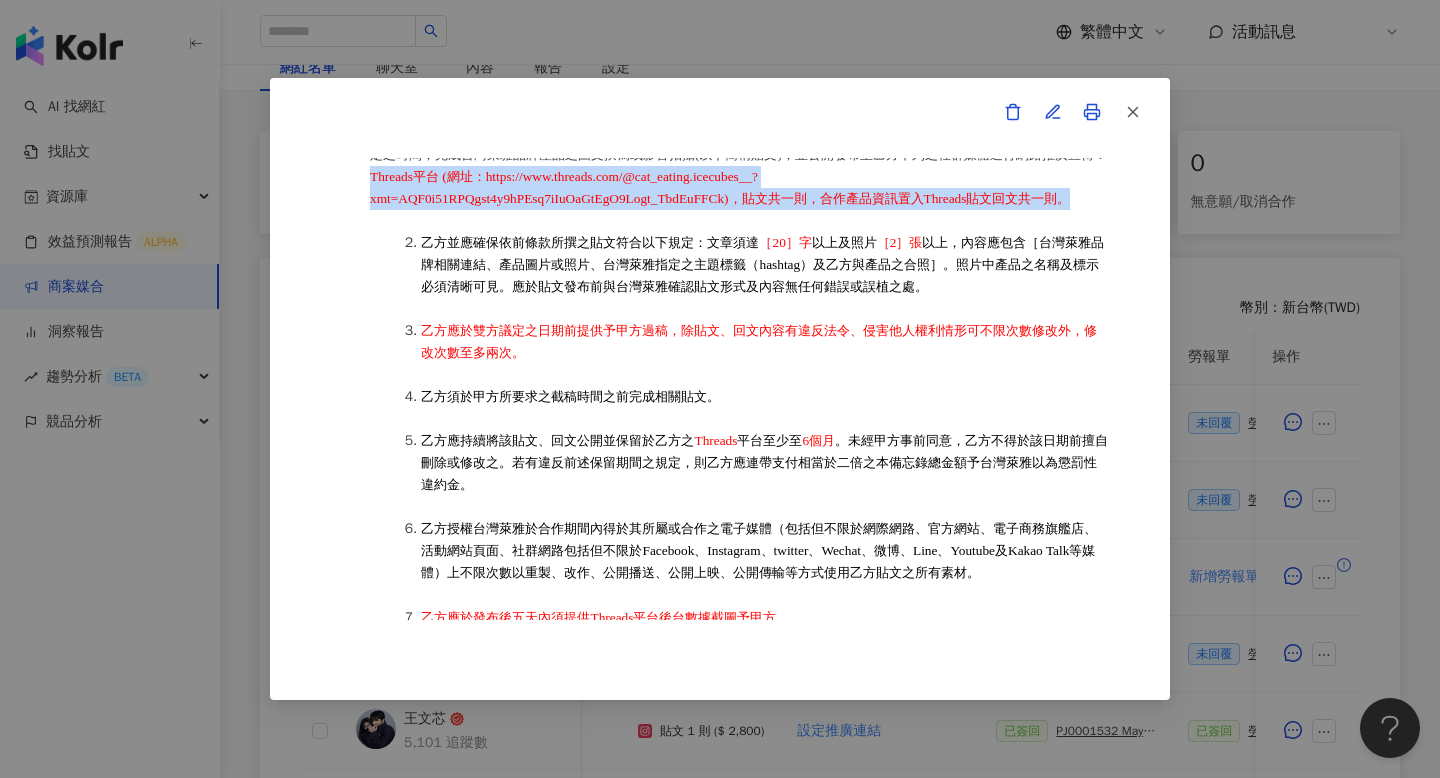 scroll, scrollTop: 601, scrollLeft: 0, axis: vertical 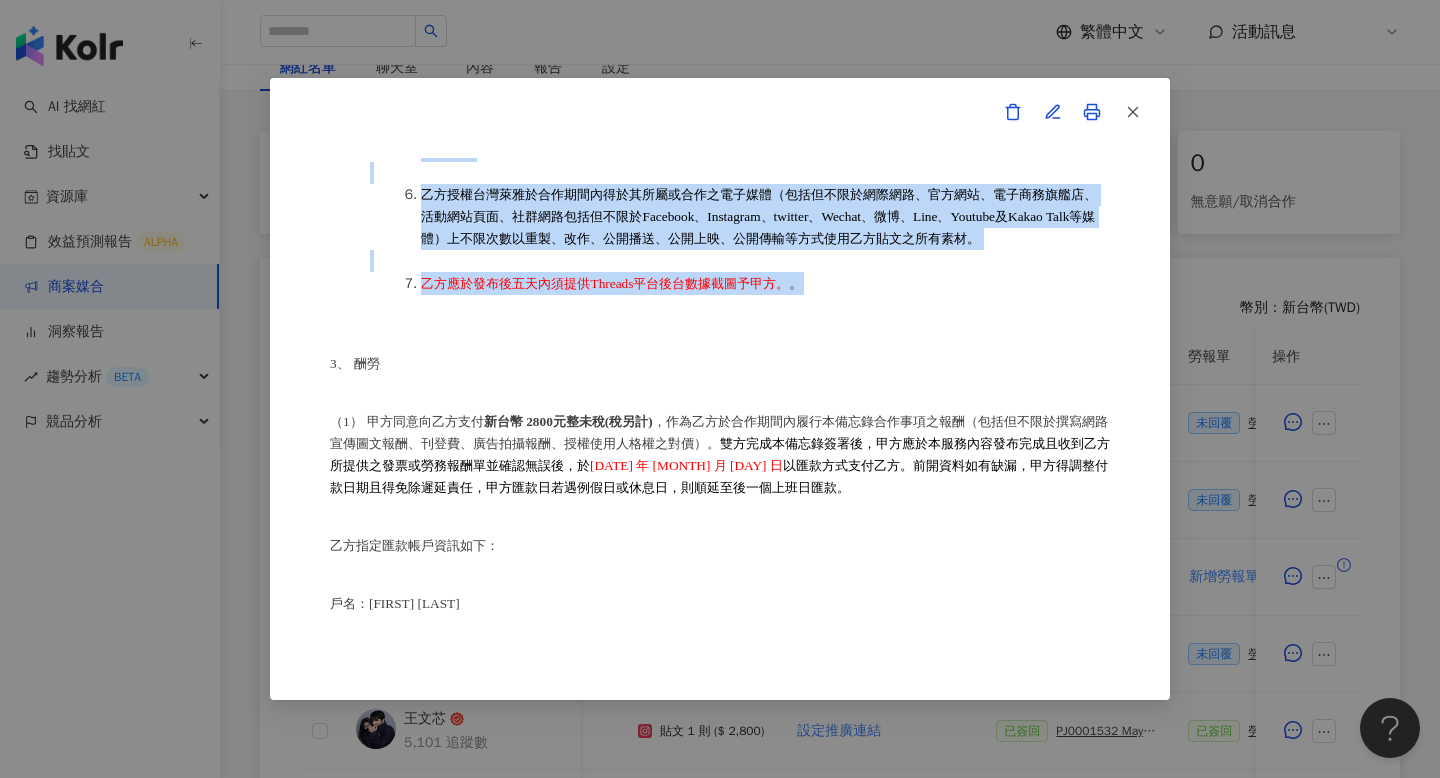 drag, startPoint x: 423, startPoint y: 212, endPoint x: 813, endPoint y: 272, distance: 394.58838 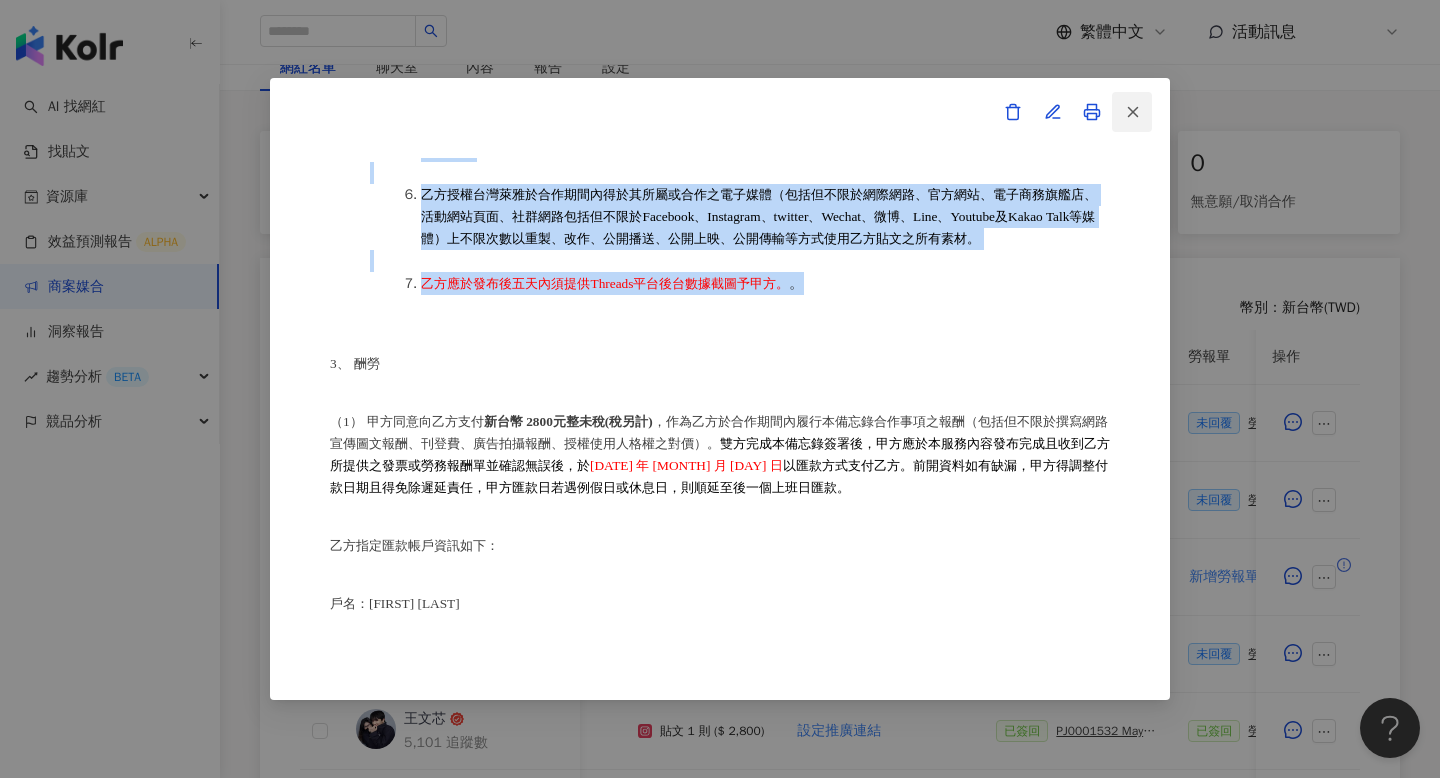 click 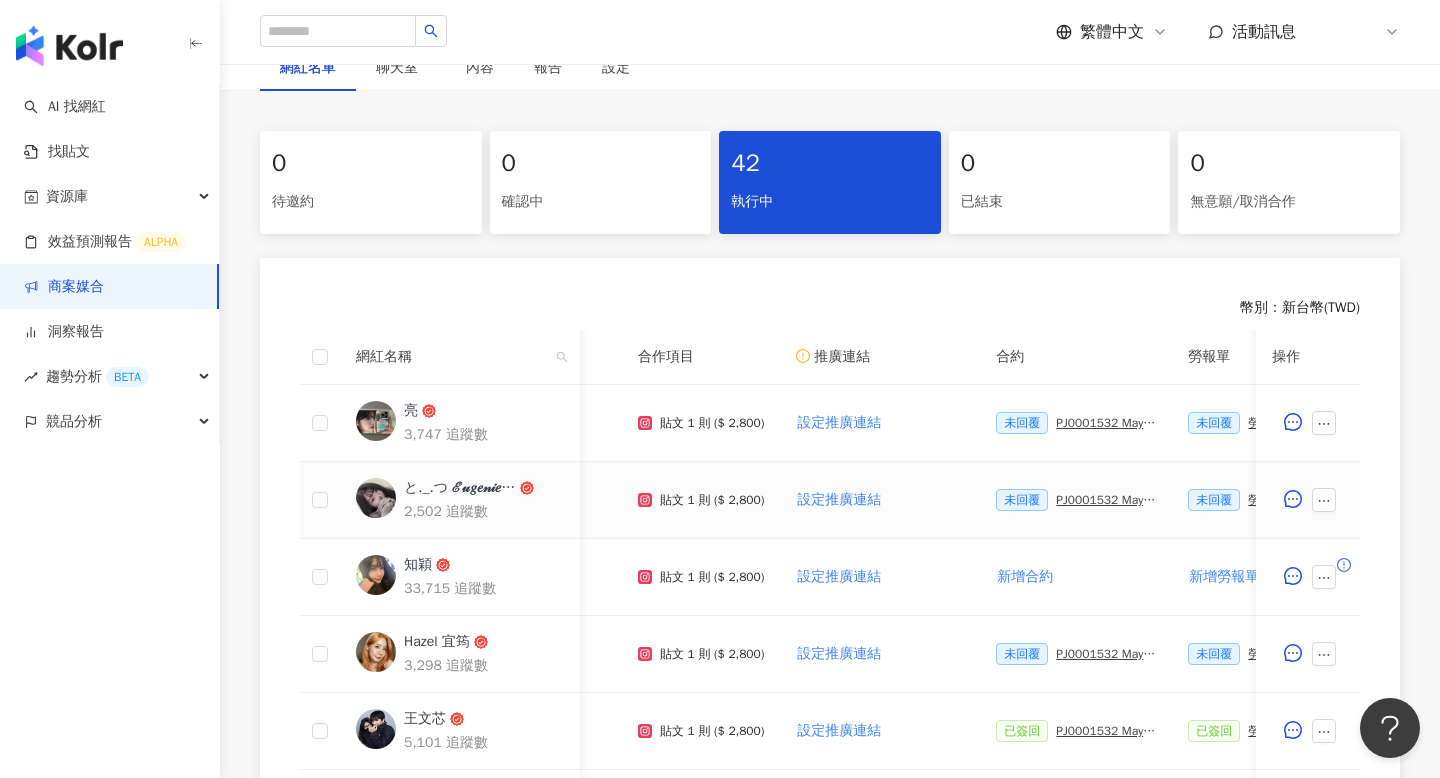 click on "PJ0001532 Maybelline_202506_skyhigh_小黑霸眼線液_萊雅合作備忘錄" at bounding box center (1106, 500) 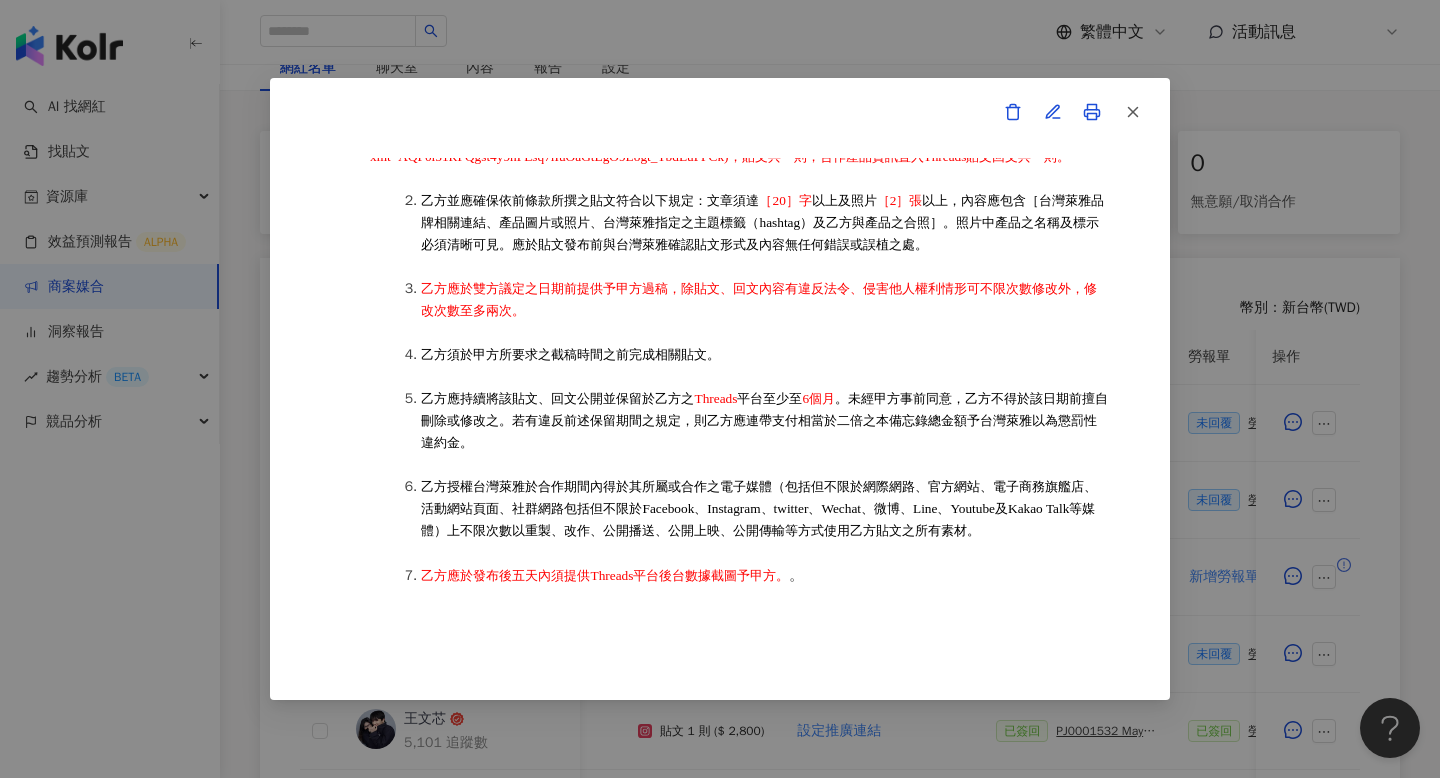 scroll, scrollTop: 631, scrollLeft: 0, axis: vertical 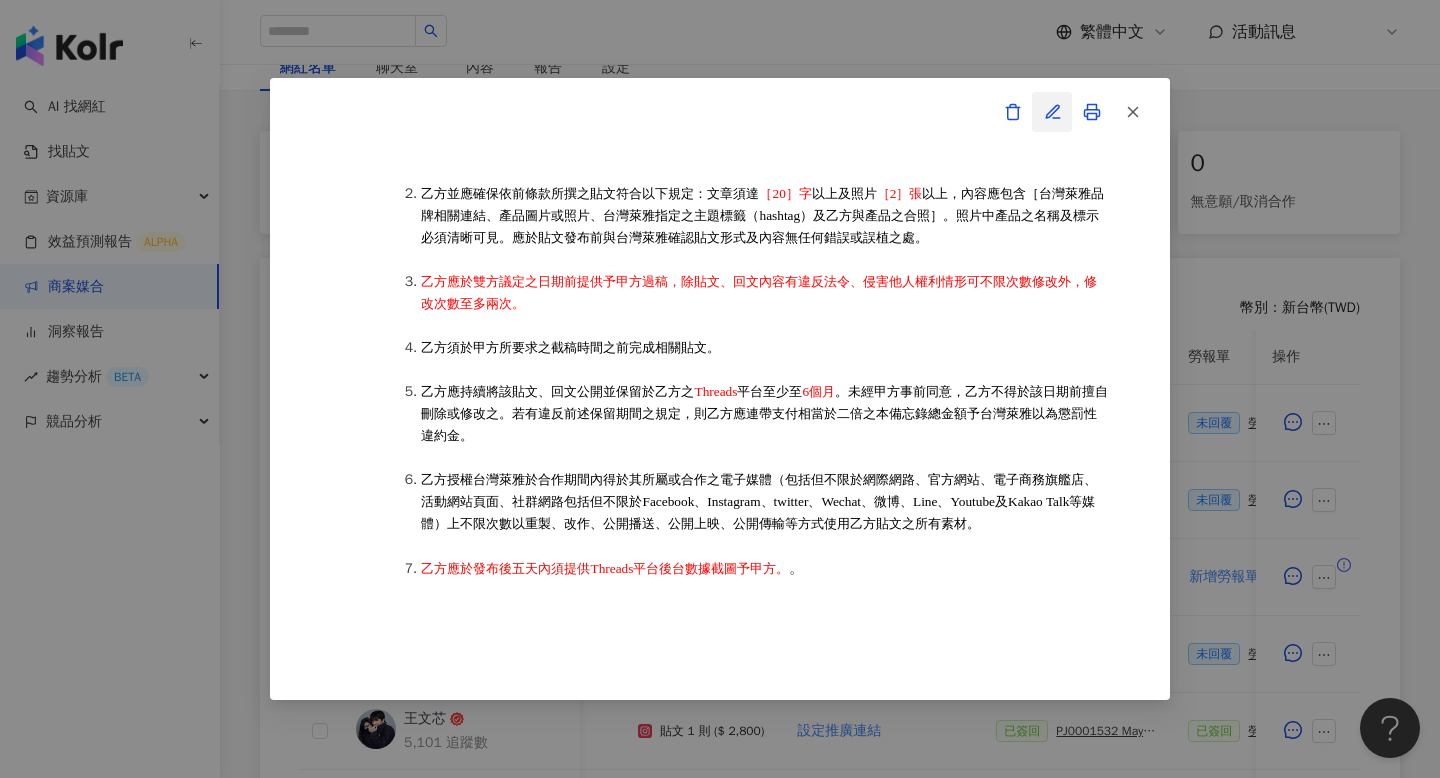 click 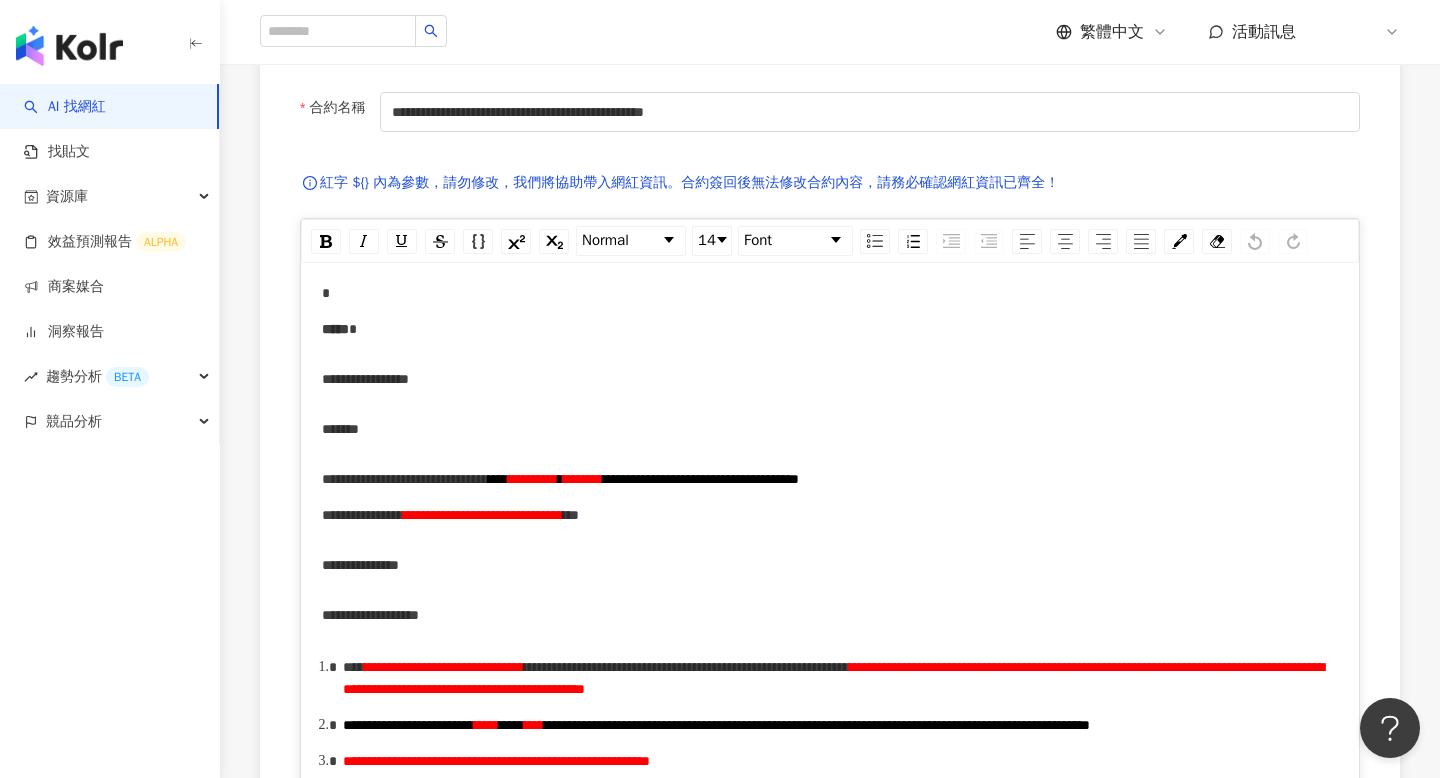 scroll, scrollTop: 663, scrollLeft: 0, axis: vertical 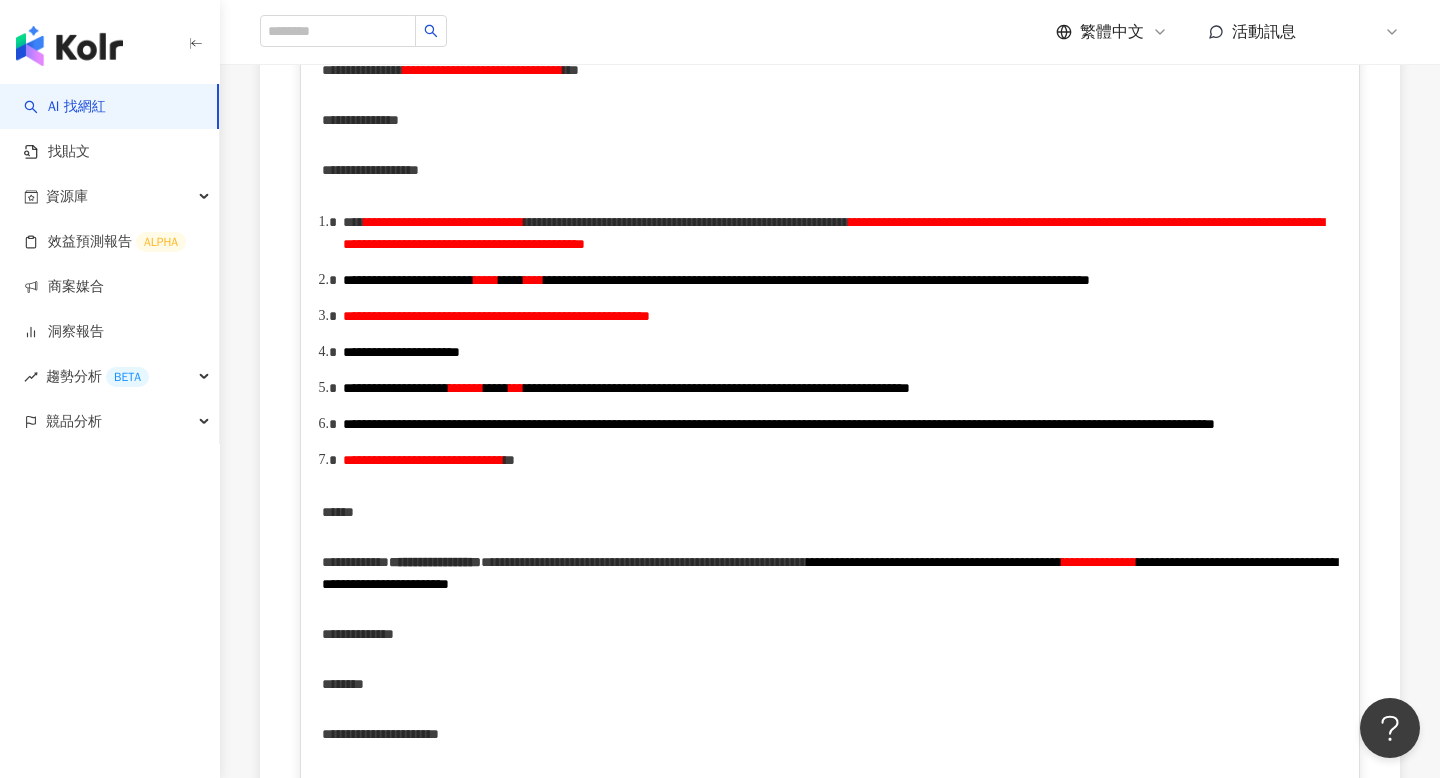 click on "**********" at bounding box center [841, 460] 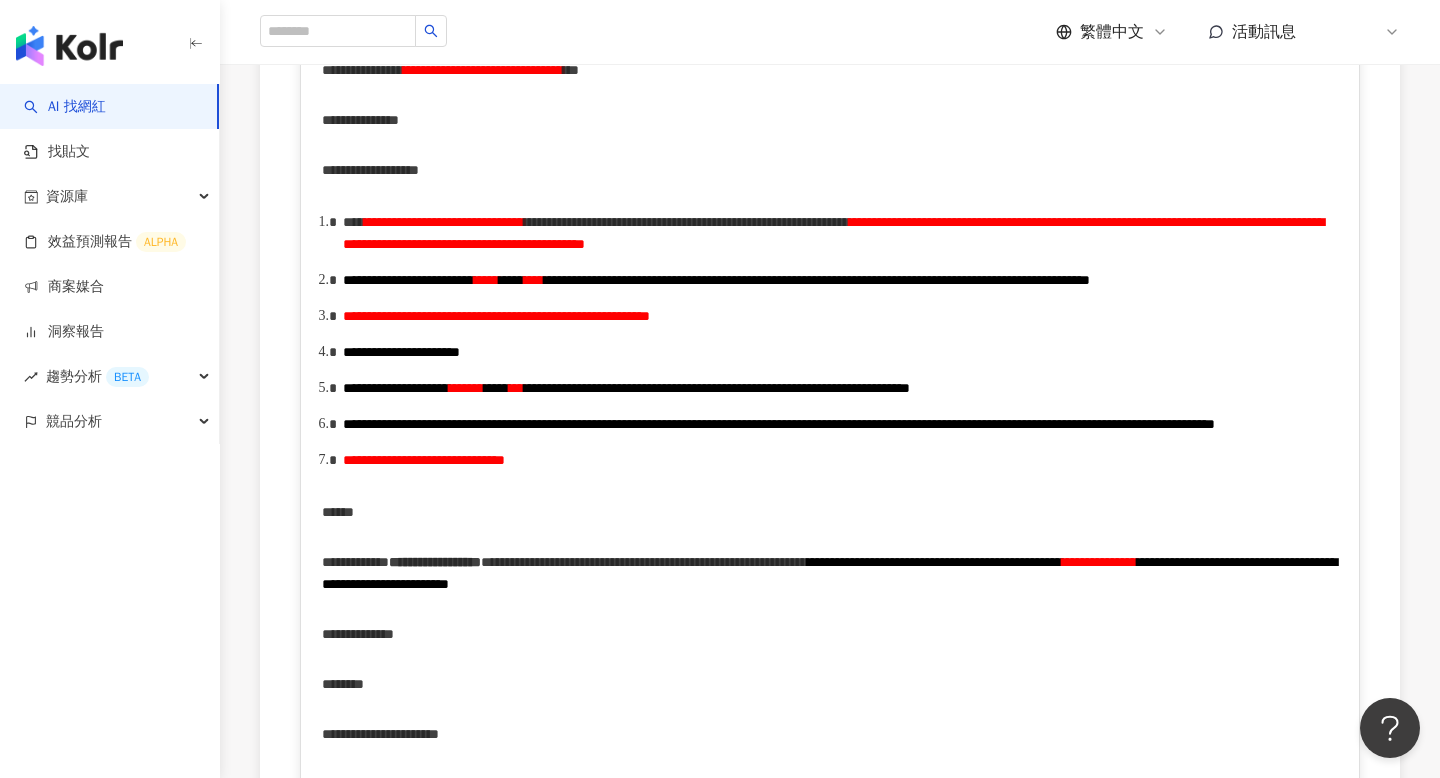 scroll, scrollTop: 0, scrollLeft: 0, axis: both 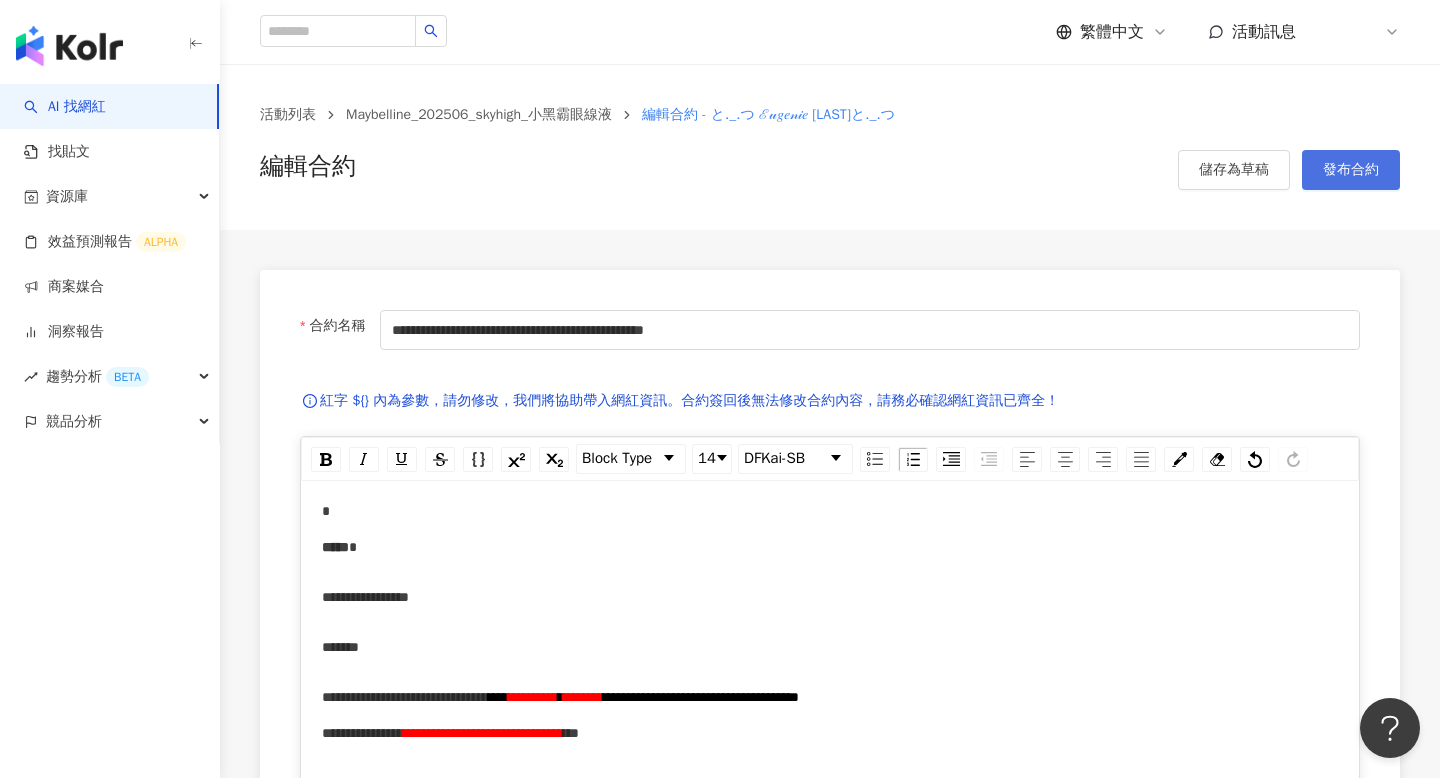 click on "發布合約" at bounding box center [1351, 170] 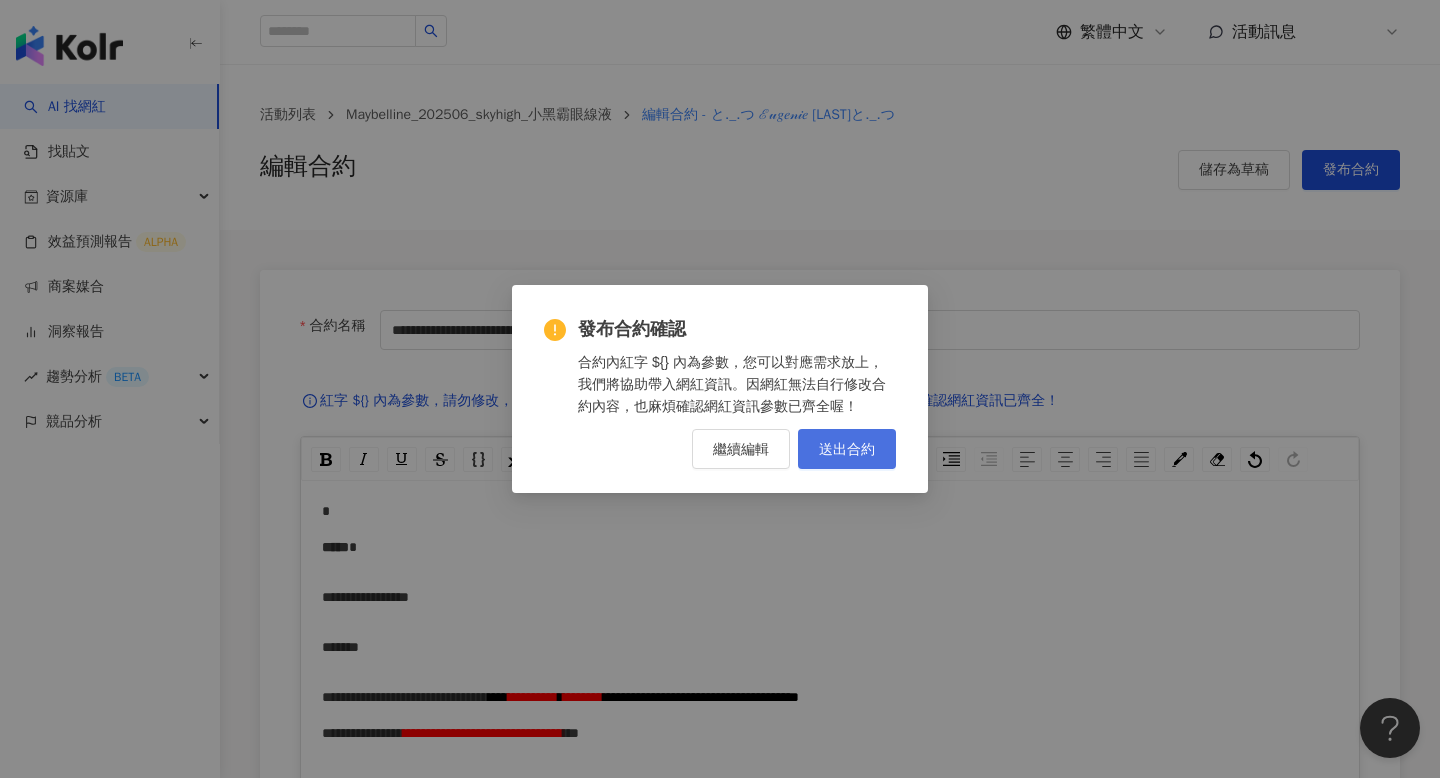 click on "送出合約" at bounding box center (847, 449) 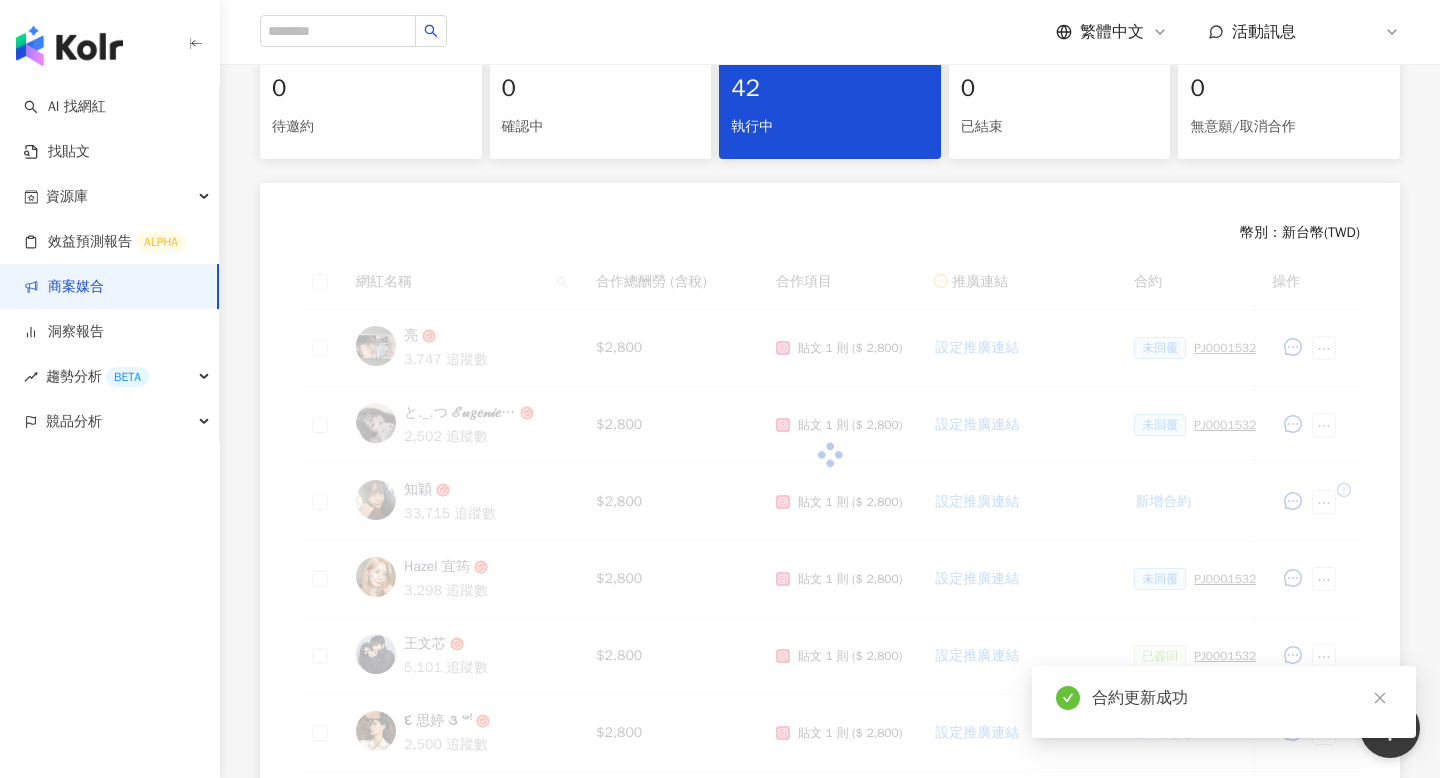 scroll, scrollTop: 435, scrollLeft: 0, axis: vertical 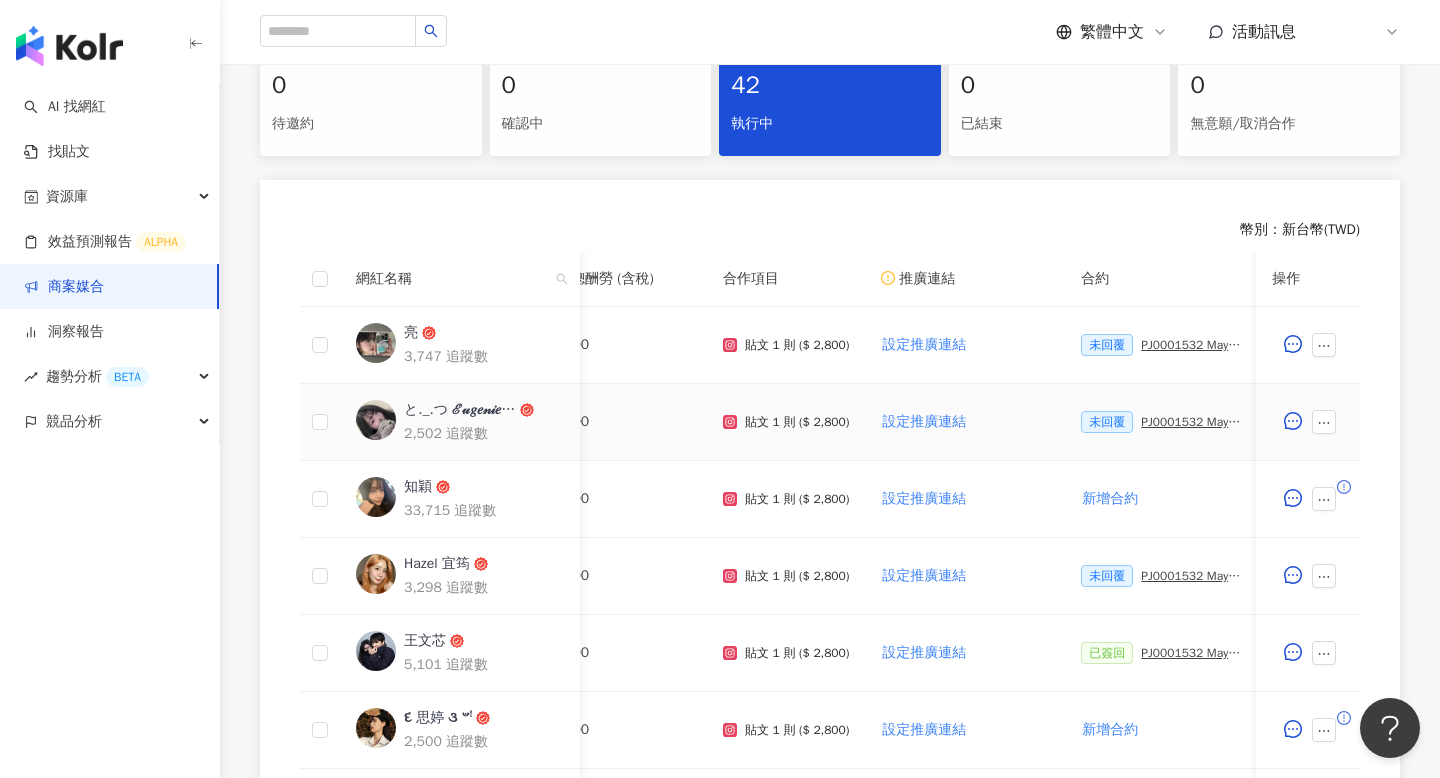 click on "PJ0001532 Maybelline_202506_skyhigh_小黑霸眼線液_萊雅合作備忘錄" at bounding box center (1191, 422) 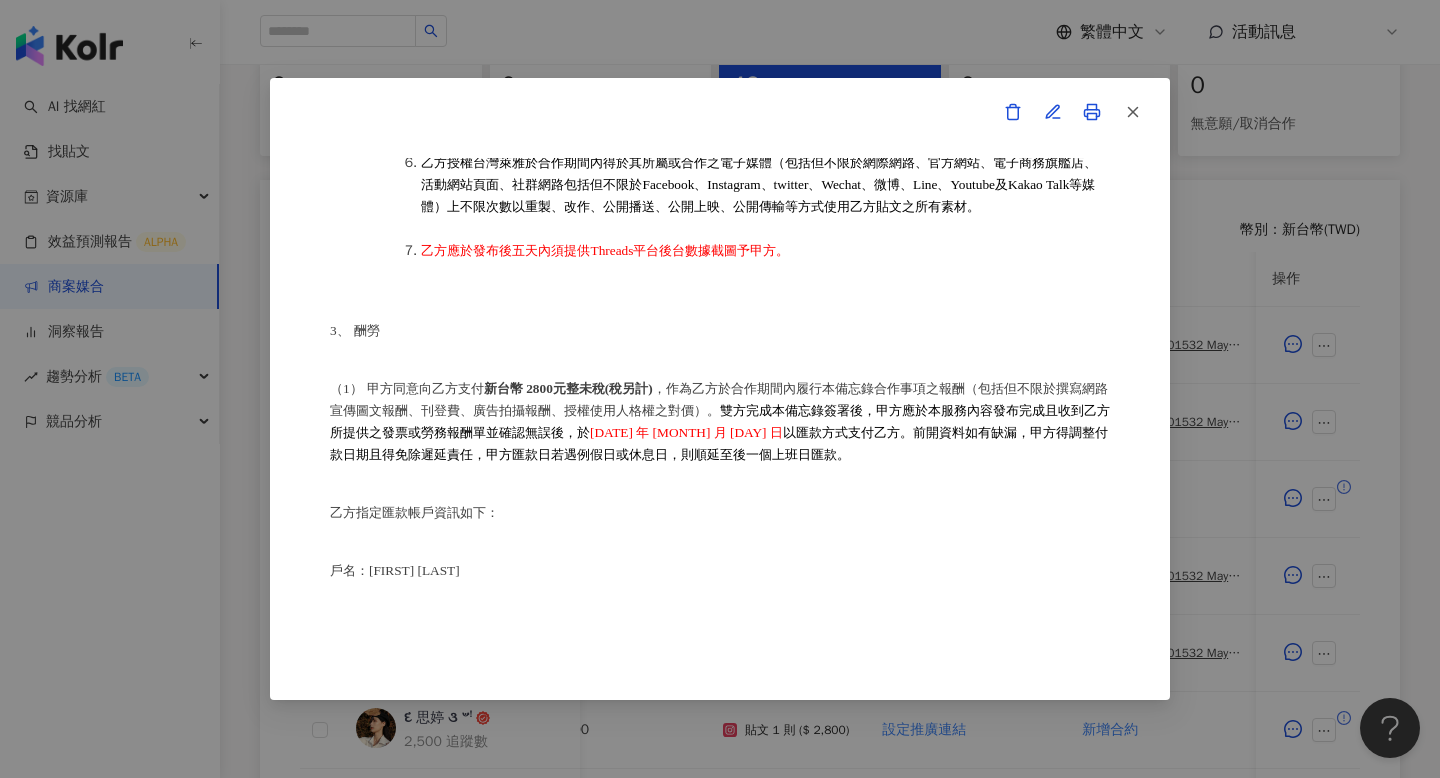 scroll, scrollTop: 1024, scrollLeft: 0, axis: vertical 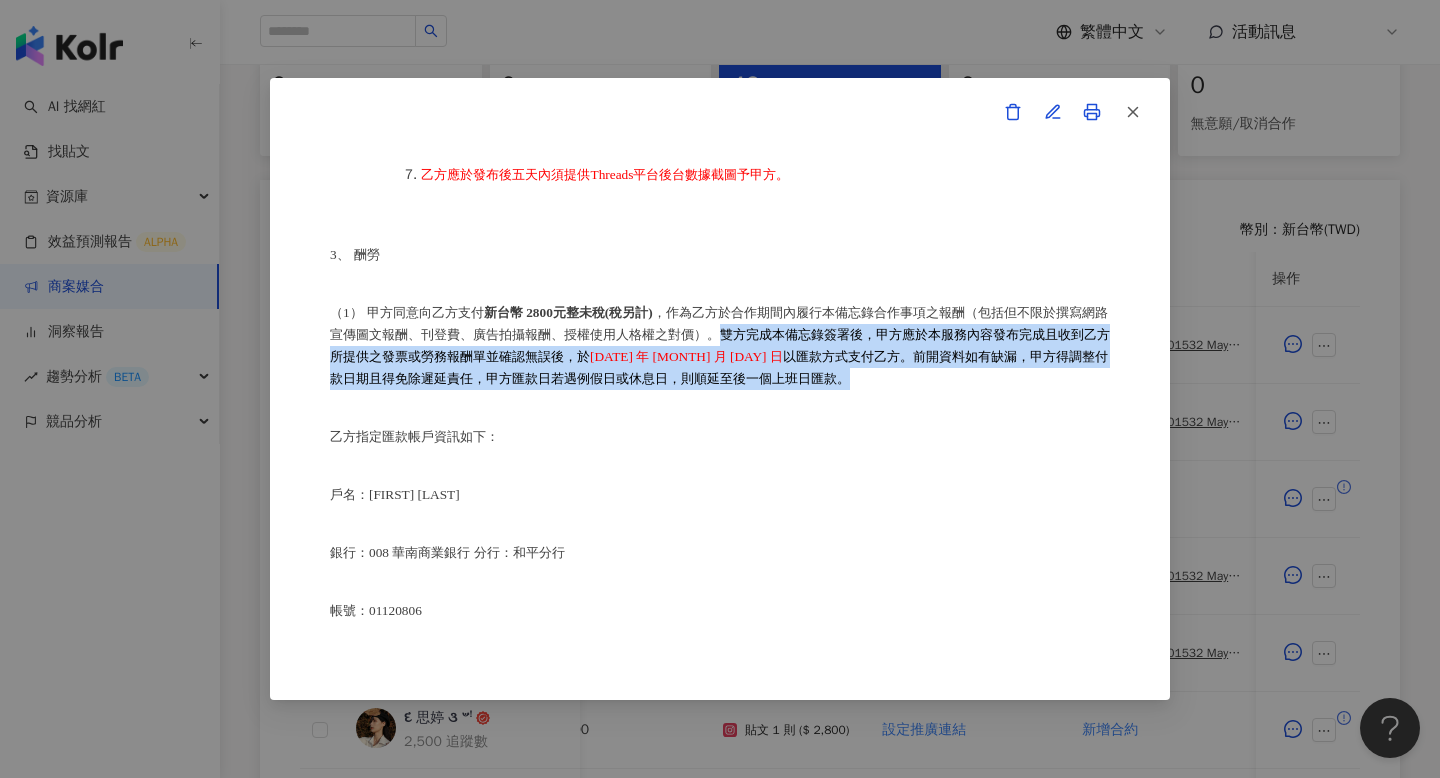 drag, startPoint x: 751, startPoint y: 323, endPoint x: 844, endPoint y: 366, distance: 102.45975 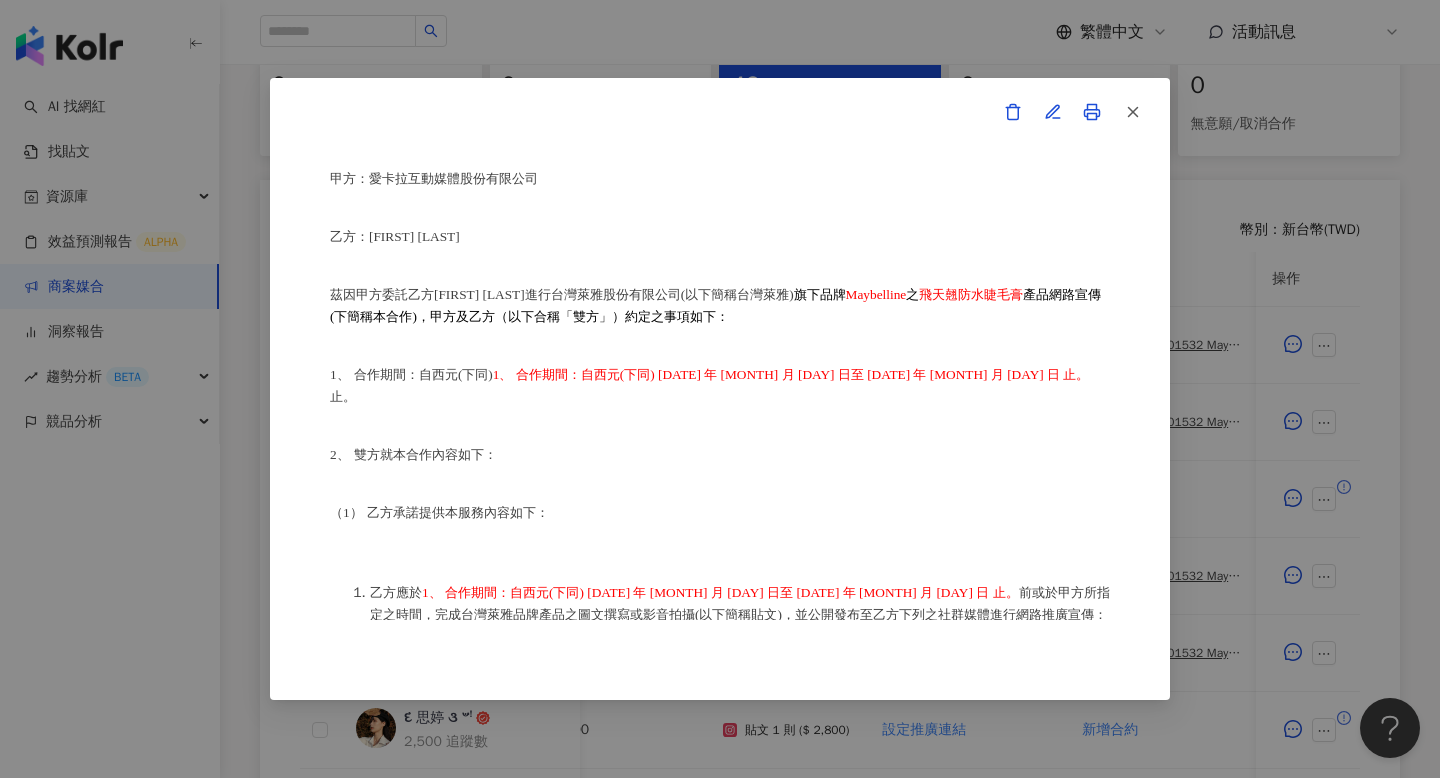 scroll, scrollTop: 136, scrollLeft: 0, axis: vertical 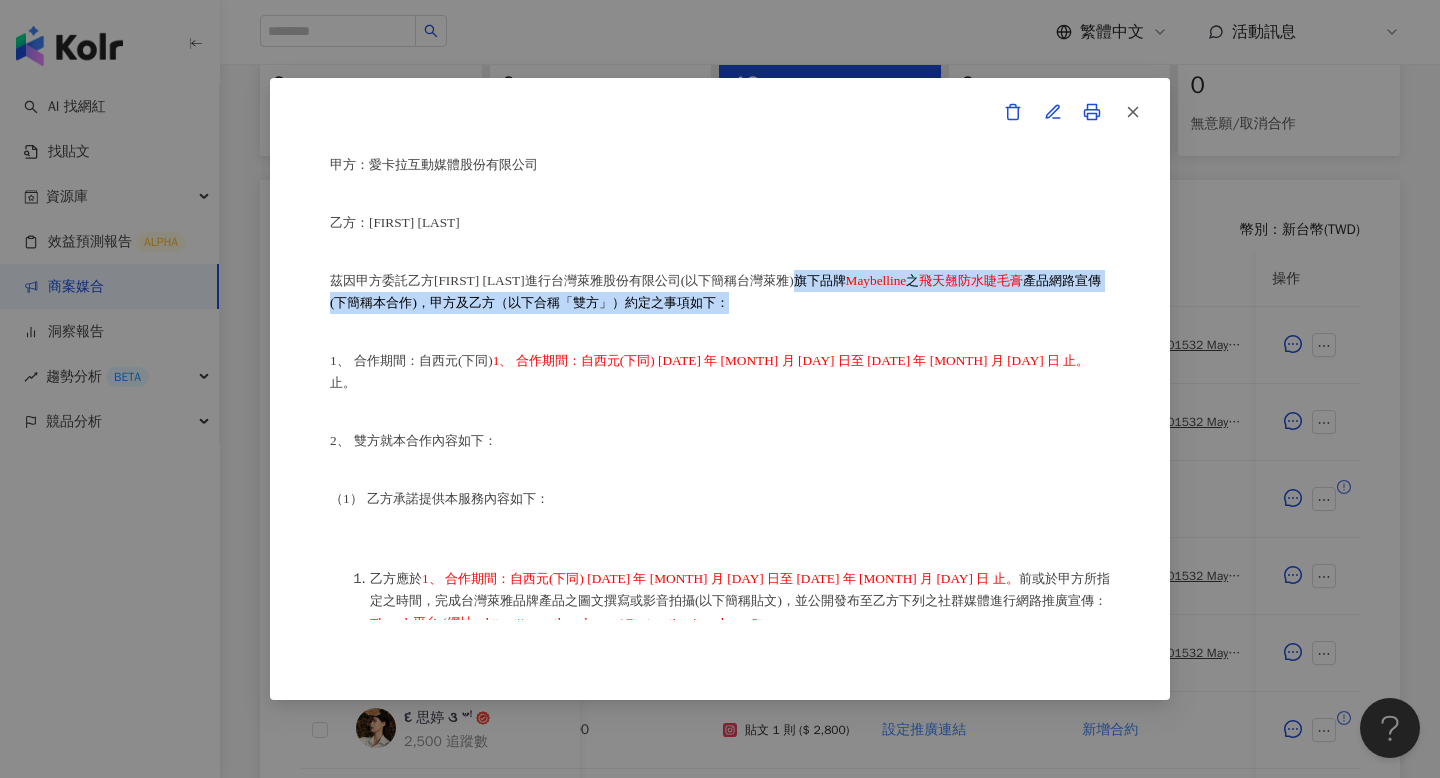 drag, startPoint x: 757, startPoint y: 279, endPoint x: 697, endPoint y: 311, distance: 68 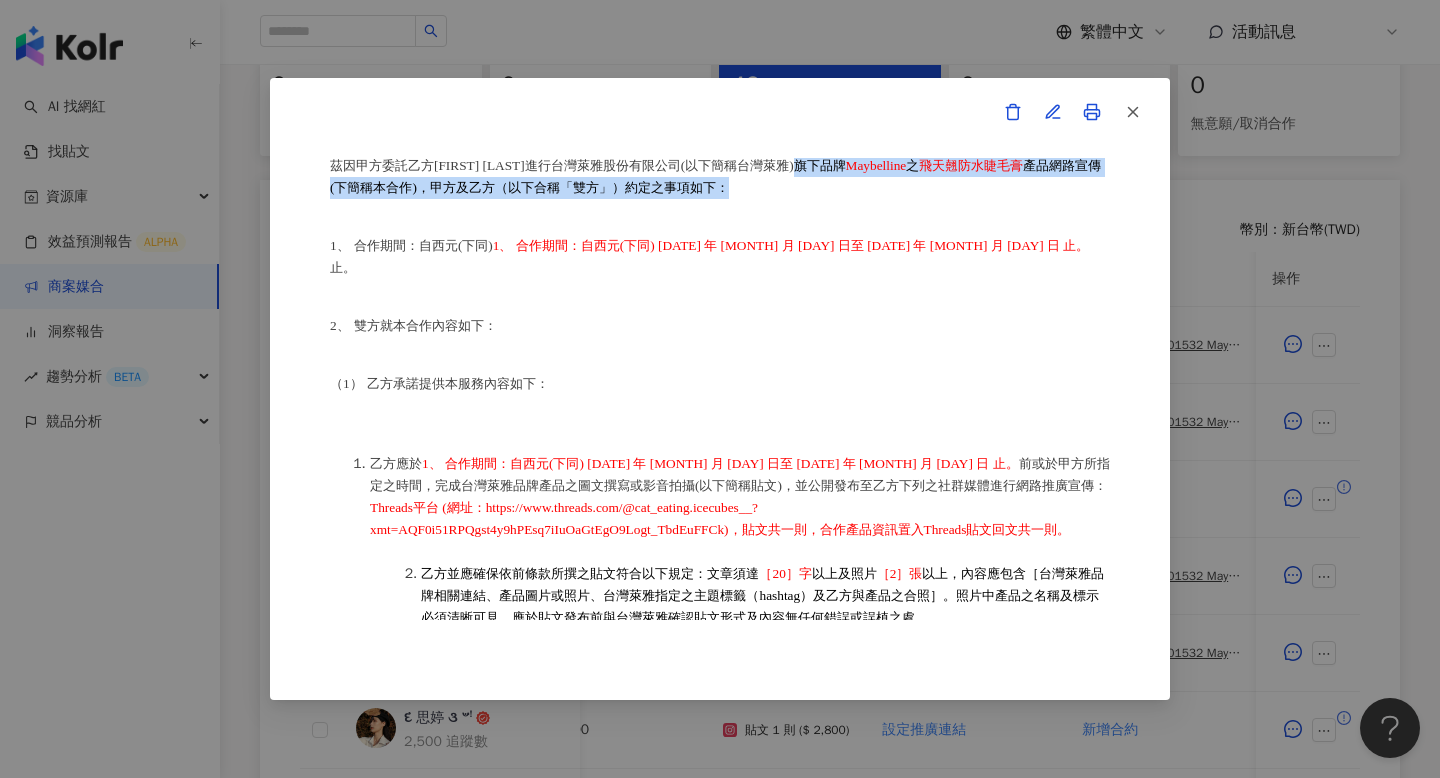 scroll, scrollTop: 267, scrollLeft: 0, axis: vertical 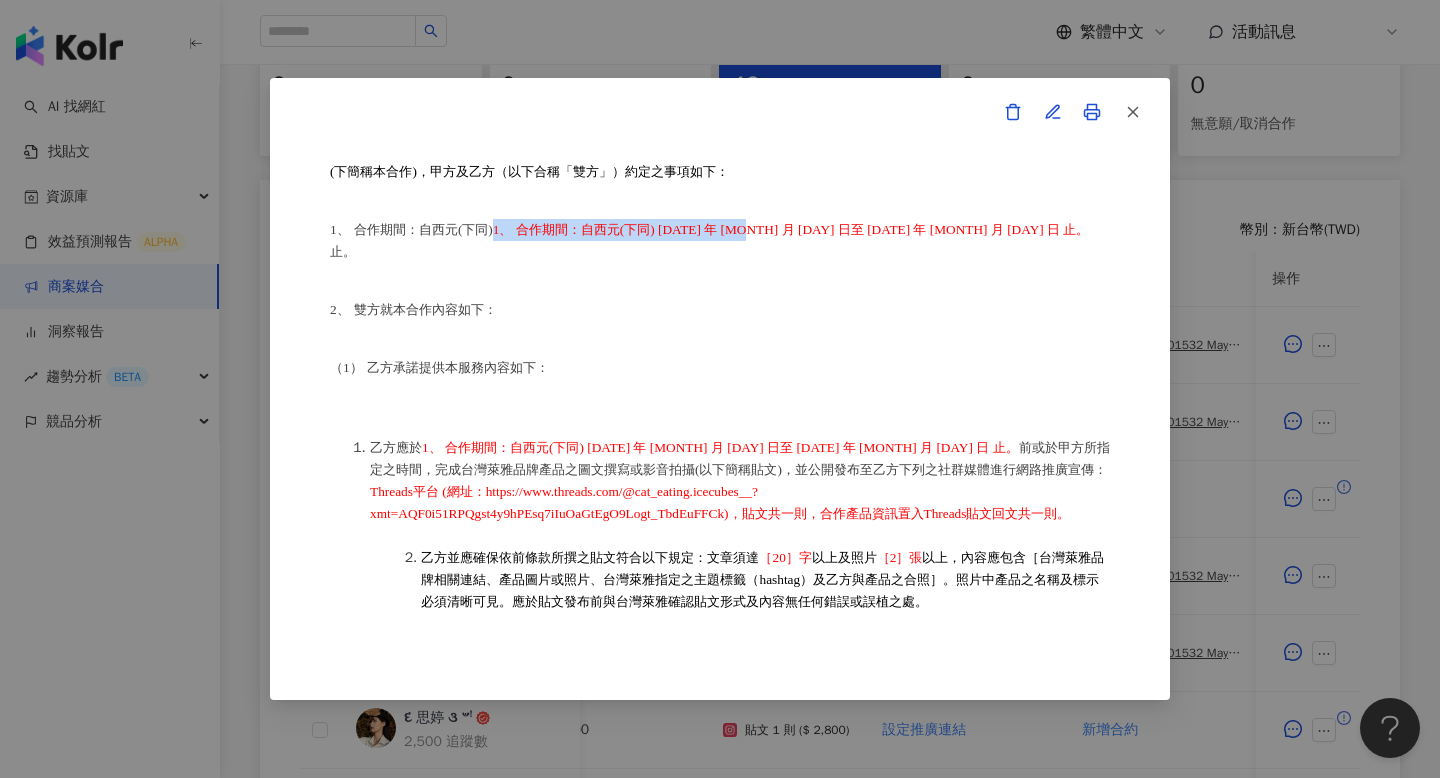 drag, startPoint x: 496, startPoint y: 229, endPoint x: 746, endPoint y: 232, distance: 250.018 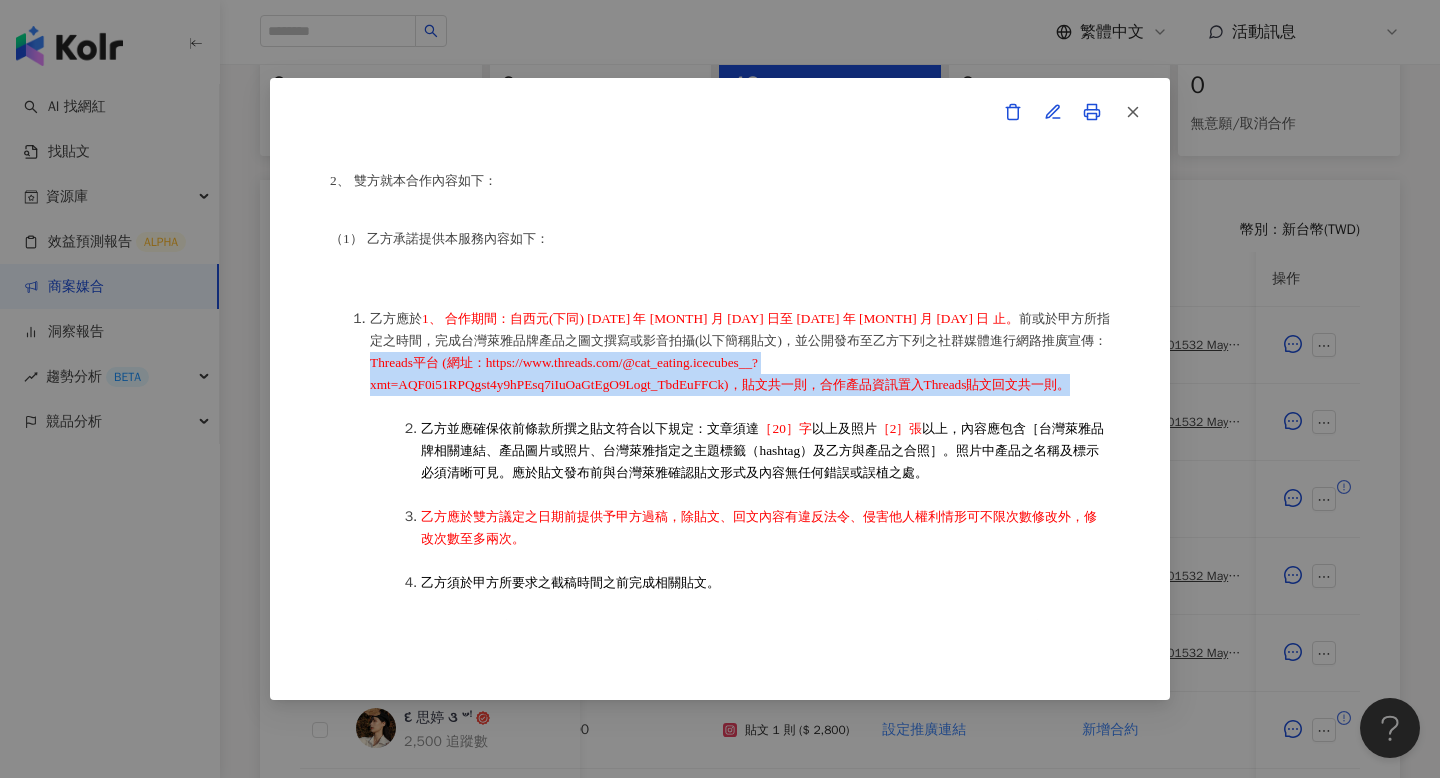drag, startPoint x: 793, startPoint y: 326, endPoint x: 693, endPoint y: 366, distance: 107.70329 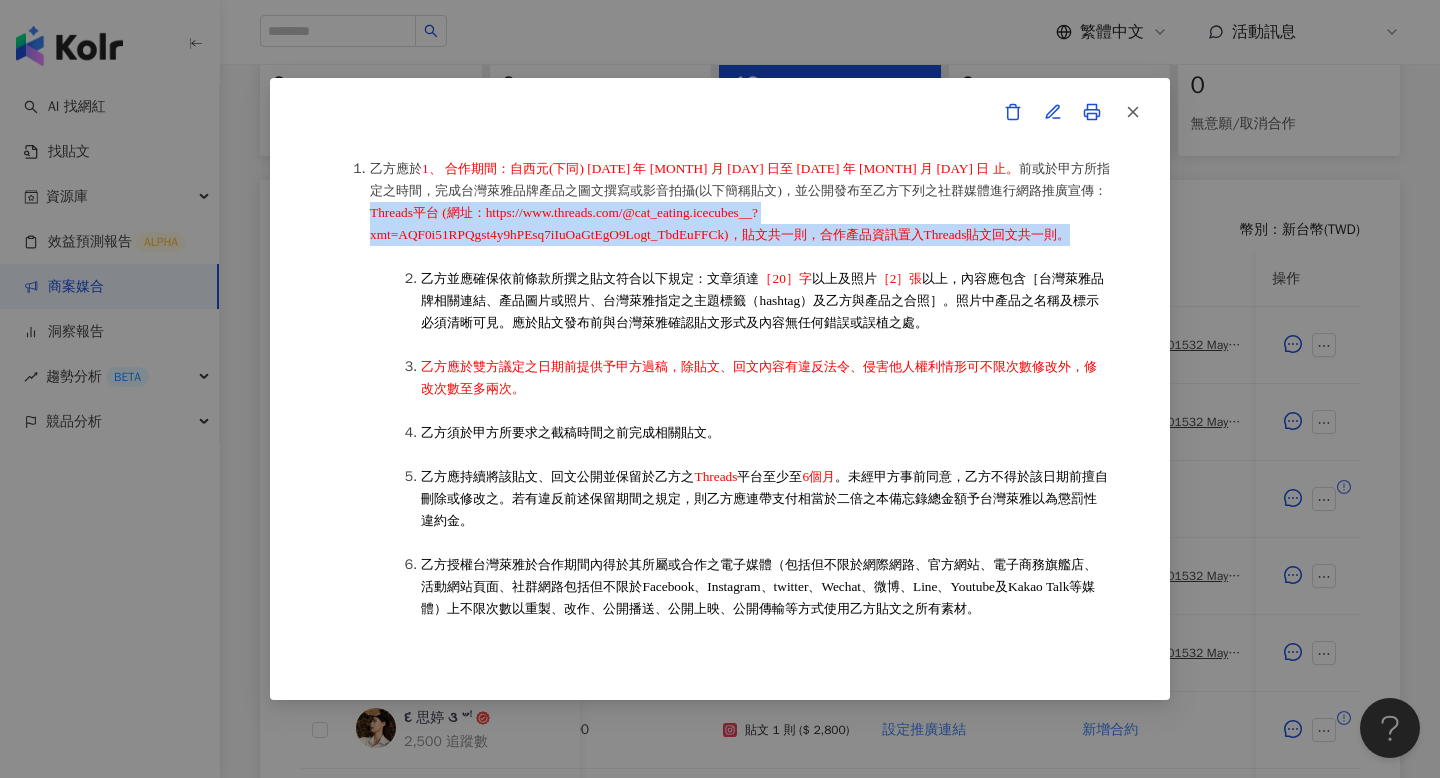 scroll, scrollTop: 561, scrollLeft: 0, axis: vertical 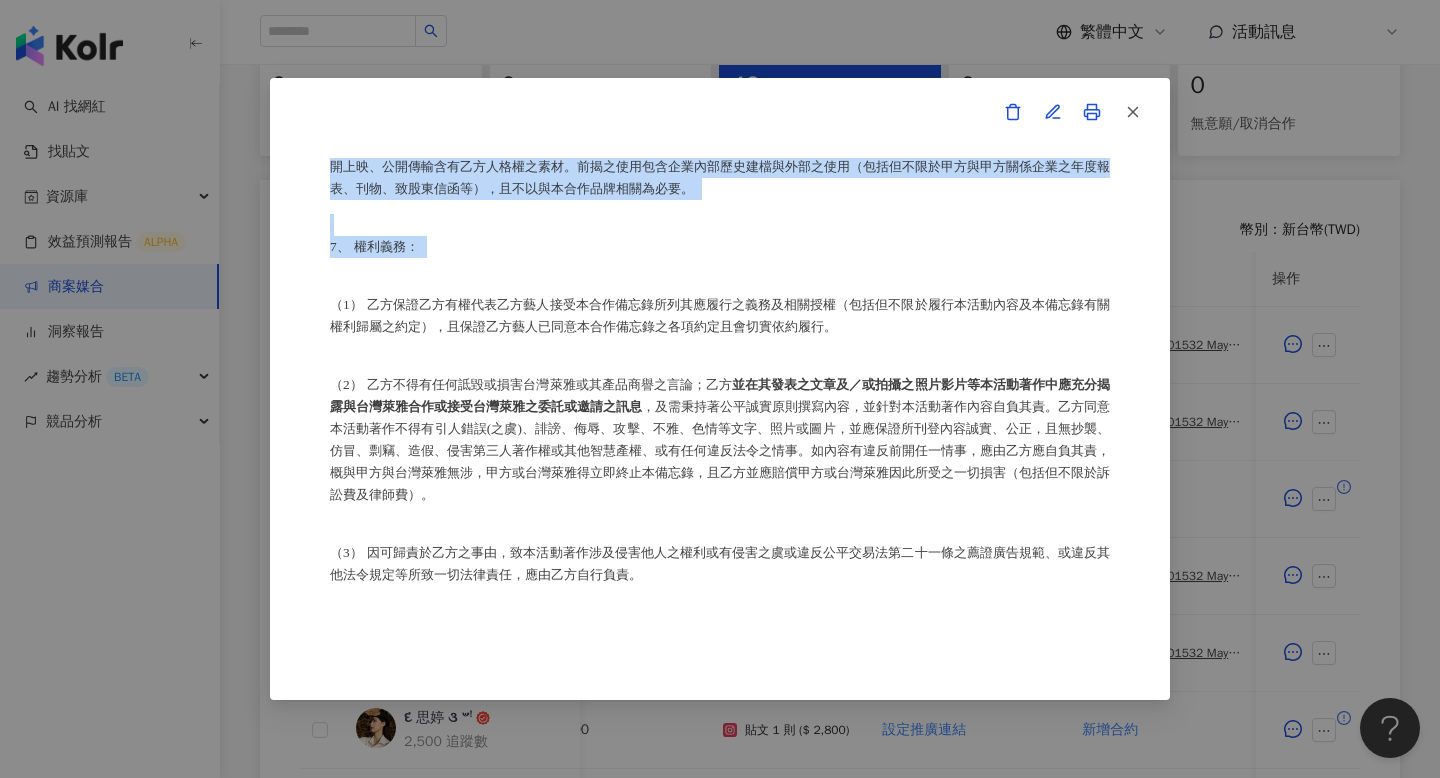 drag, startPoint x: 425, startPoint y: 250, endPoint x: 693, endPoint y: 263, distance: 268.31512 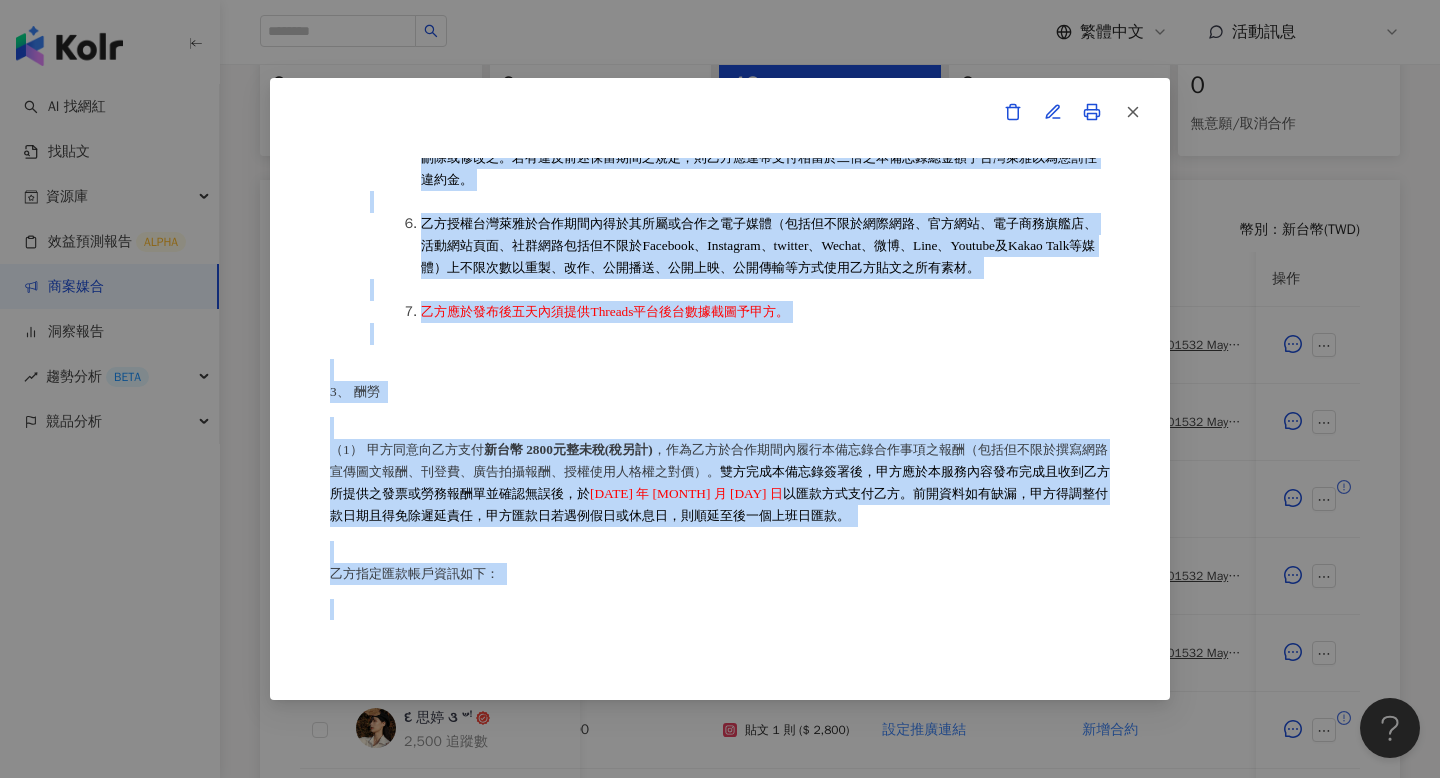 click on "乙方授權台灣萊雅於合作期間內得於其所屬或合作之電子媒體（包括但不限於網際網路、官方網站、電子商務旗艦店、活動網站頁面、社群網路包括但不限於Facebook、Instagram、twitter、Wechat、微博、Line、Youtube及Kakao Talk等媒體）上不限次數以重製、改作、公開播送、公開上映、公開傳輸等方式使用乙方貼文之所有素材。" at bounding box center (759, 245) 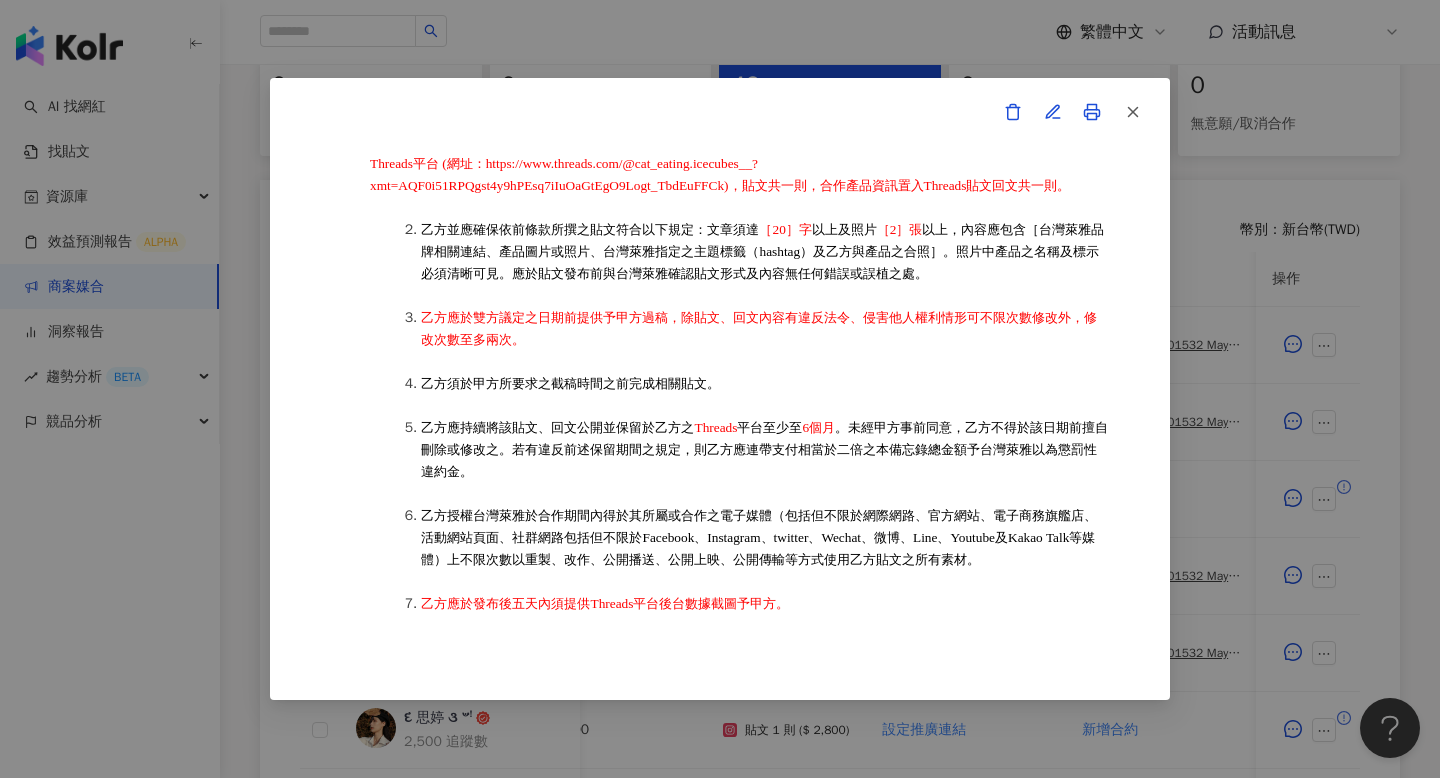 scroll, scrollTop: 590, scrollLeft: 0, axis: vertical 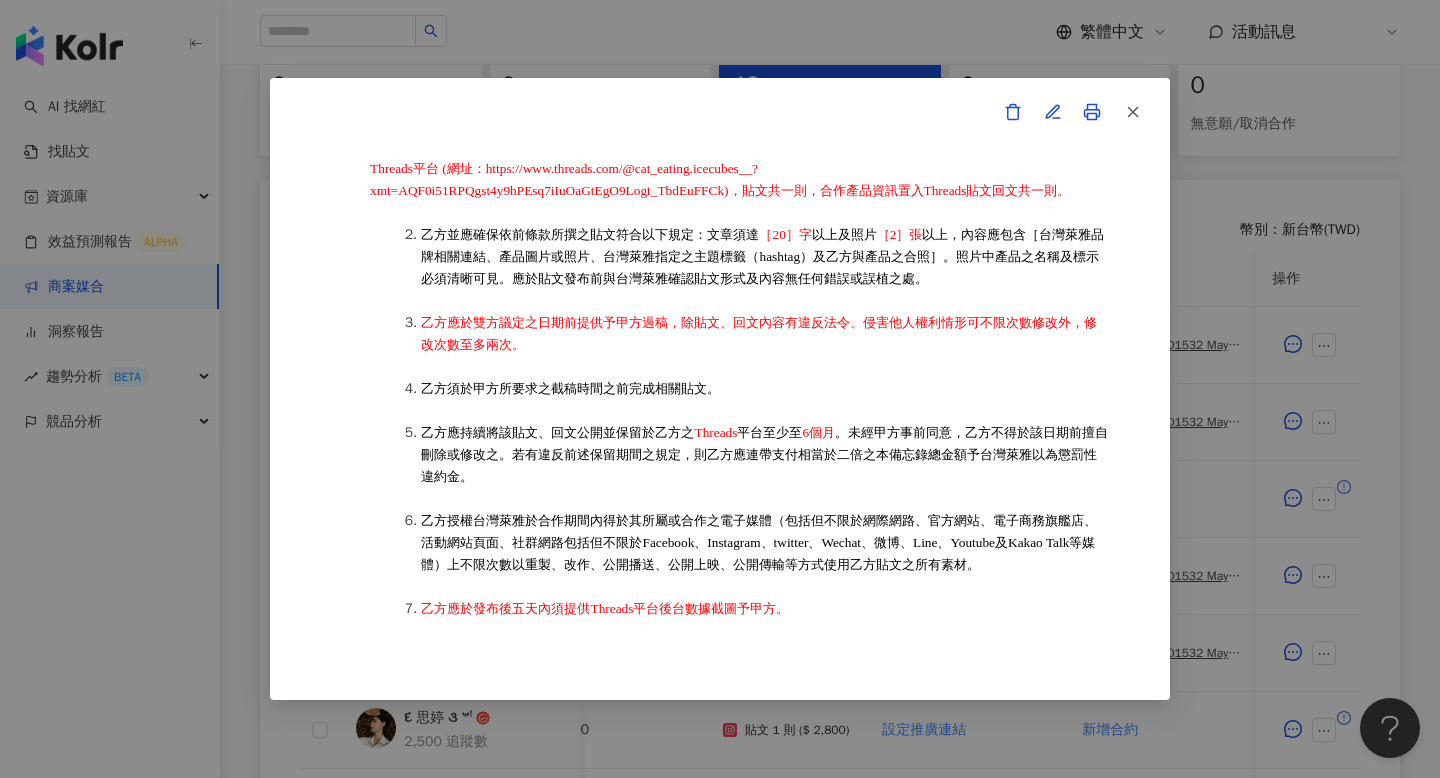 click on "乙方並應確保依前條款所撰之貼文符合以下規定：文章須達" at bounding box center [590, 234] 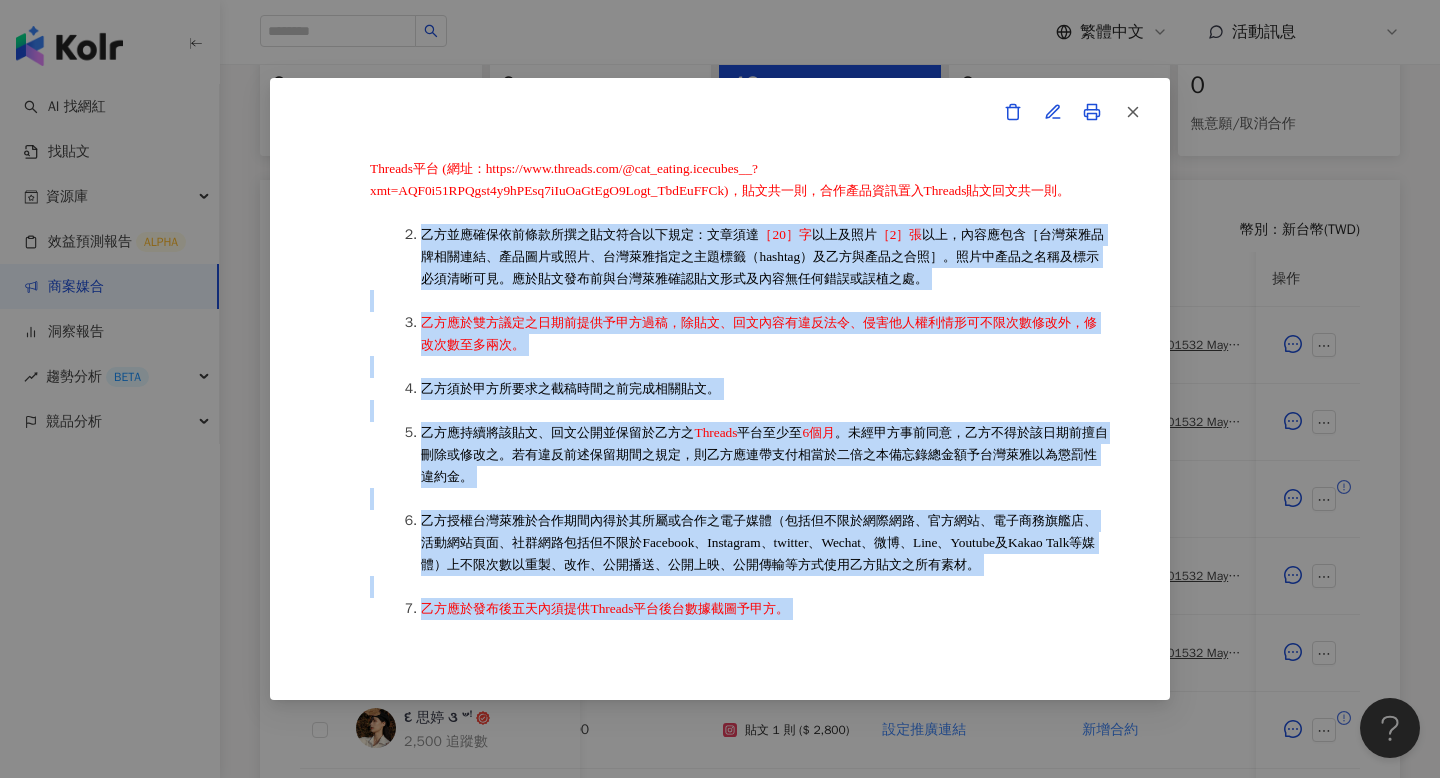 drag, startPoint x: 423, startPoint y: 212, endPoint x: 799, endPoint y: 589, distance: 532.4519 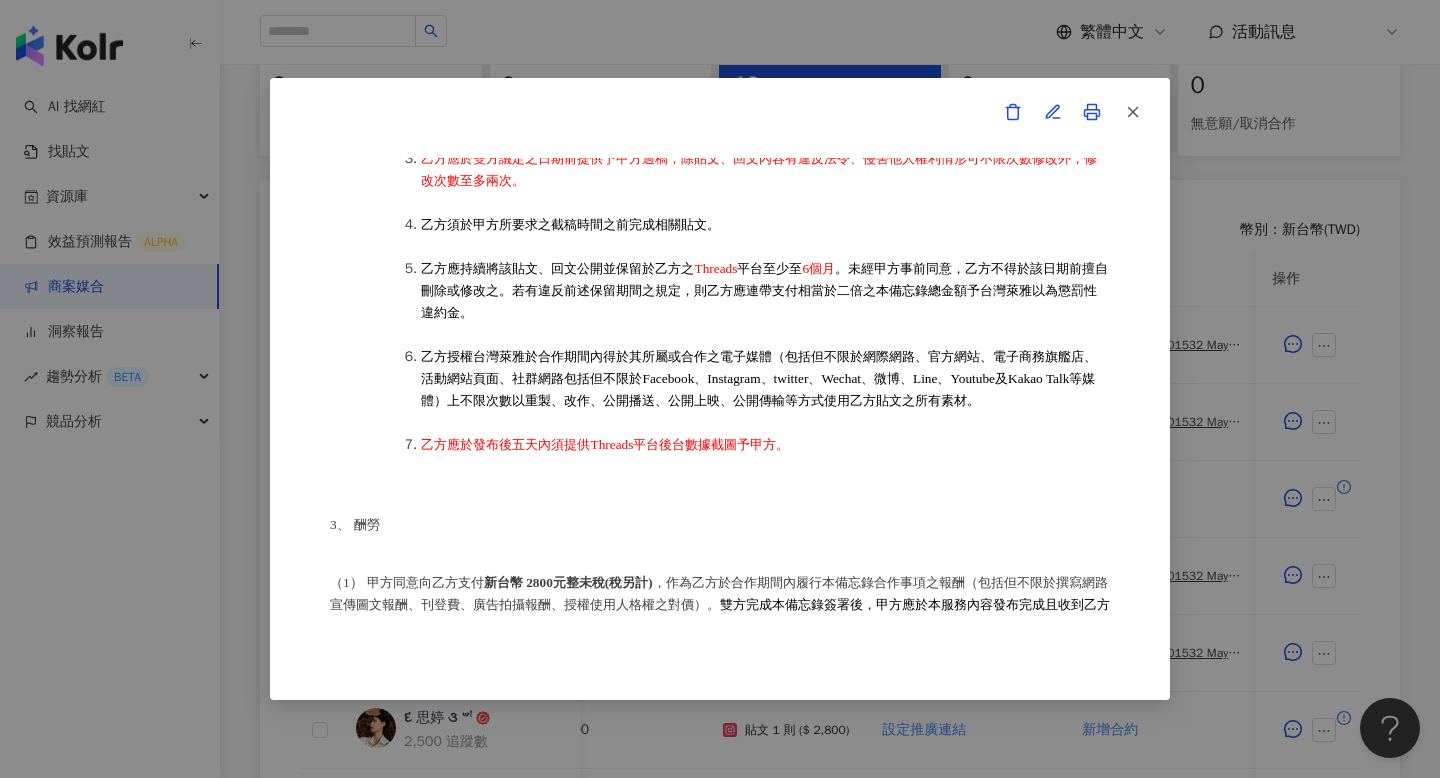 click on "3、   酬勞" at bounding box center (720, 525) 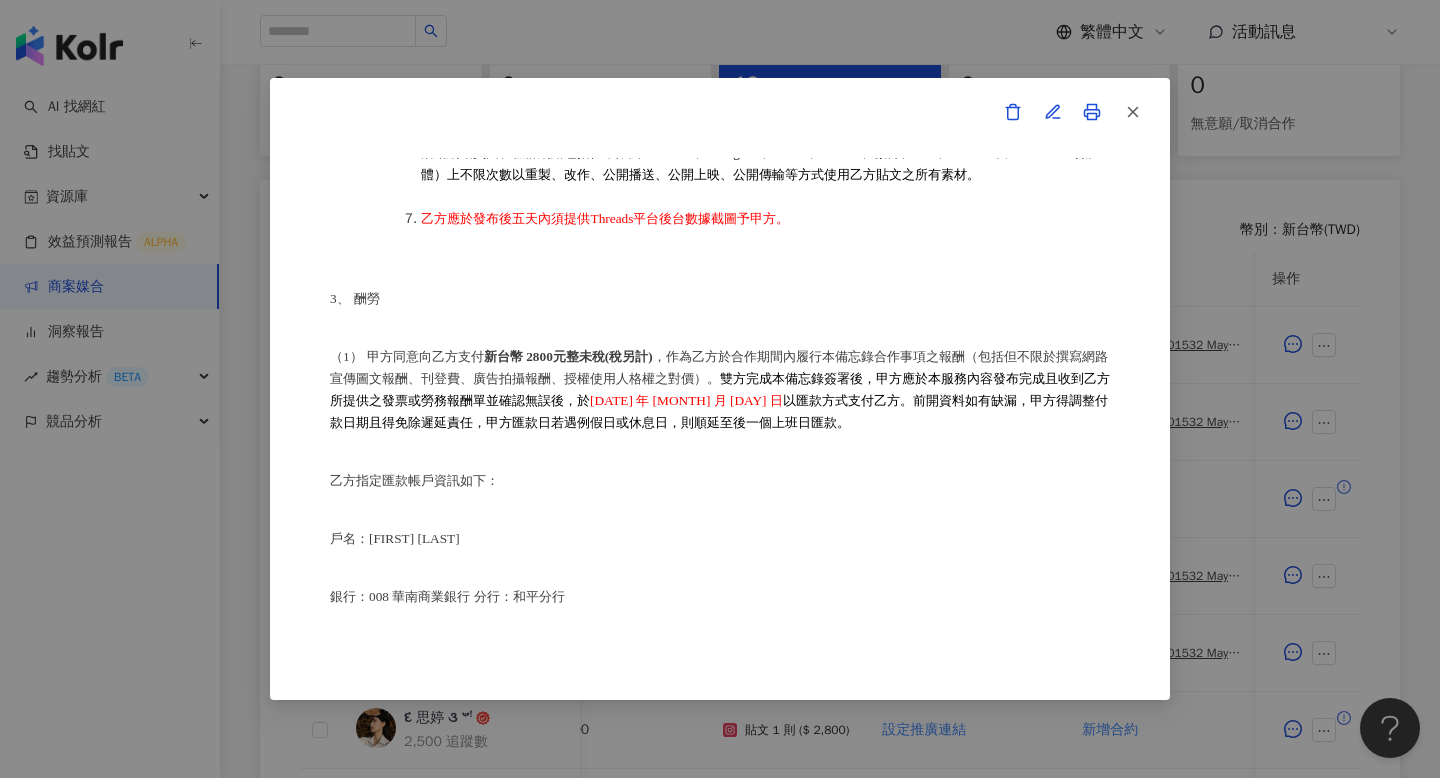 scroll, scrollTop: 987, scrollLeft: 0, axis: vertical 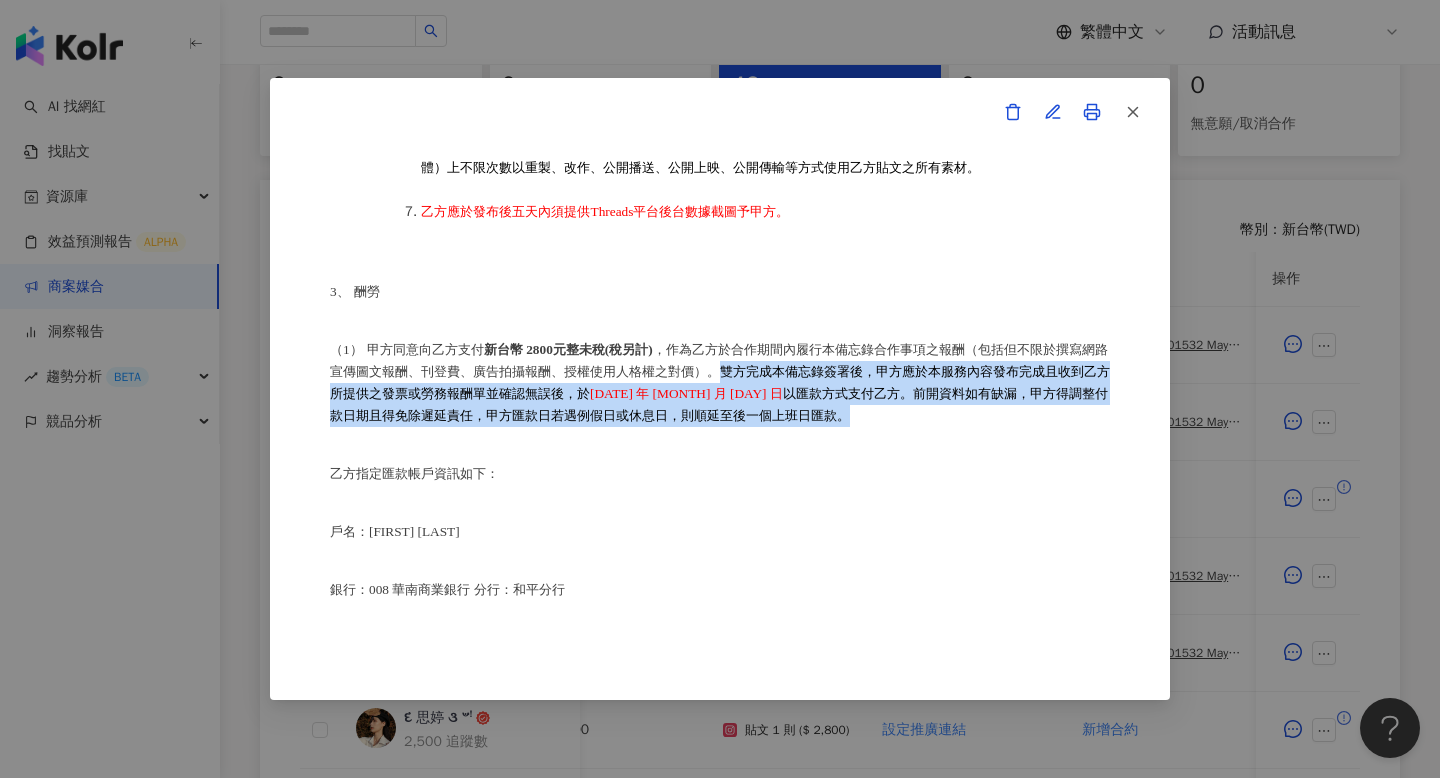 drag, startPoint x: 752, startPoint y: 363, endPoint x: 844, endPoint y: 405, distance: 101.133575 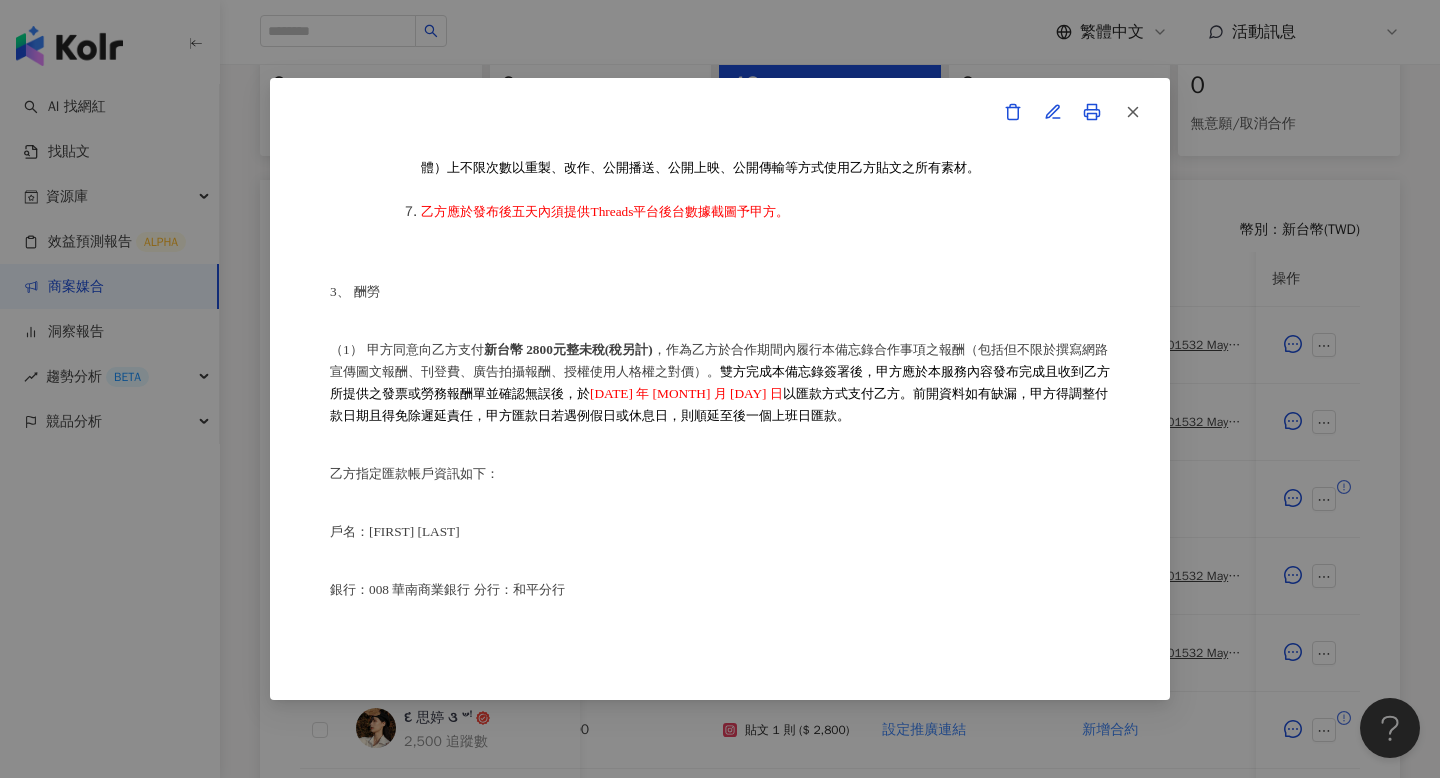 click on "合作備忘錄
甲方：愛卡拉互動媒體股份有限公司
乙方：林郁晴
茲因甲方委託乙方林郁晴進行台灣萊雅股份有限公司(以下簡稱台灣萊雅) 旗下品牌 Maybelline 之 飛天翹防水睫毛膏 產品網路宣傳(下簡稱本合作)，甲方及乙方（以下合稱「雙方」）約定之事項如下：
1、   合作期間：自西元(下同)   2025 年 6 月 30 日至 2025 年 8 月 8 日 止。
2、   雙方就本合作內容如下：
（1）   乙方承諾提供本服務內容如下：
乙方應於  2025 年 6 月 30 日至 2025 年 8 月 8 日 前或於甲方所指定之時間，完成台灣萊雅品牌產品之圖文撰寫或影音拍攝(以下簡稱貼文)，並公開發布至乙方下列之社群媒體進行網路推廣宣傳：
乙方並應確保依前條款所撰之貼文符合以下規定：文章須達 ［20］字 以上及照片 ［2］張
乙方須於甲方所要求之截稿時間之前完成相關貼文。" at bounding box center [720, 389] 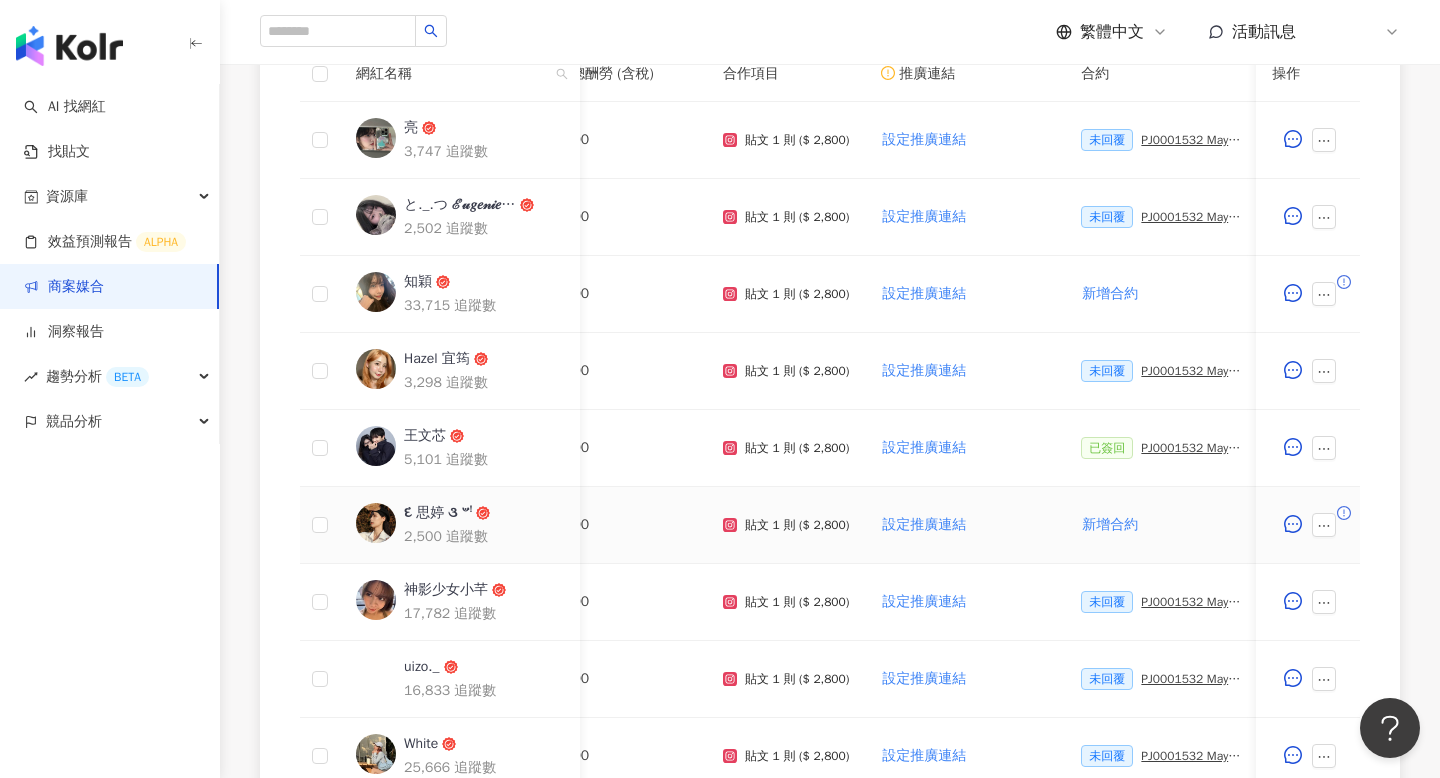 scroll, scrollTop: 639, scrollLeft: 0, axis: vertical 